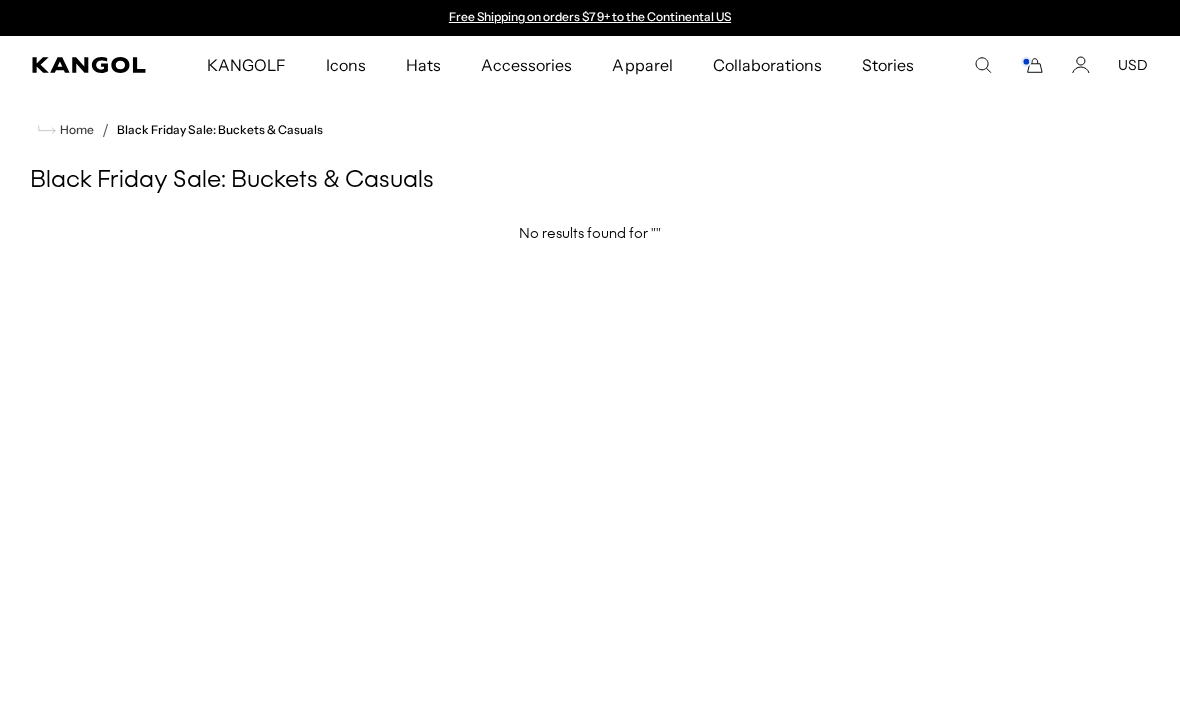 scroll, scrollTop: 0, scrollLeft: 0, axis: both 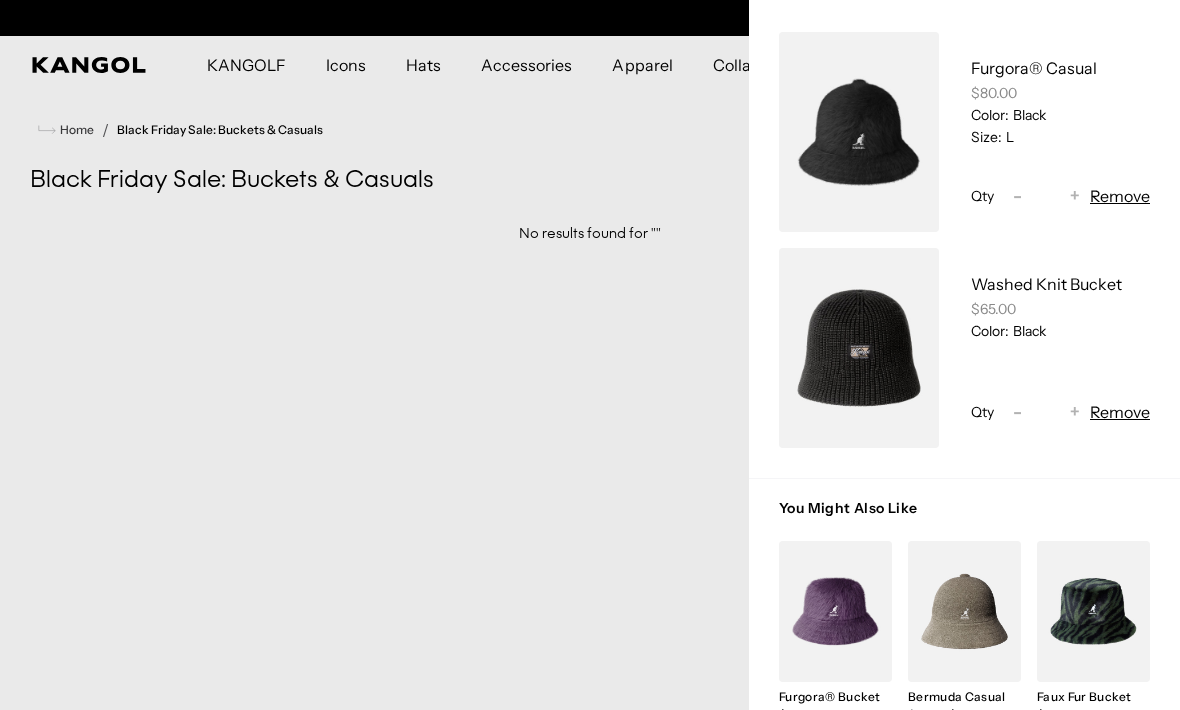 click at bounding box center [859, 348] 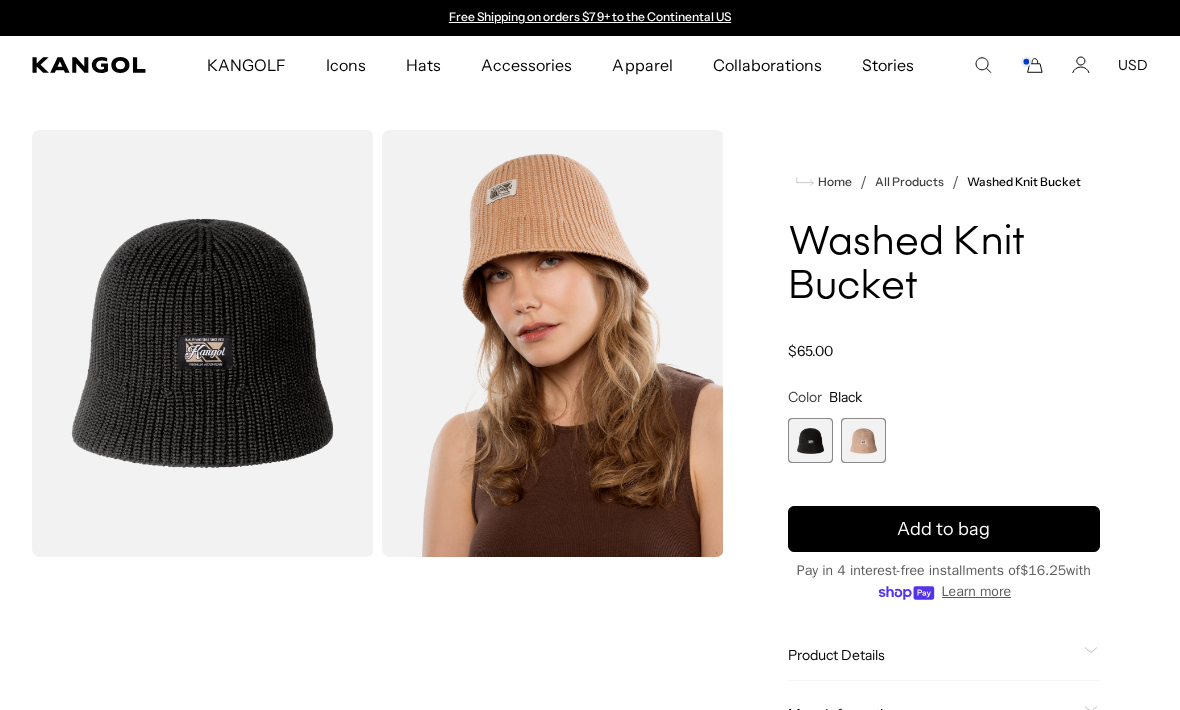 scroll, scrollTop: 0, scrollLeft: 0, axis: both 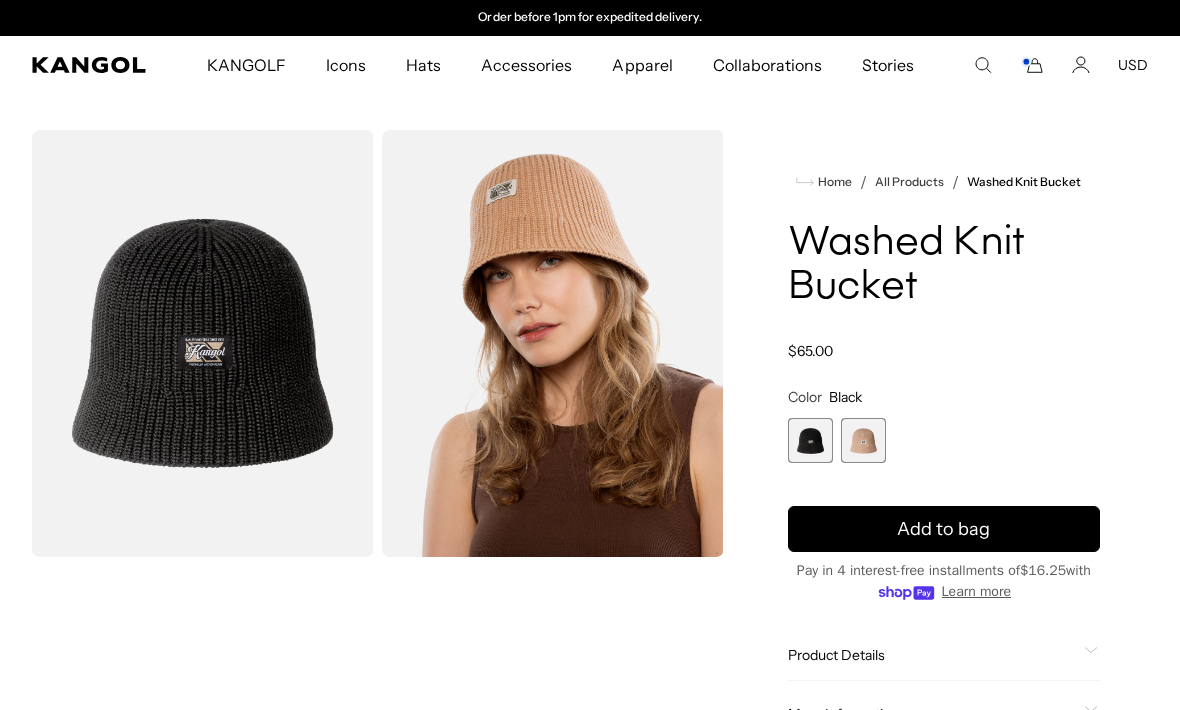click at bounding box center (863, 440) 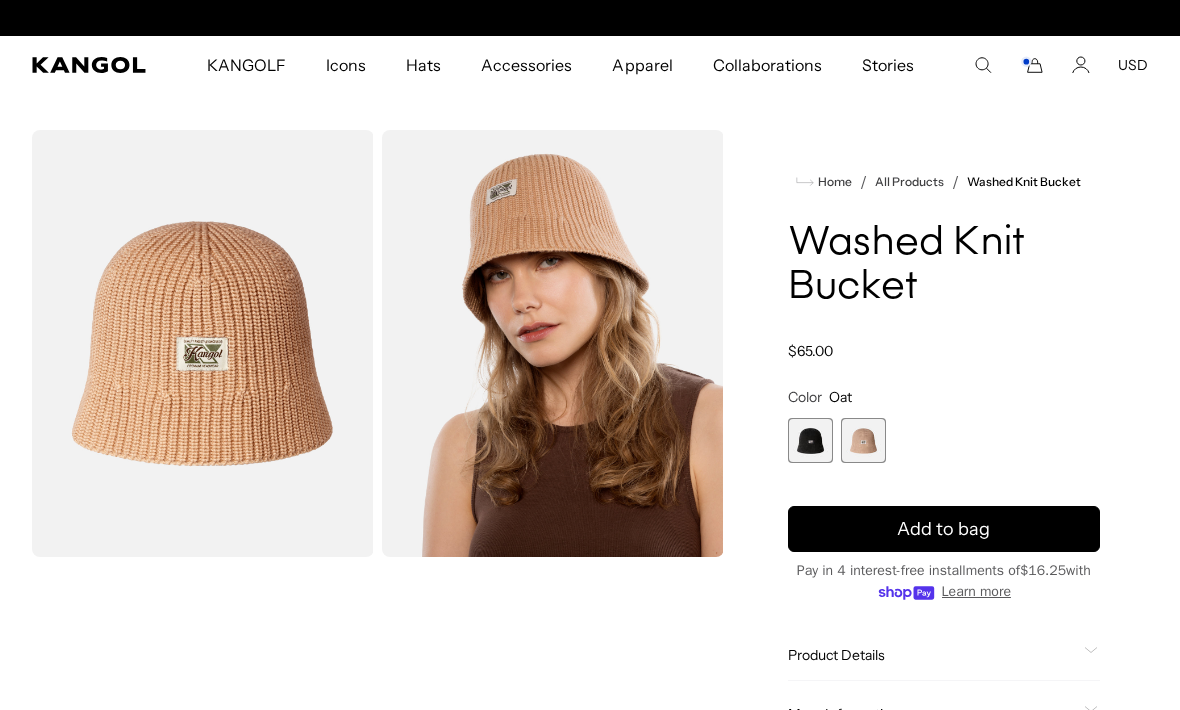 scroll, scrollTop: 0, scrollLeft: 0, axis: both 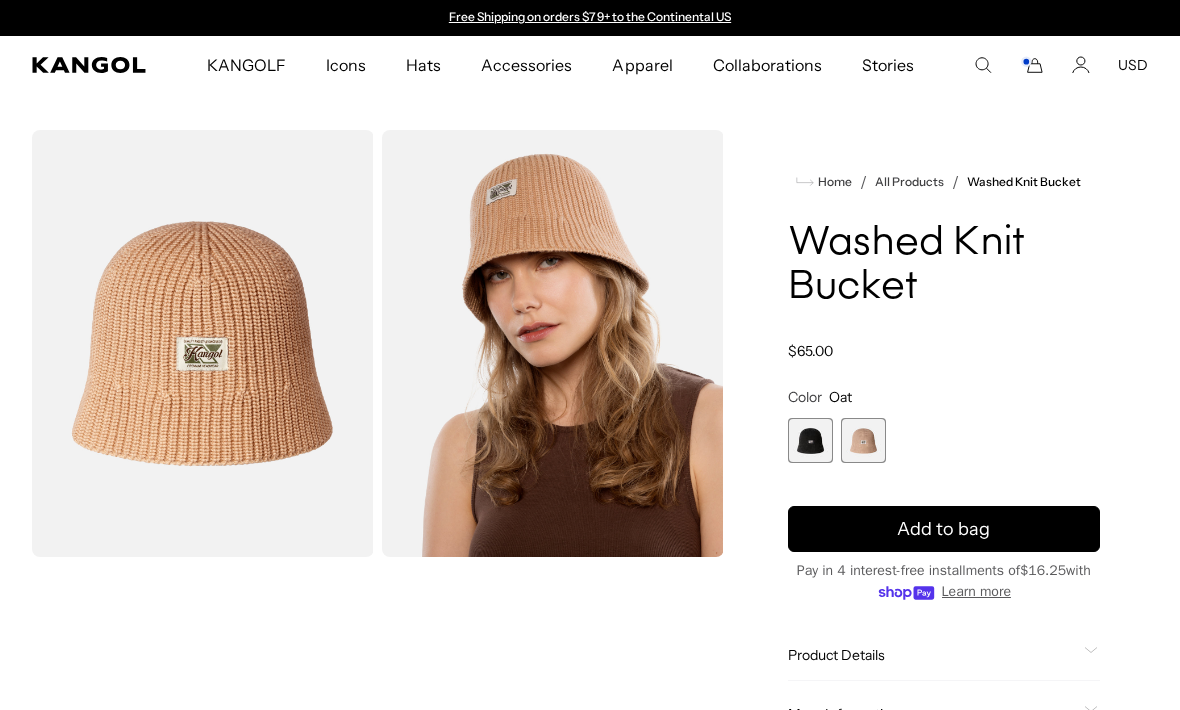 click at bounding box center (810, 440) 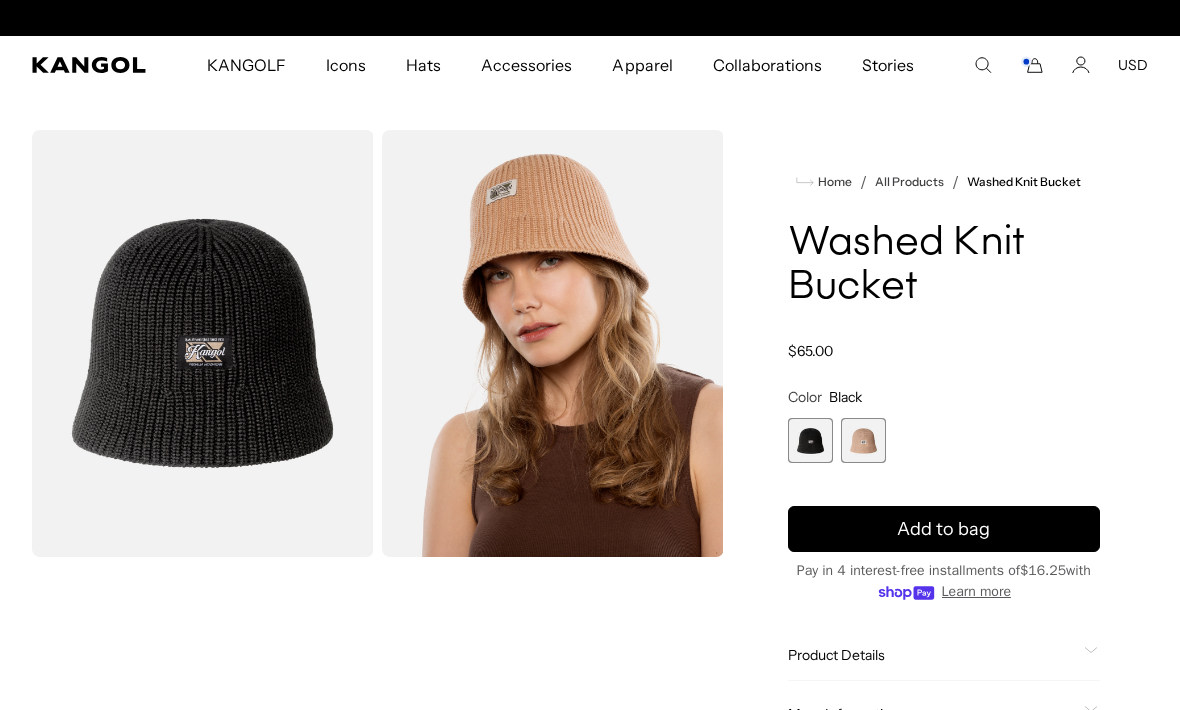 scroll, scrollTop: 0, scrollLeft: 412, axis: horizontal 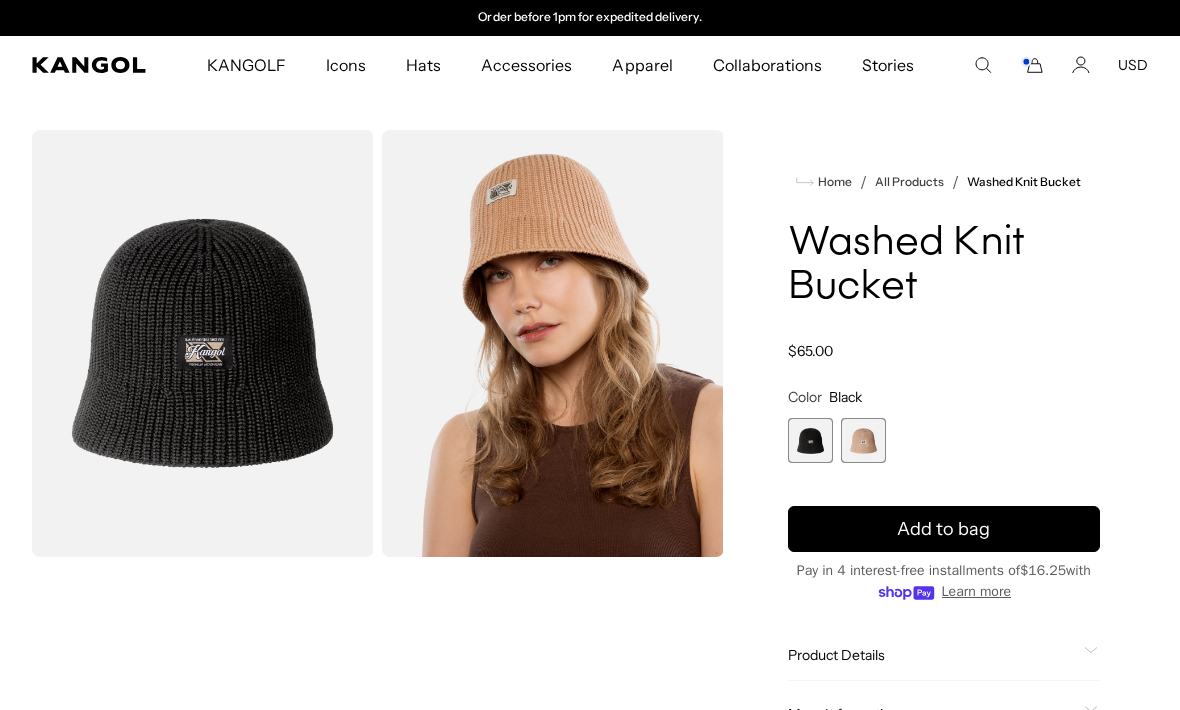 click at bounding box center [203, 343] 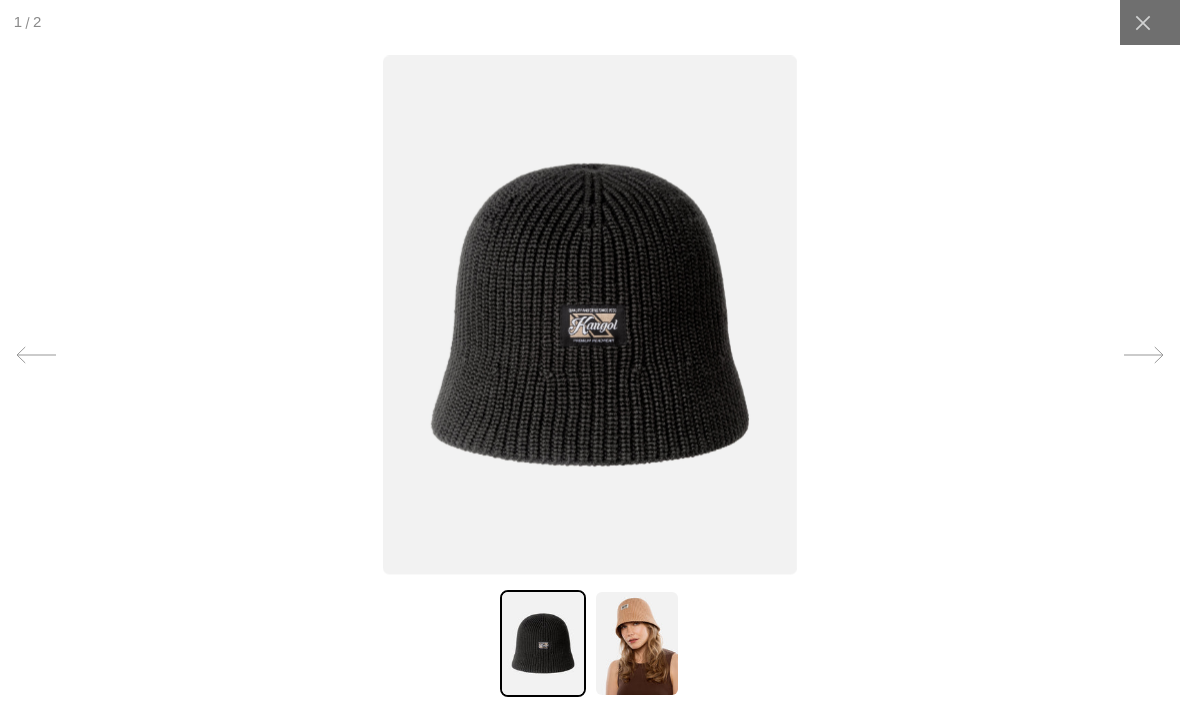 scroll, scrollTop: 0, scrollLeft: 0, axis: both 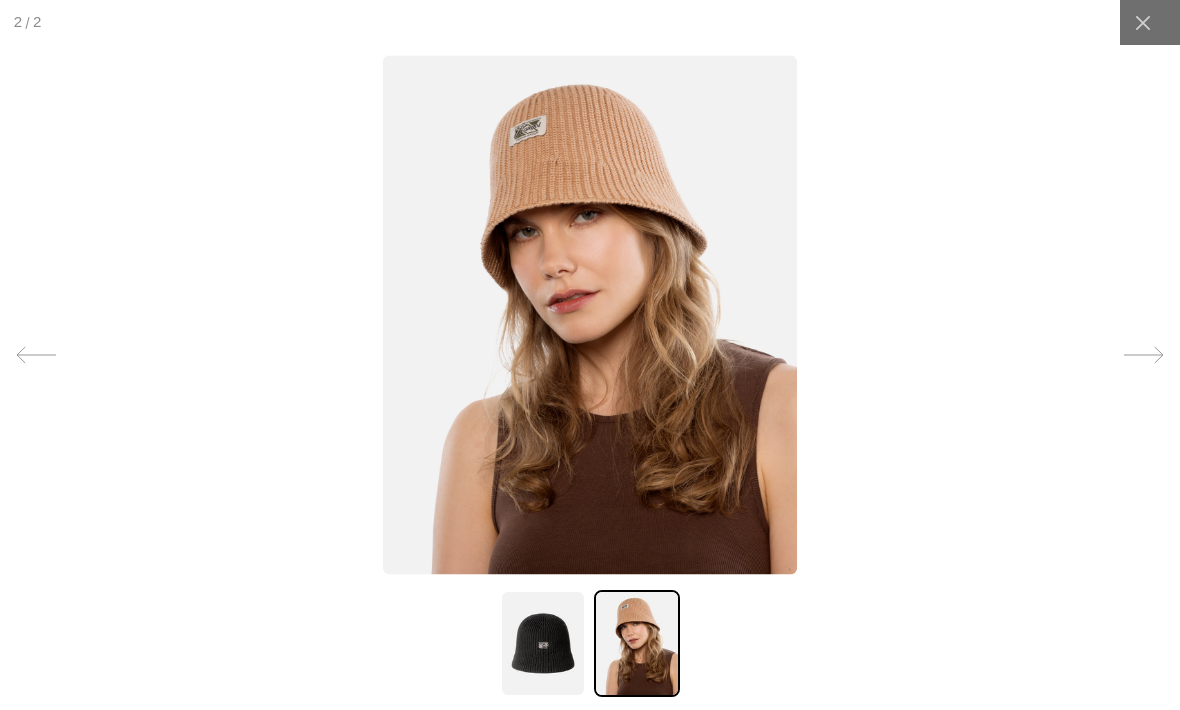 click 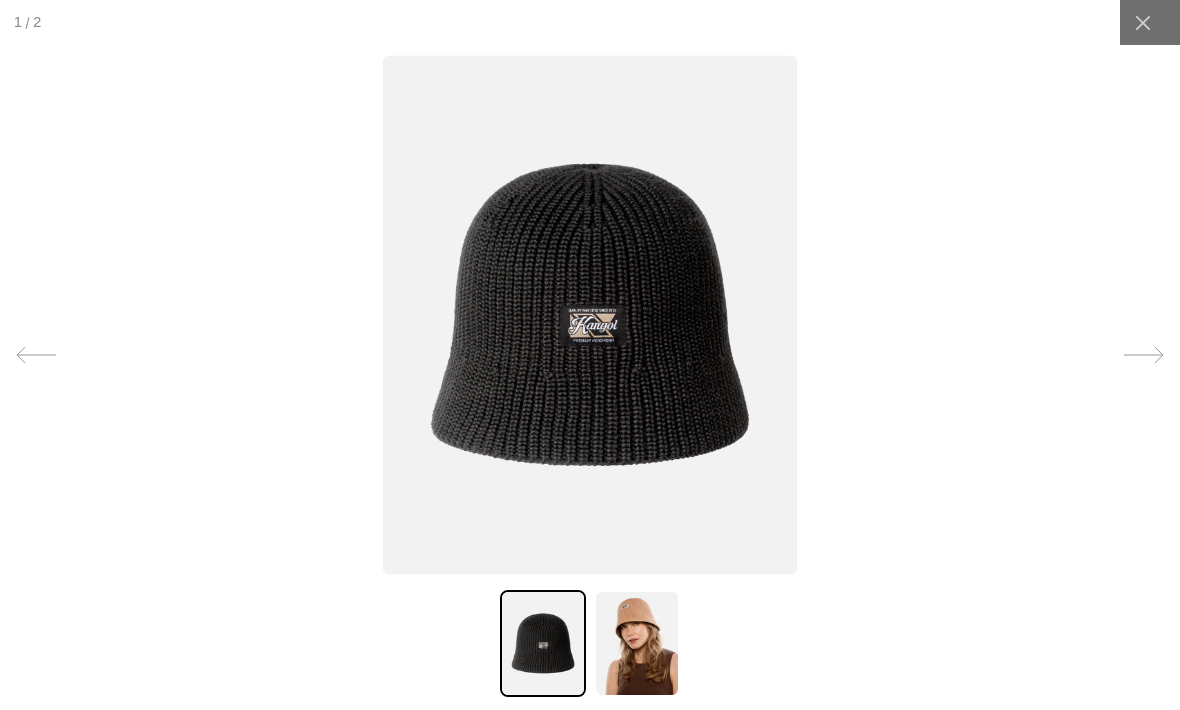 scroll, scrollTop: 0, scrollLeft: 412, axis: horizontal 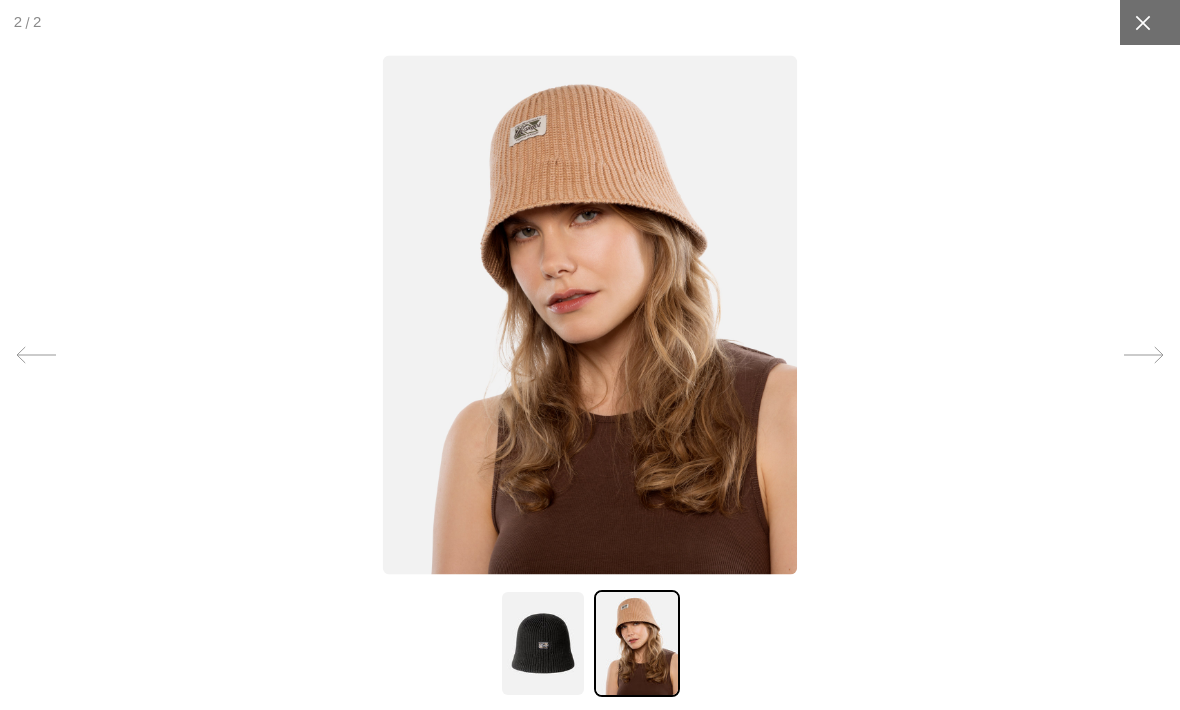 click 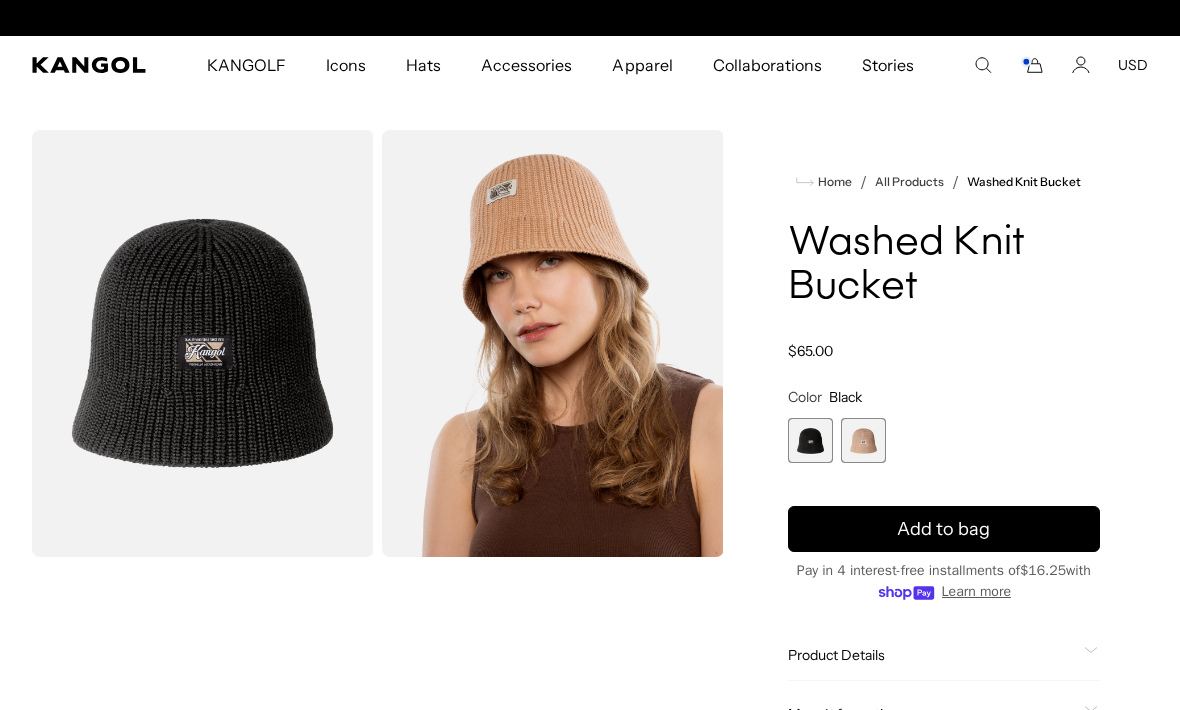 scroll, scrollTop: 0, scrollLeft: 0, axis: both 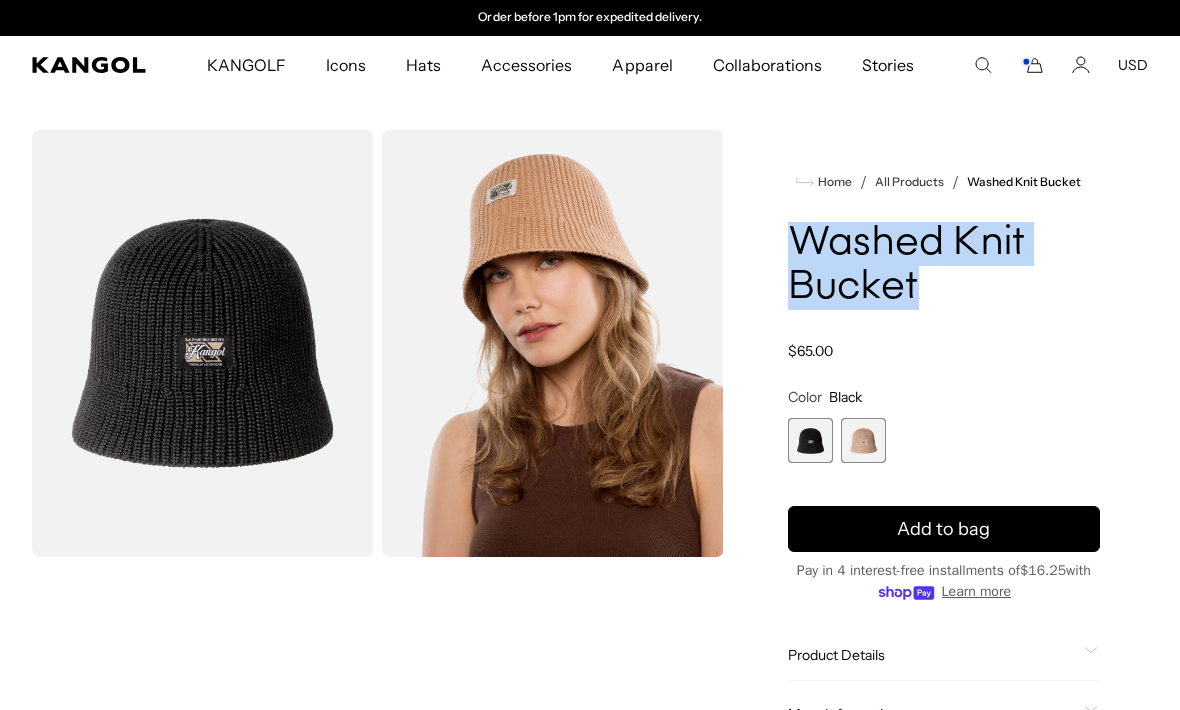 drag, startPoint x: 928, startPoint y: 283, endPoint x: 795, endPoint y: 213, distance: 150.29637 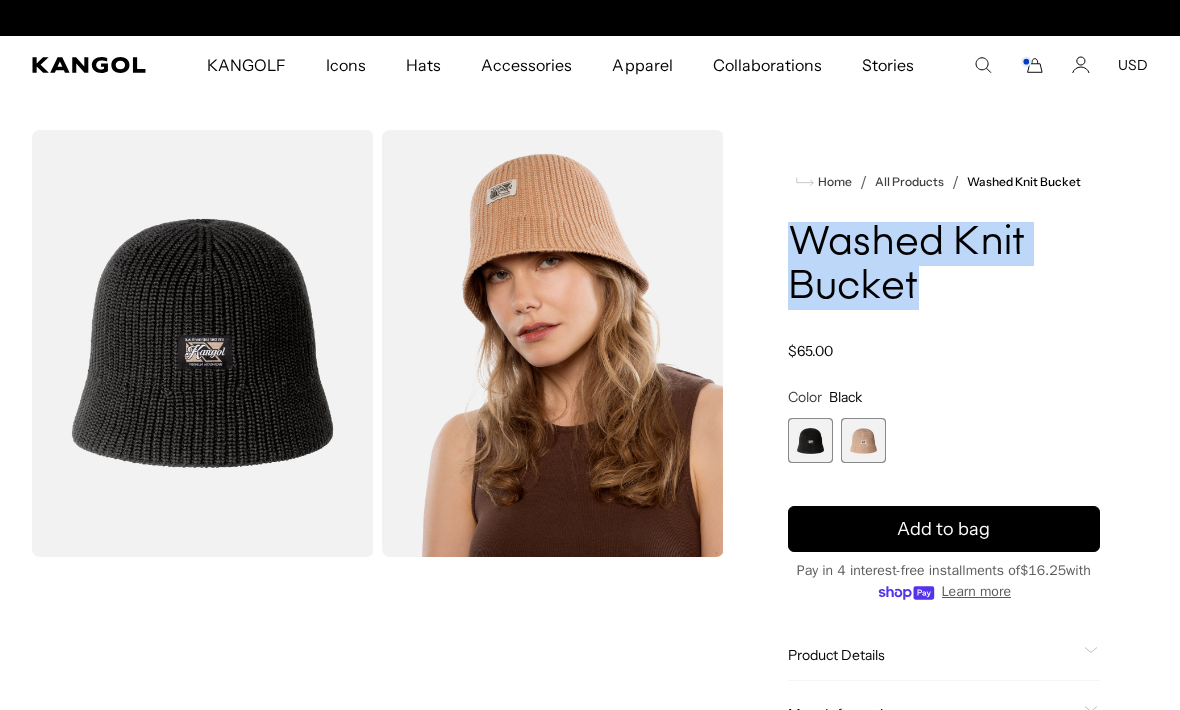 scroll, scrollTop: 0, scrollLeft: 0, axis: both 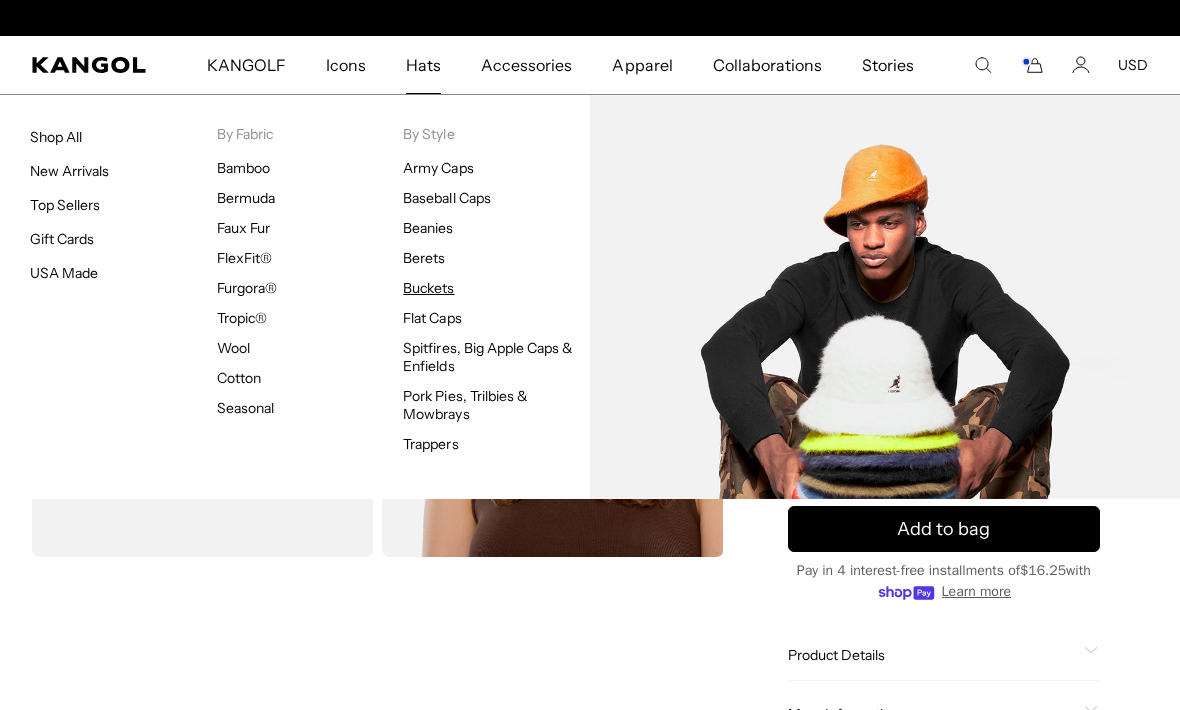 click on "Buckets" at bounding box center (428, 288) 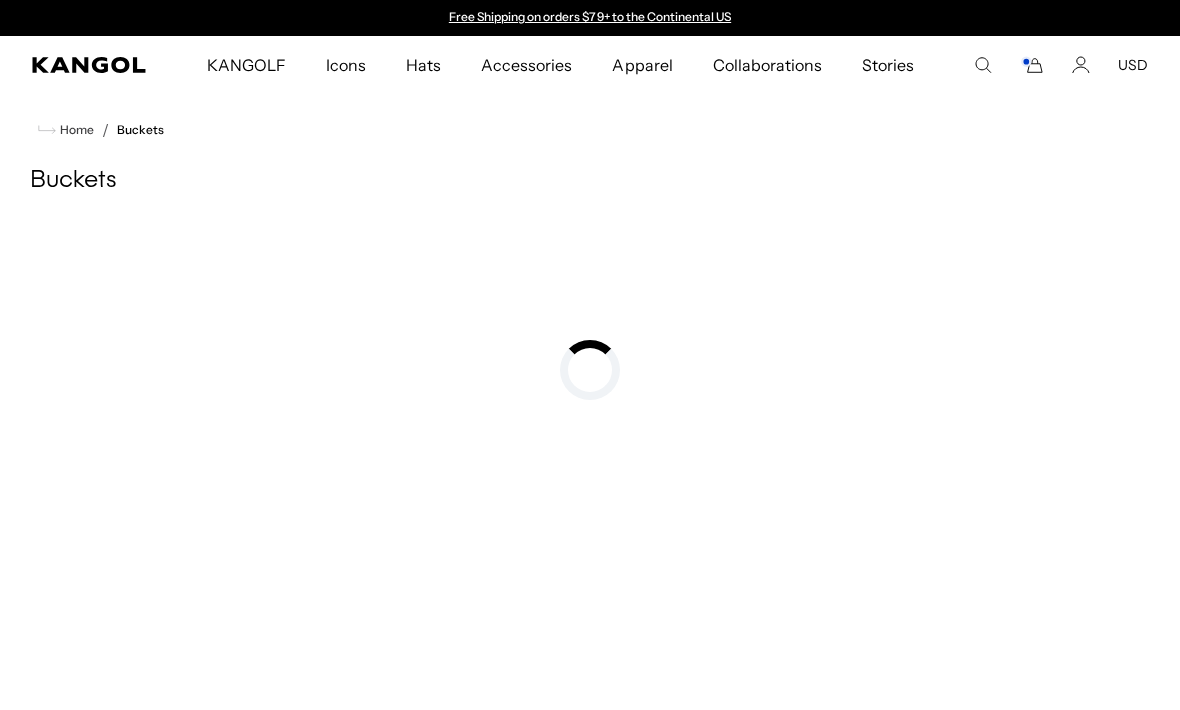 scroll, scrollTop: 0, scrollLeft: 0, axis: both 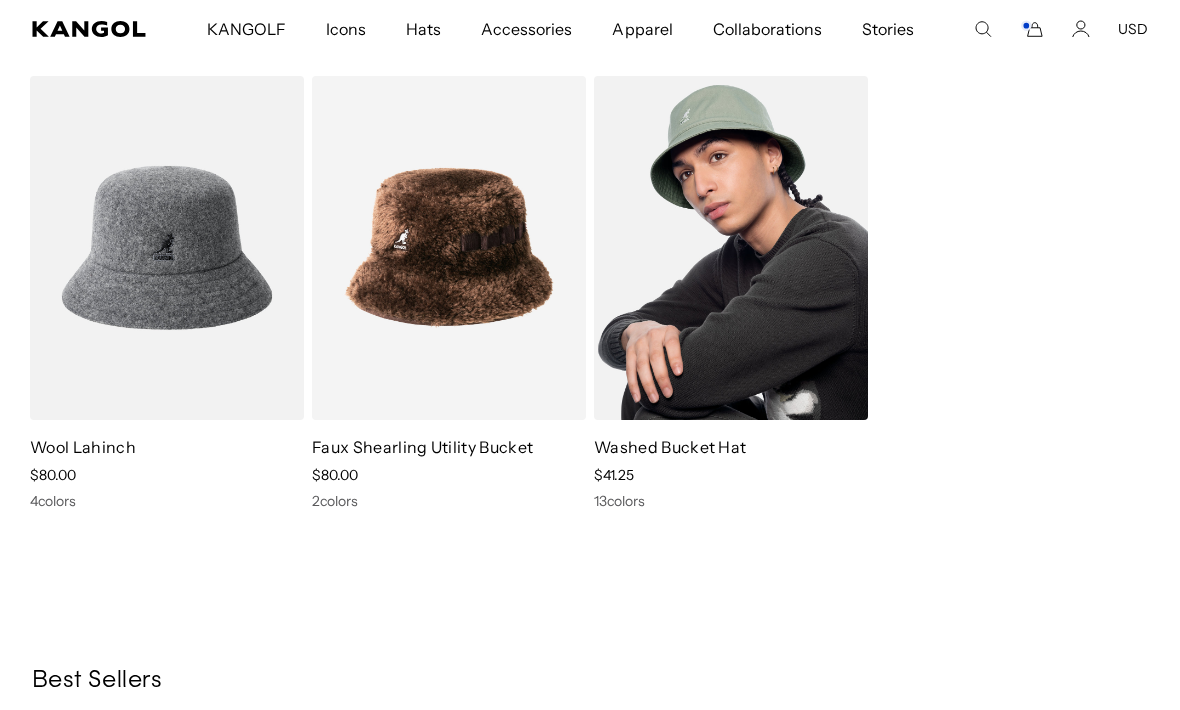 click at bounding box center [731, 248] 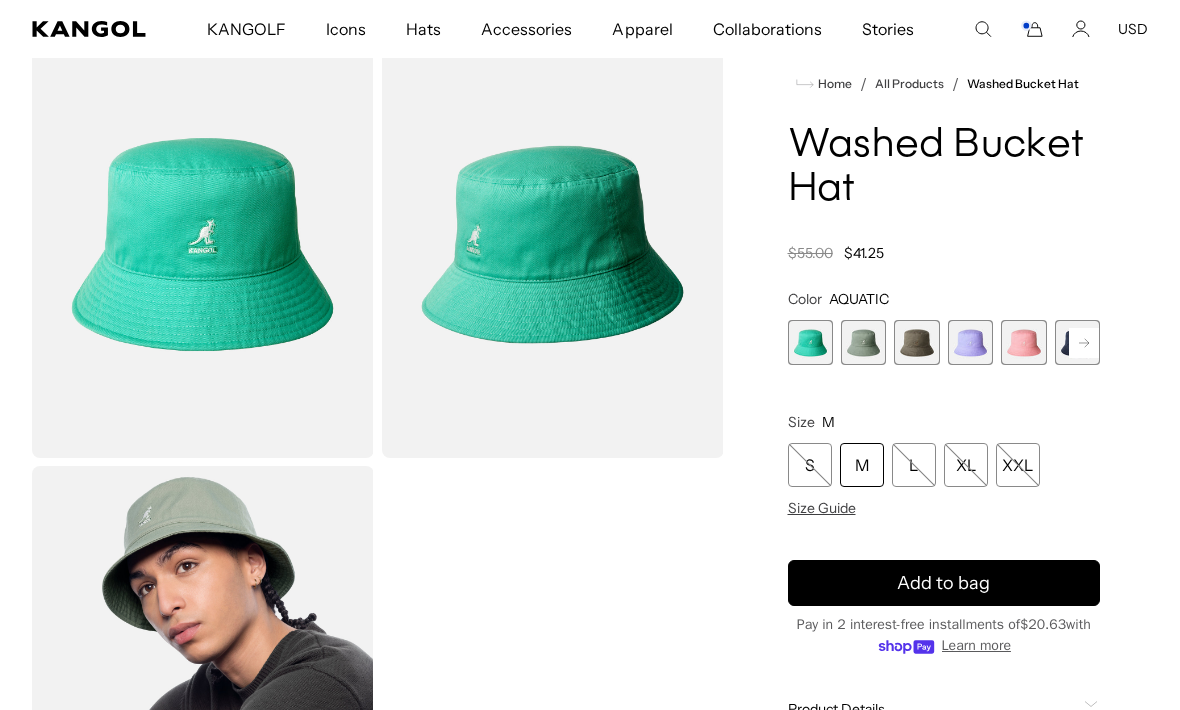 scroll, scrollTop: 156, scrollLeft: 0, axis: vertical 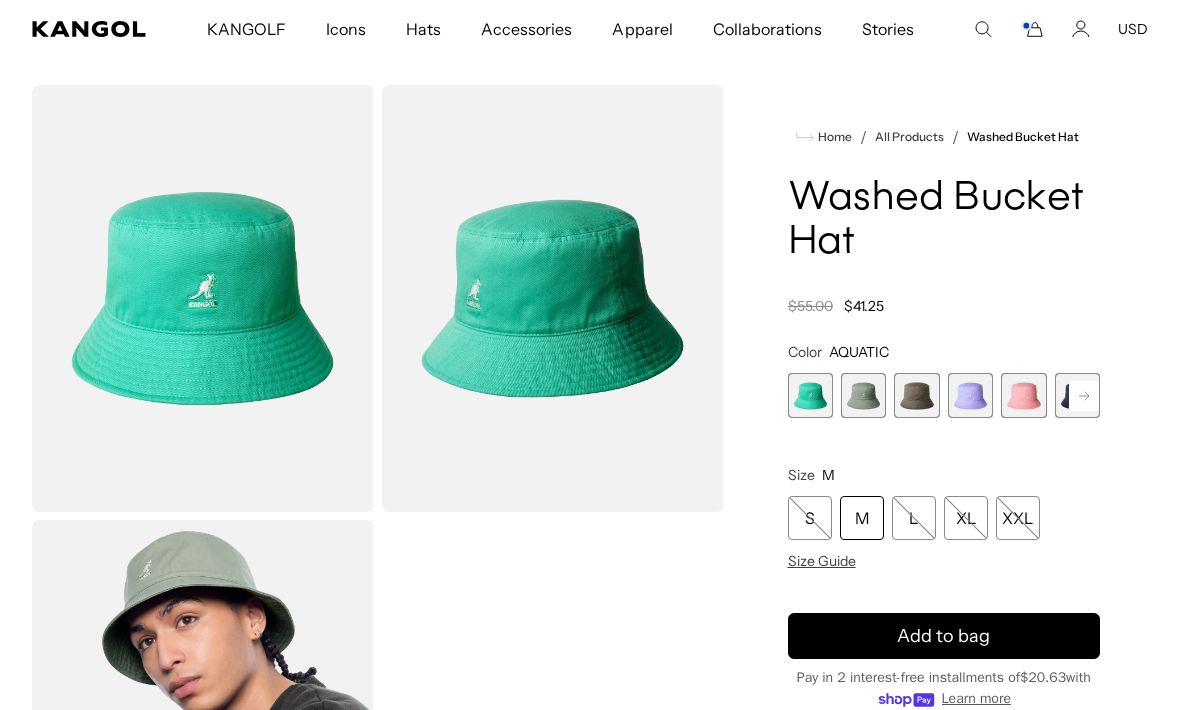 click on "Skip to content
My Bag
( 2 )
You qualify for Continental US Free Shipping!
Furgora® Casual
$80.00
Color:
Black
Size:
L
Qty
Decrease quantity for Furgora® Casual
-
*
Increase quantity for Furgora® Casual
+" at bounding box center [590, 1677] 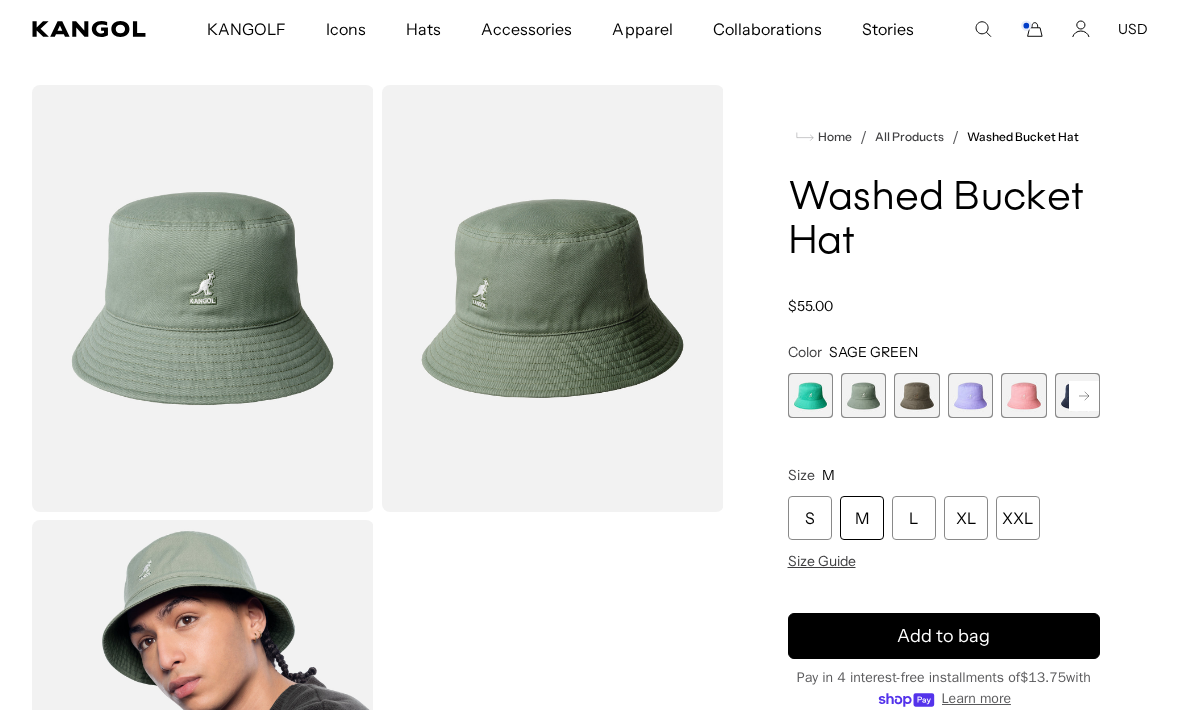 scroll, scrollTop: 0, scrollLeft: 412, axis: horizontal 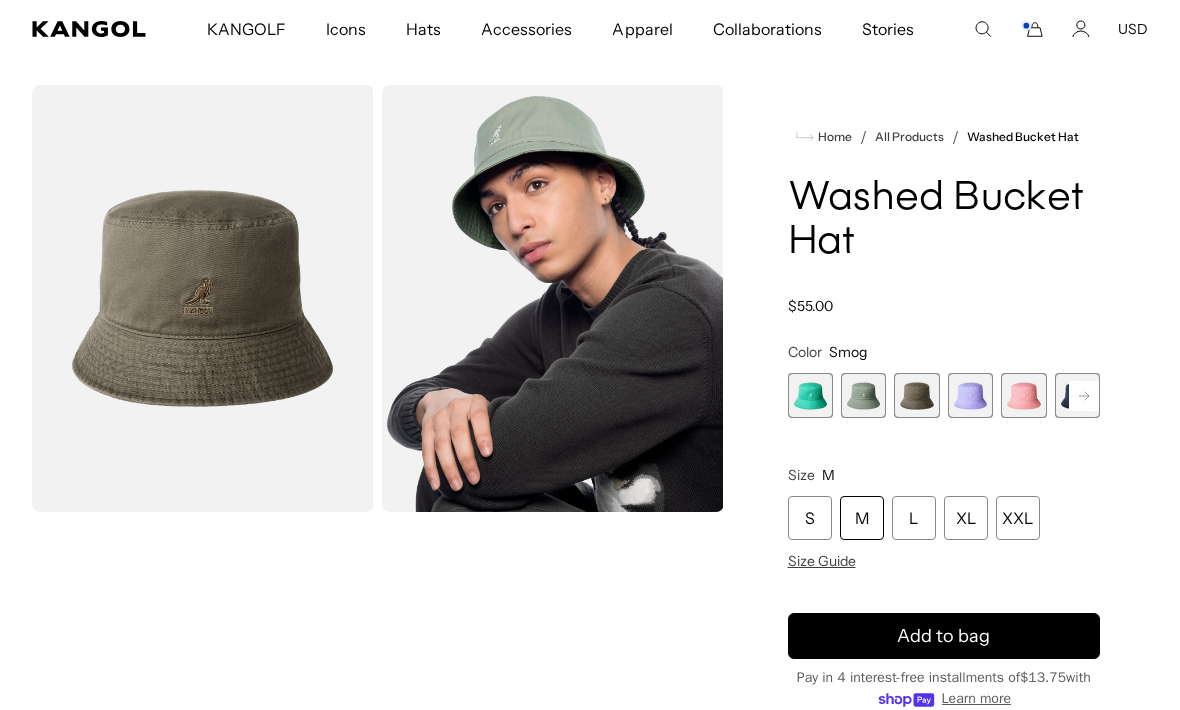 click at bounding box center [970, 395] 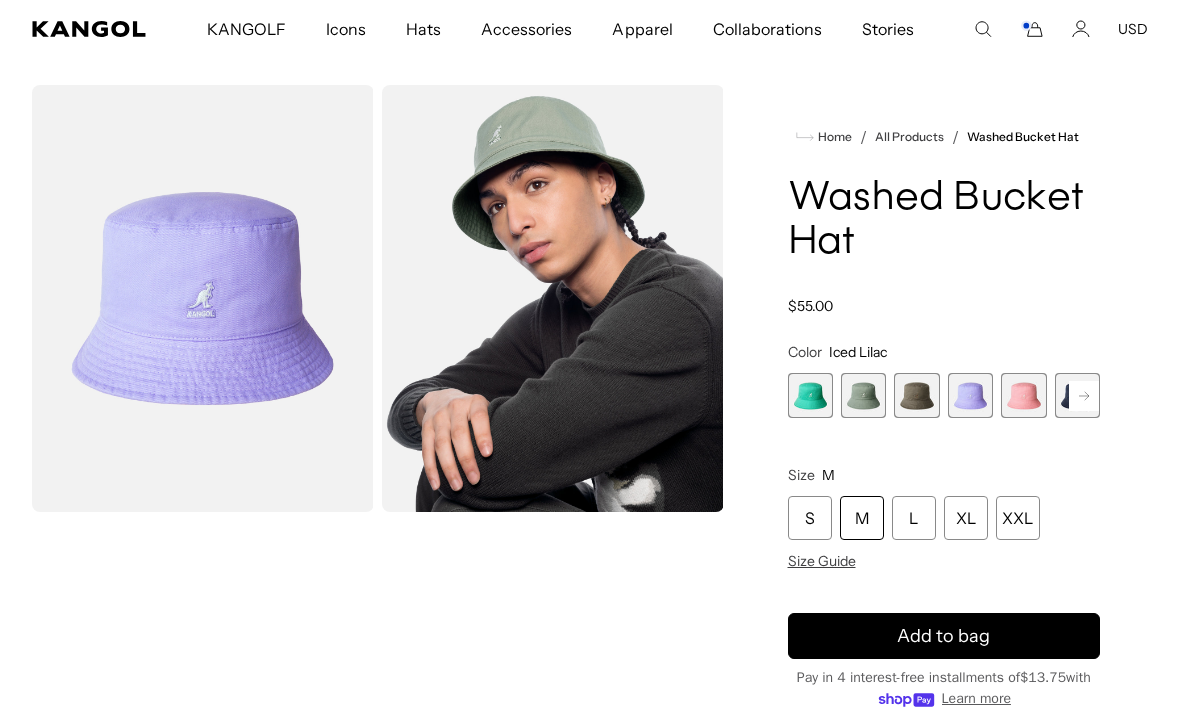 scroll, scrollTop: 0, scrollLeft: 412, axis: horizontal 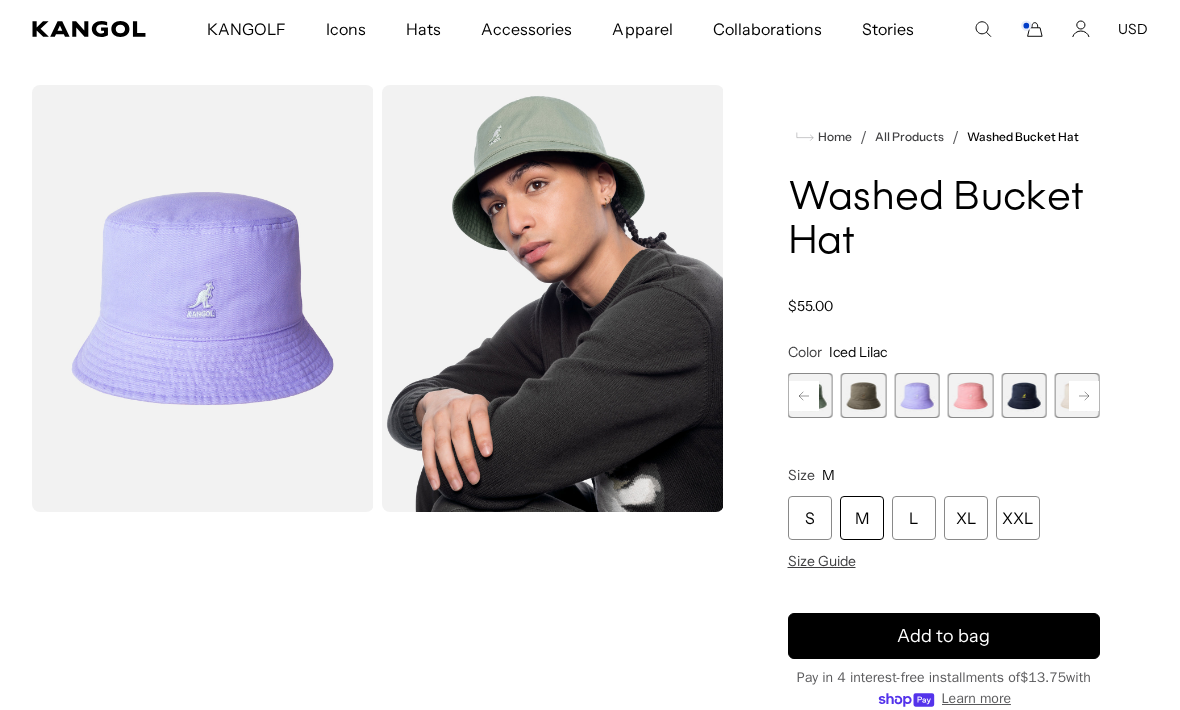 click 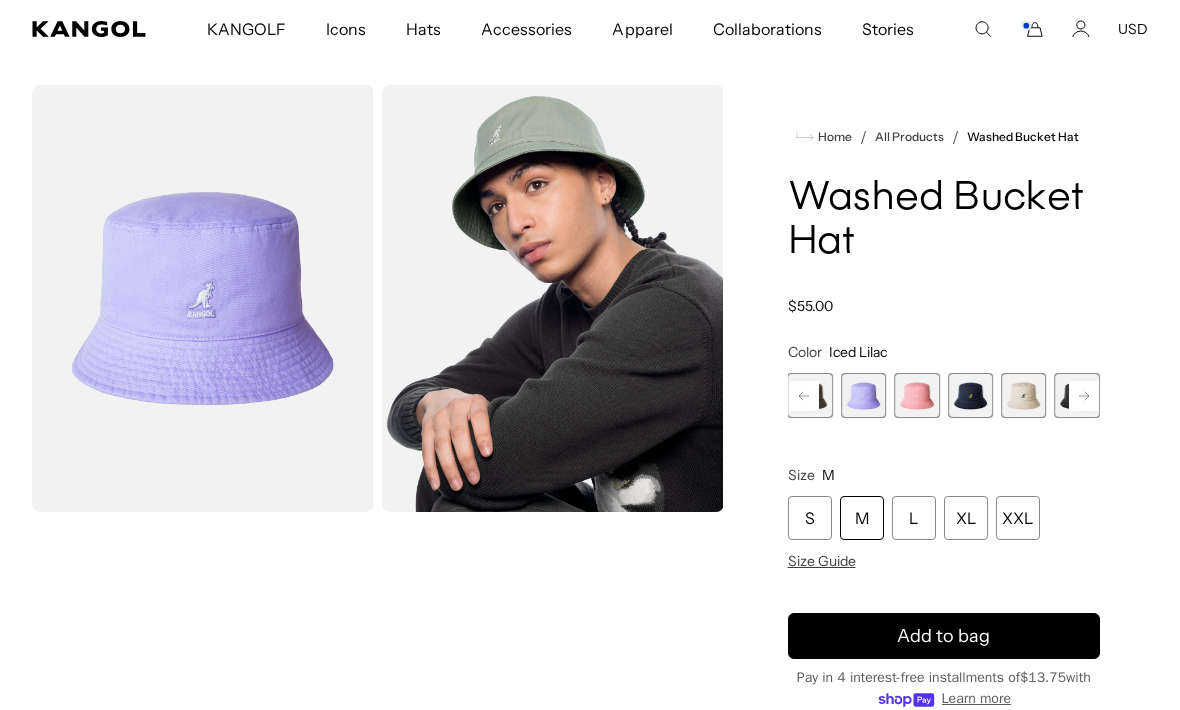 click 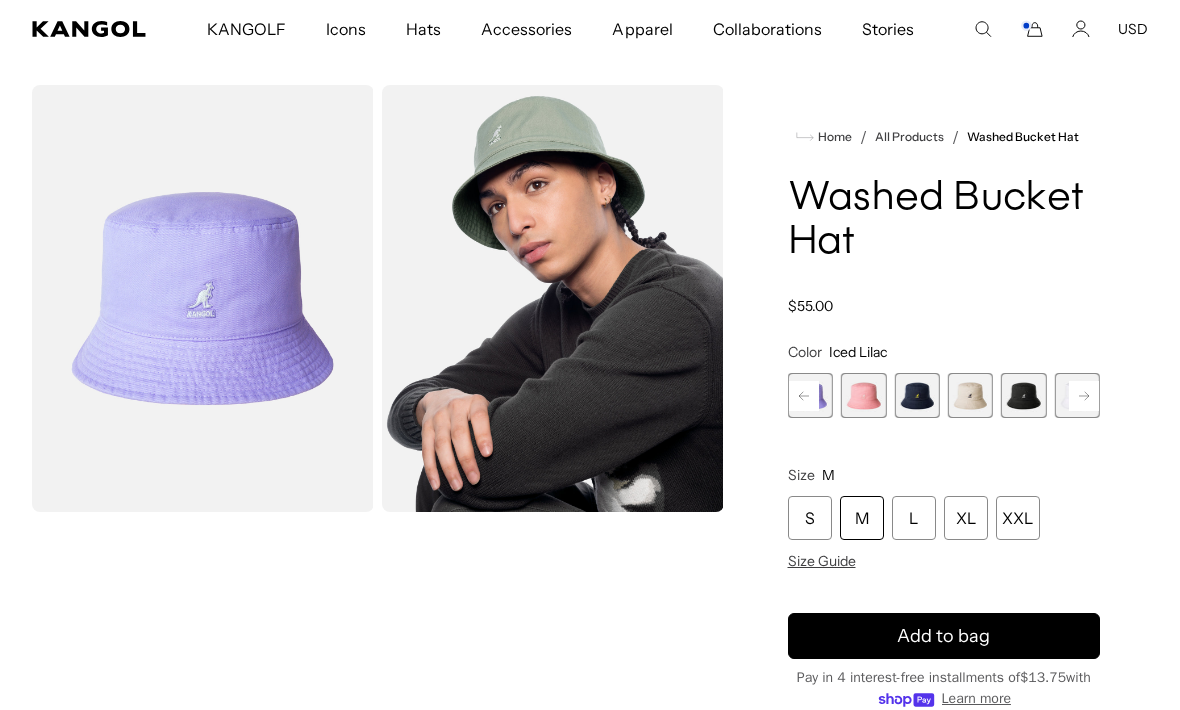 click 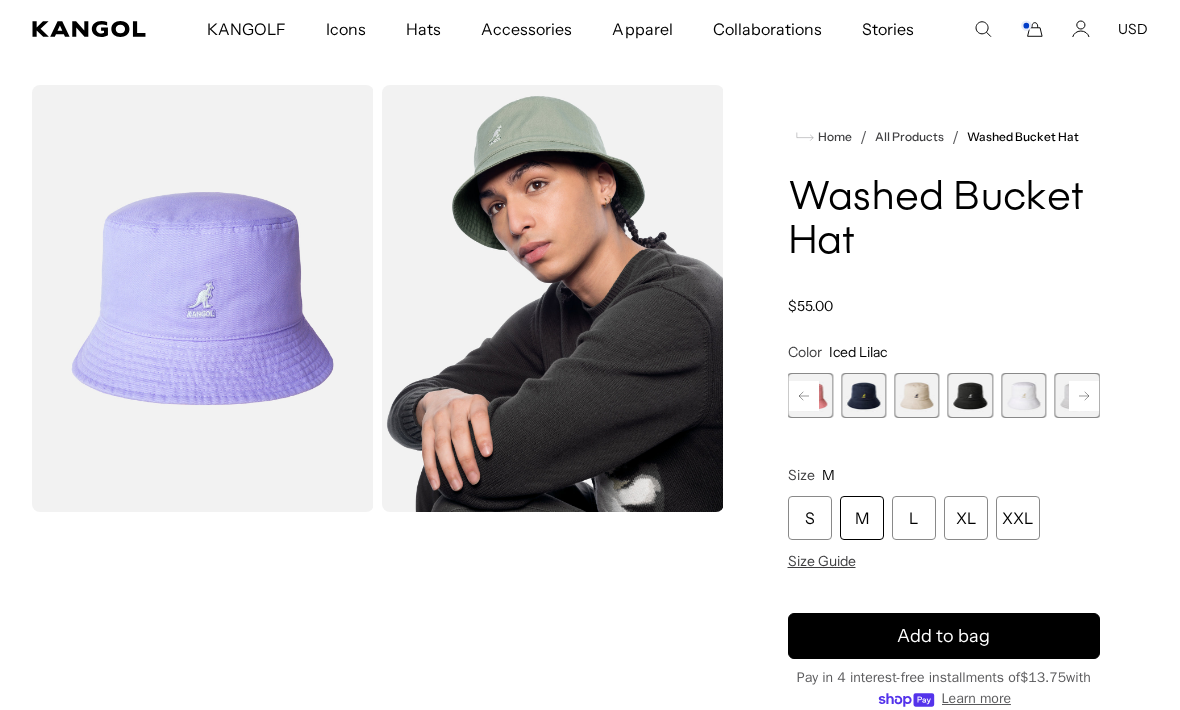 scroll, scrollTop: 0, scrollLeft: 0, axis: both 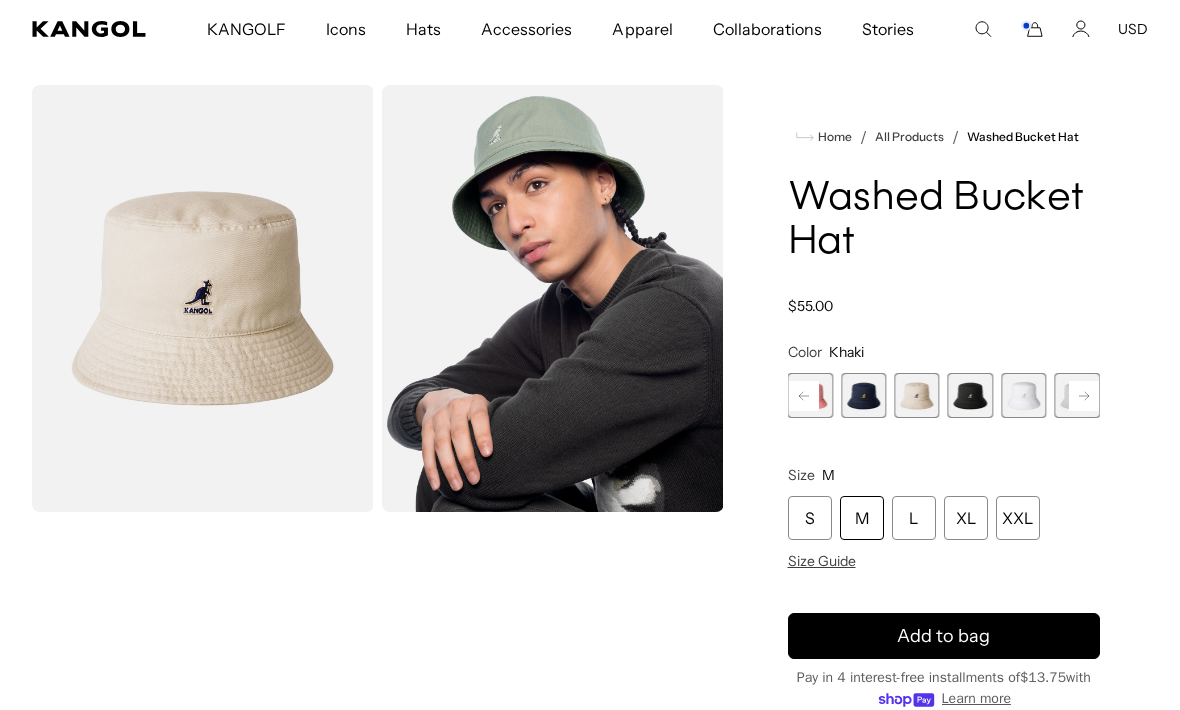 click 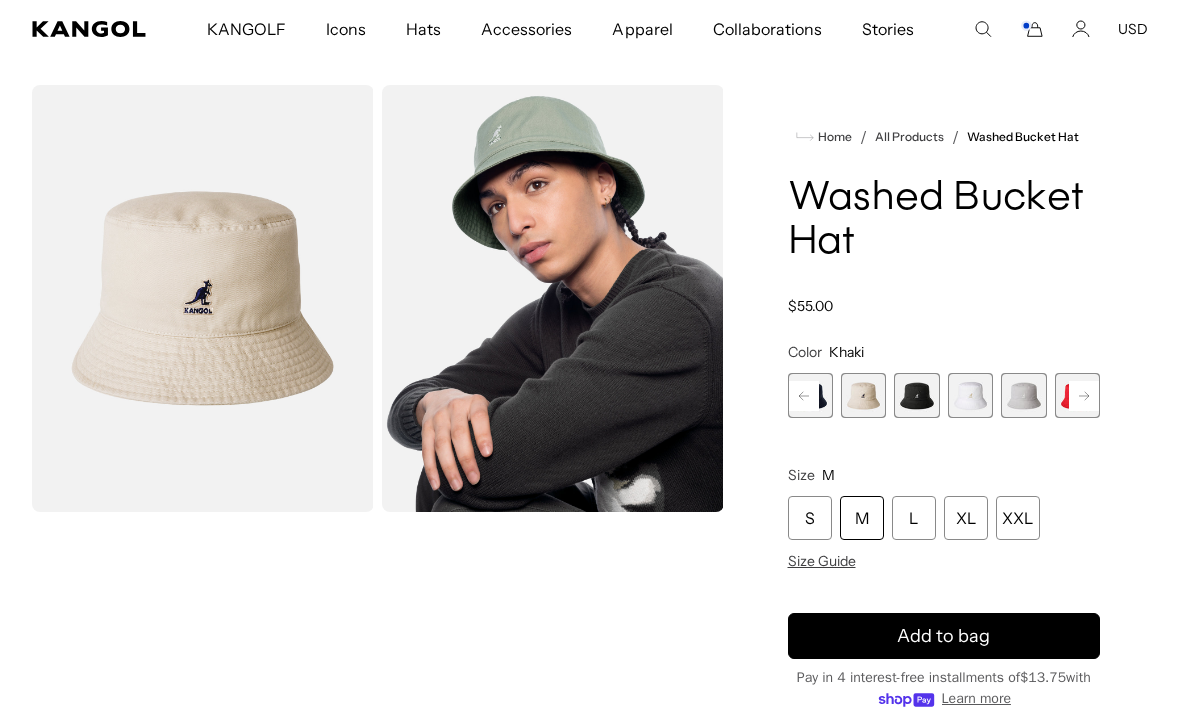 click 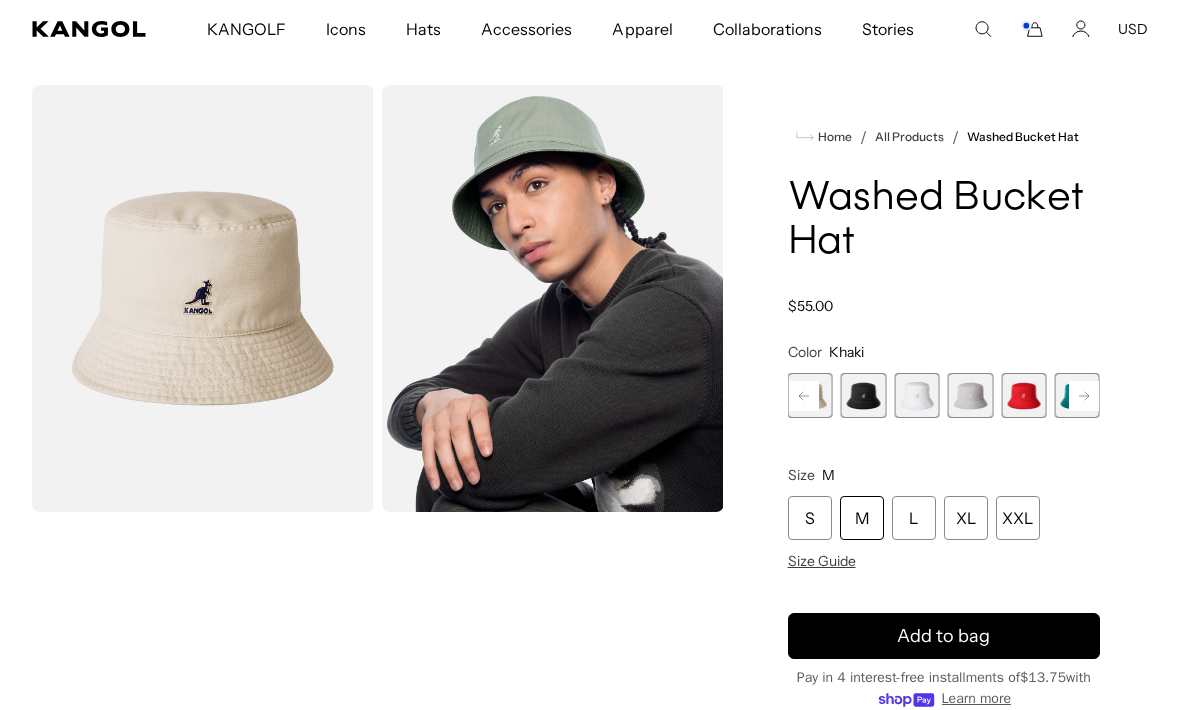 click at bounding box center (916, 395) 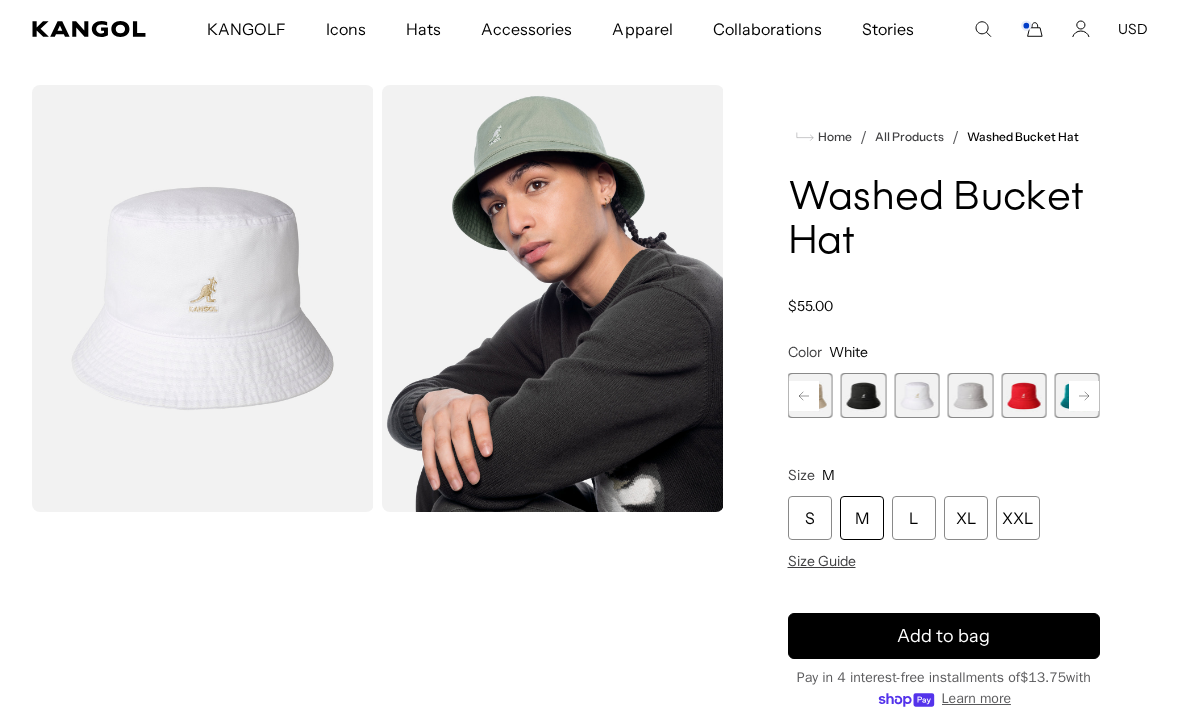 scroll, scrollTop: 0, scrollLeft: 0, axis: both 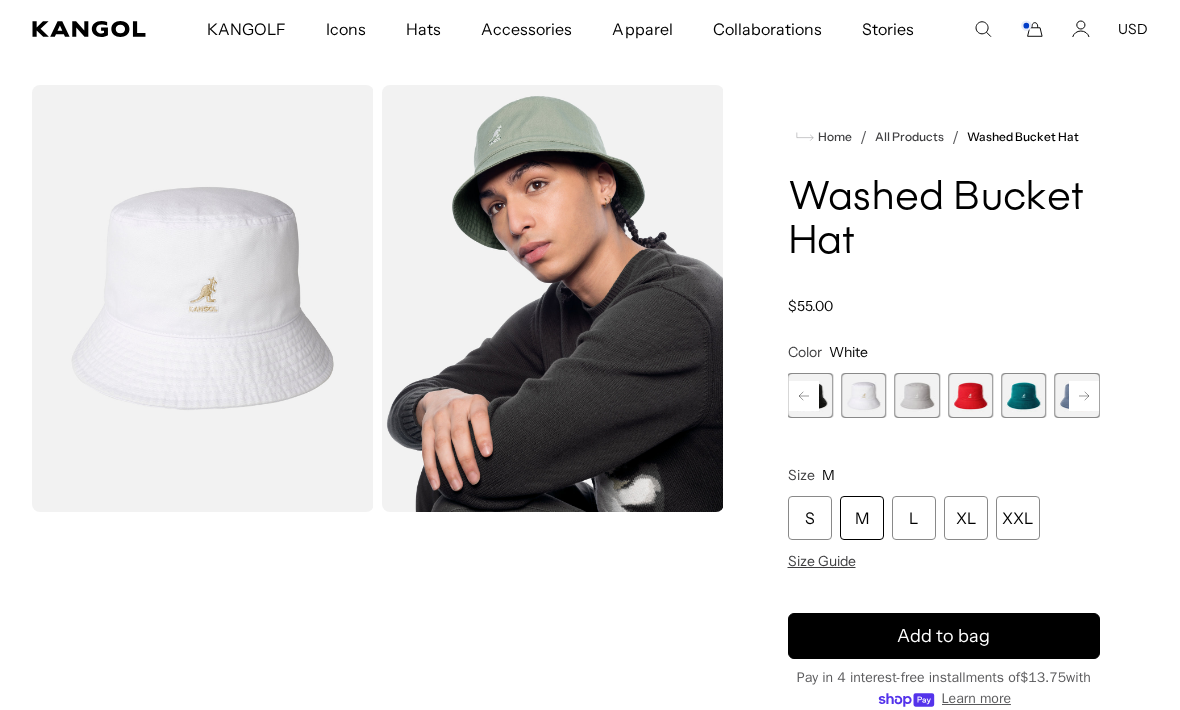 click at bounding box center (1077, 395) 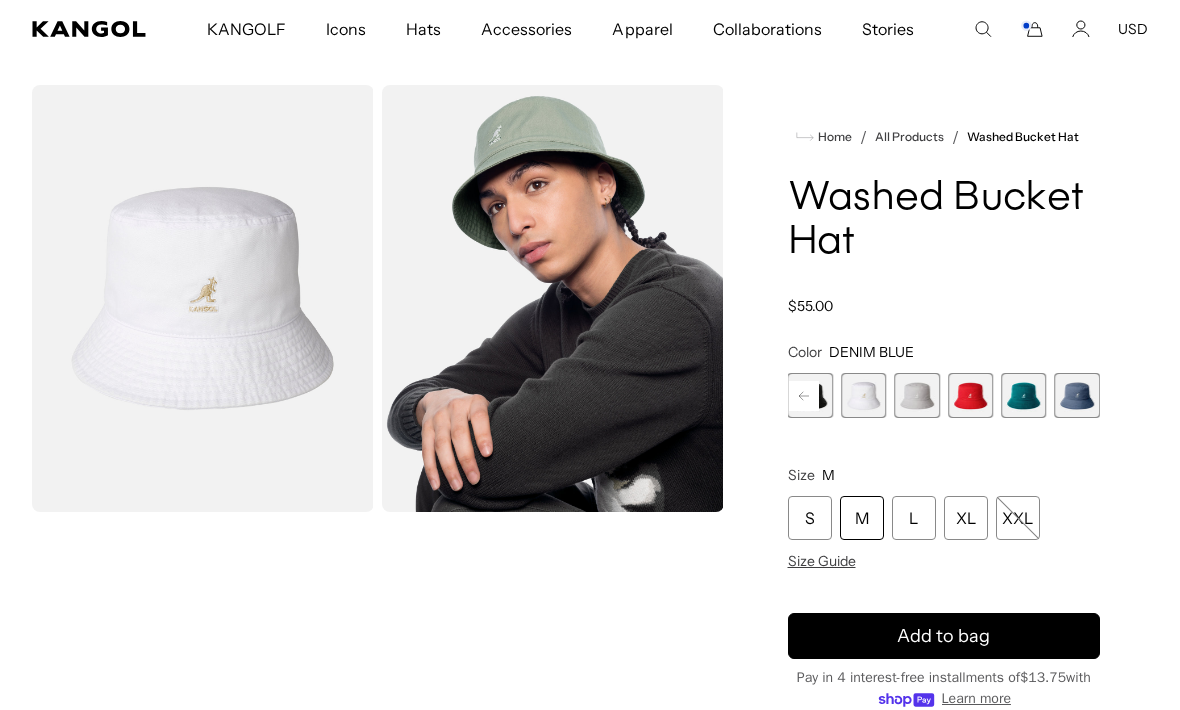 click at bounding box center (1077, 395) 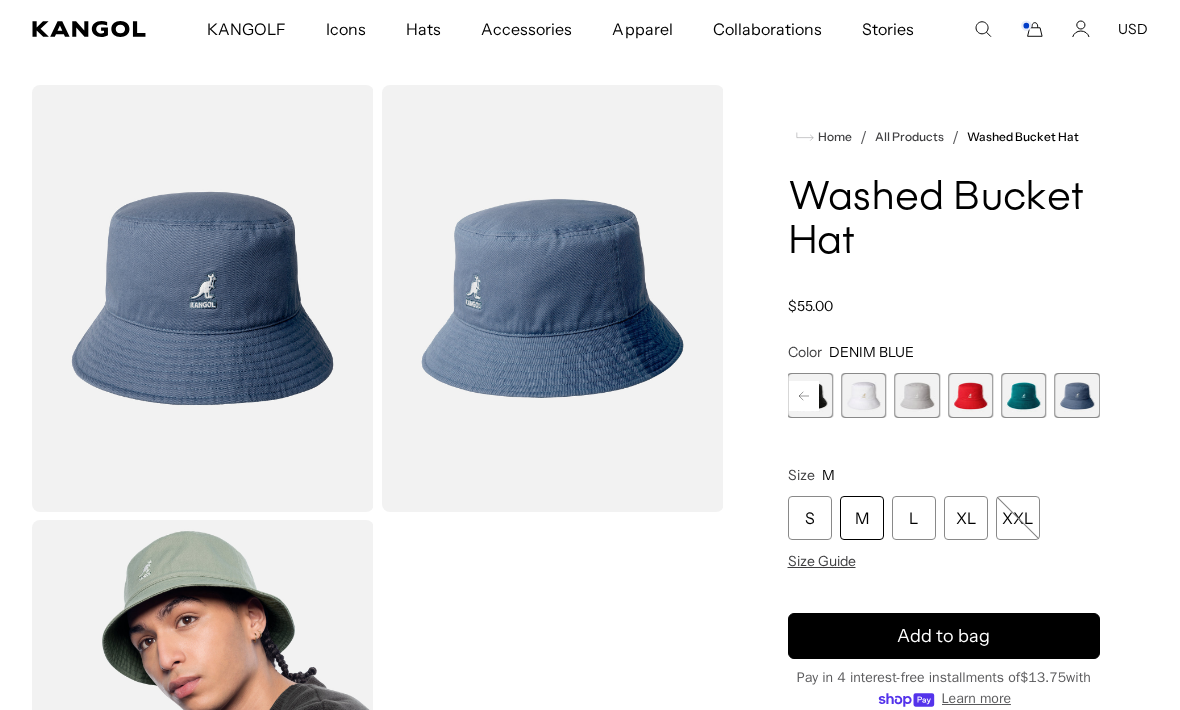 scroll, scrollTop: 0, scrollLeft: 412, axis: horizontal 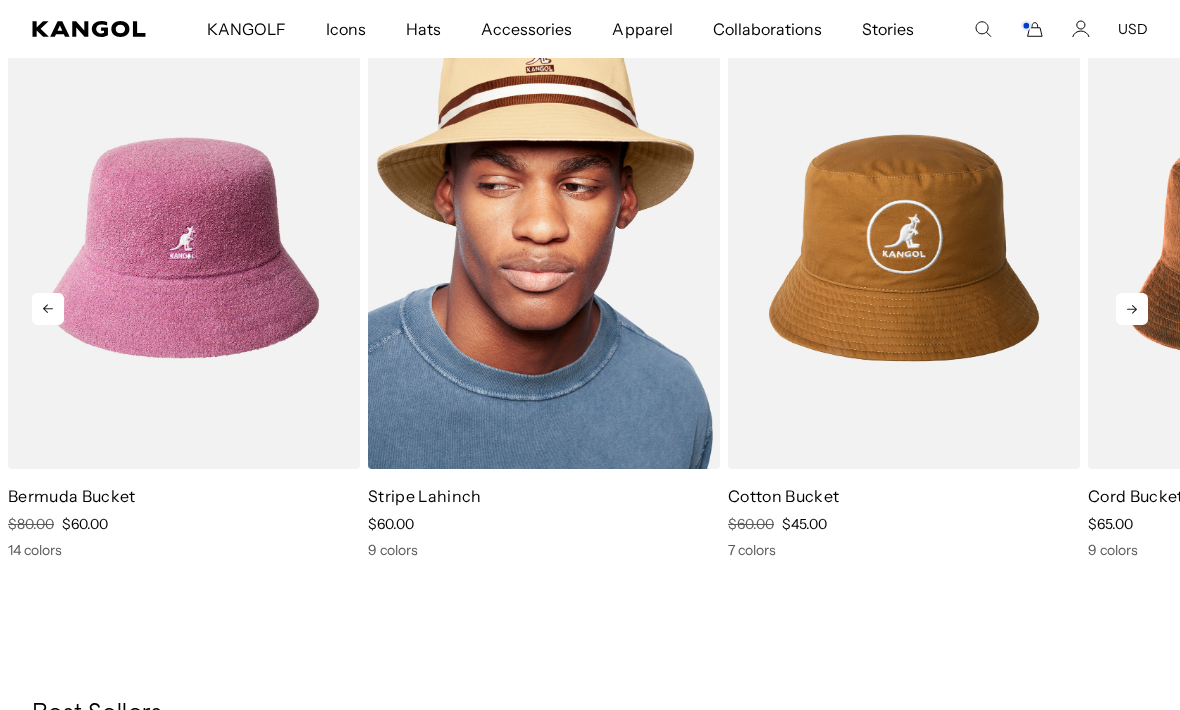 click on "Skip to content
My Bag
( 2 )
You qualify for Continental US Free Shipping!
Furgora® Casual
$80.00
Color:
Black
Size:
L
Qty
Decrease quantity for Furgora® Casual
-
*
Increase quantity for Furgora® Casual
+" at bounding box center (590, 535) 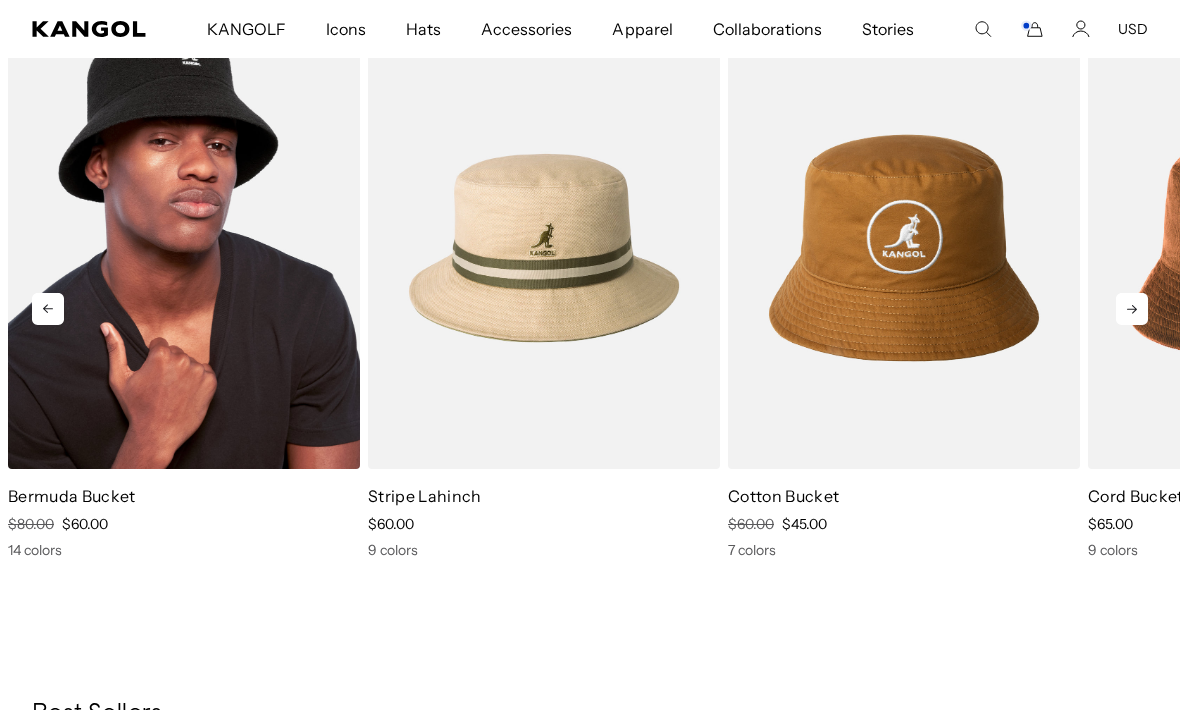 click at bounding box center [184, 248] 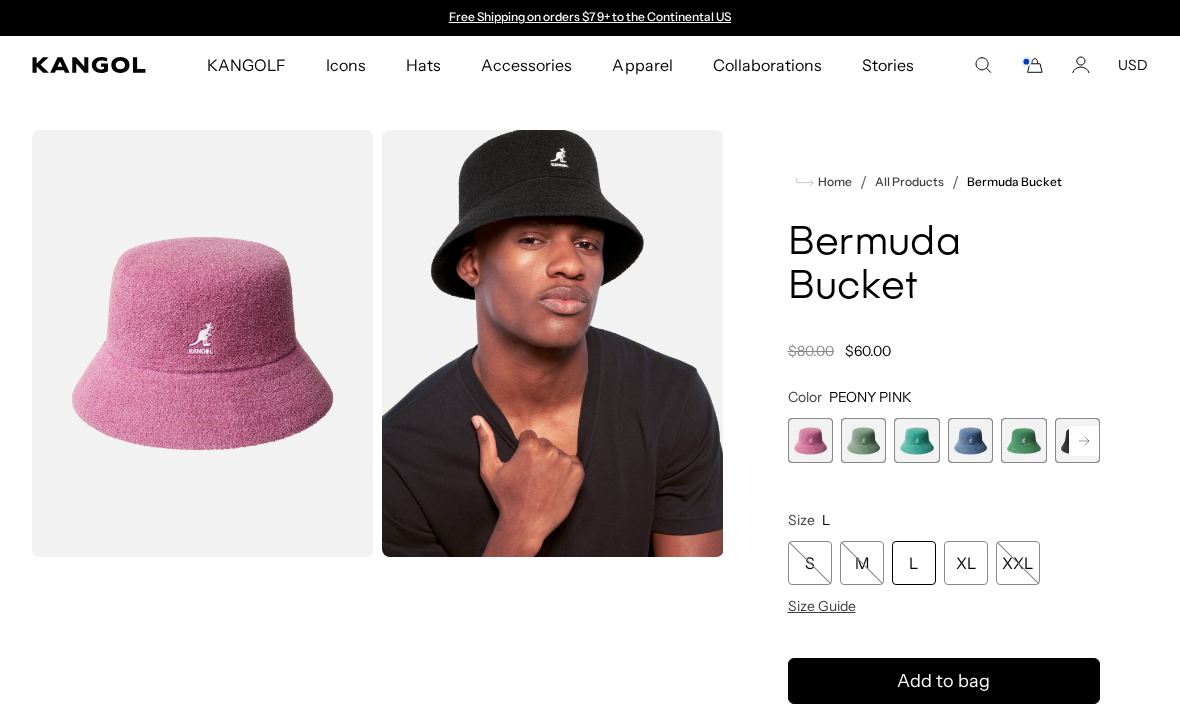 scroll, scrollTop: 0, scrollLeft: 0, axis: both 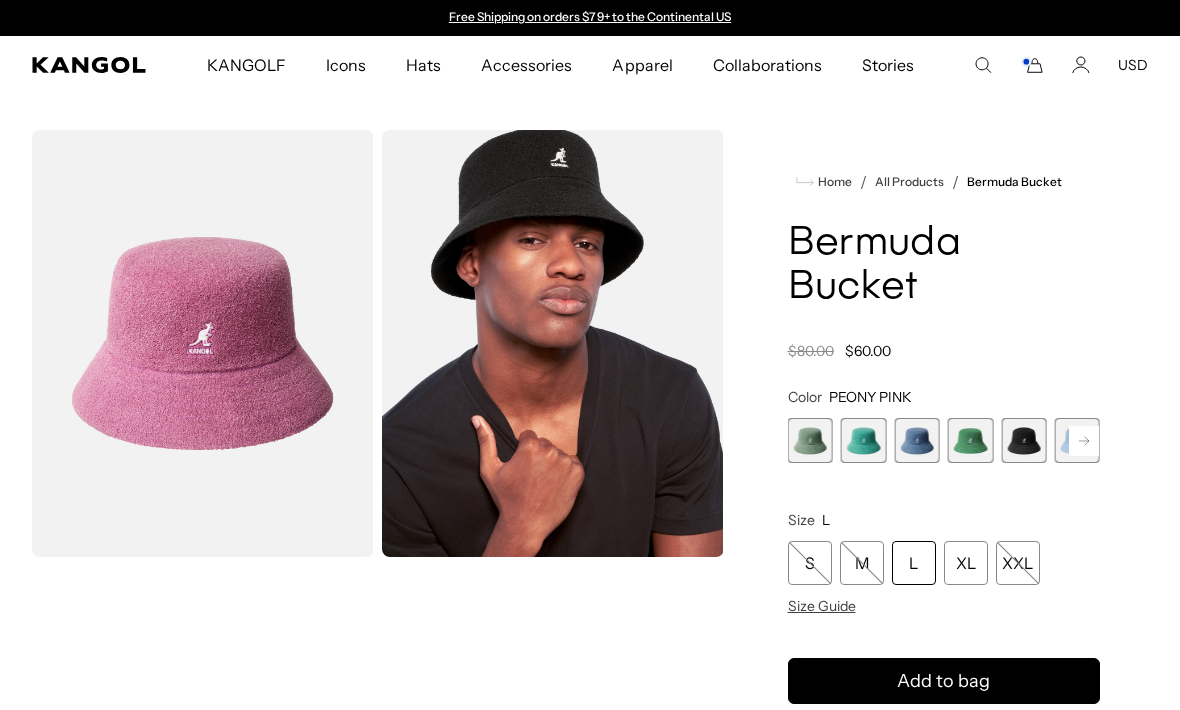 click 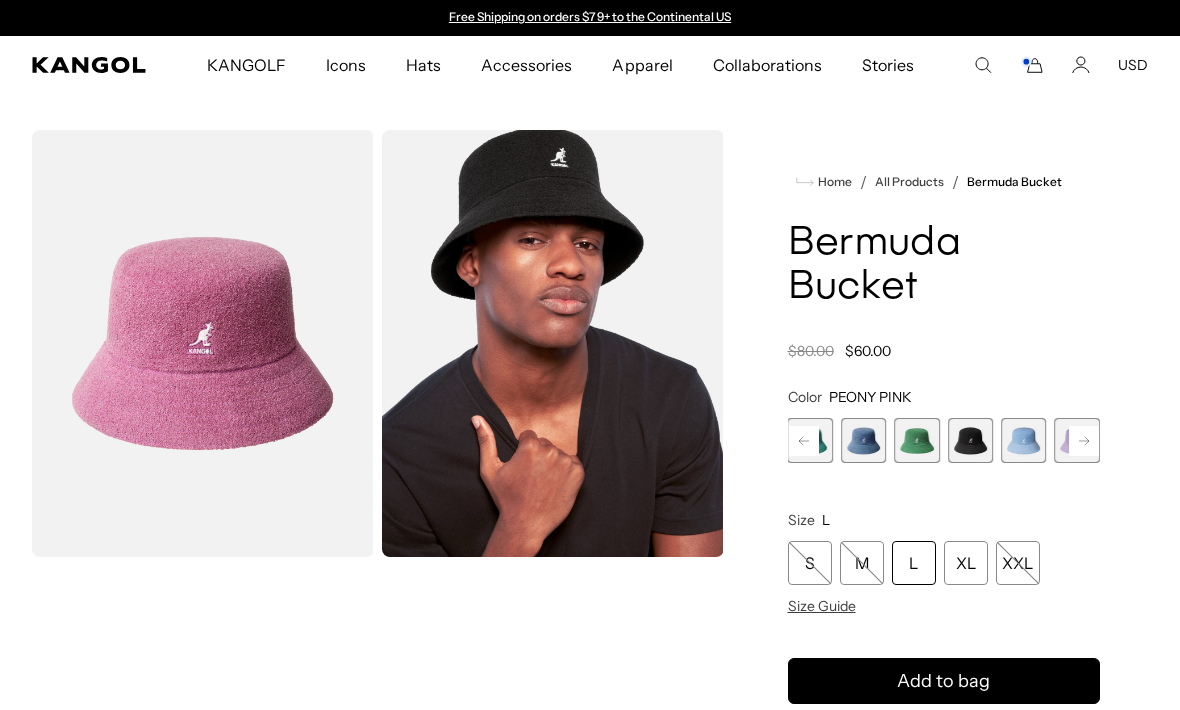 click 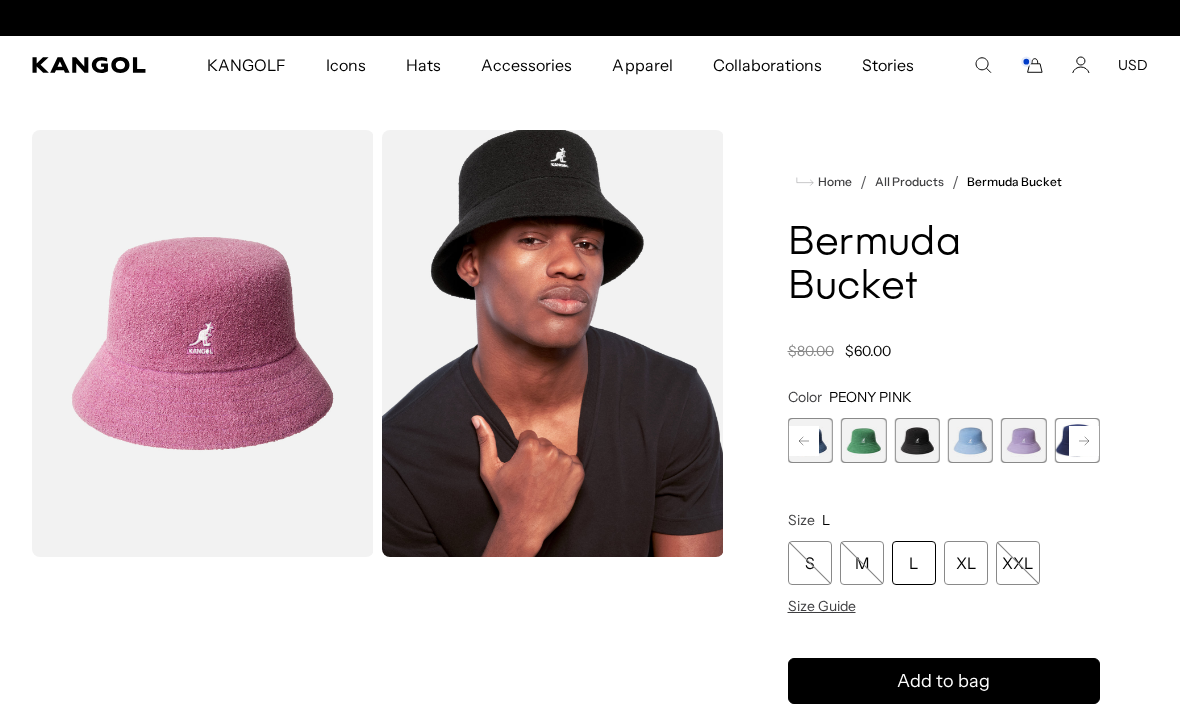 click 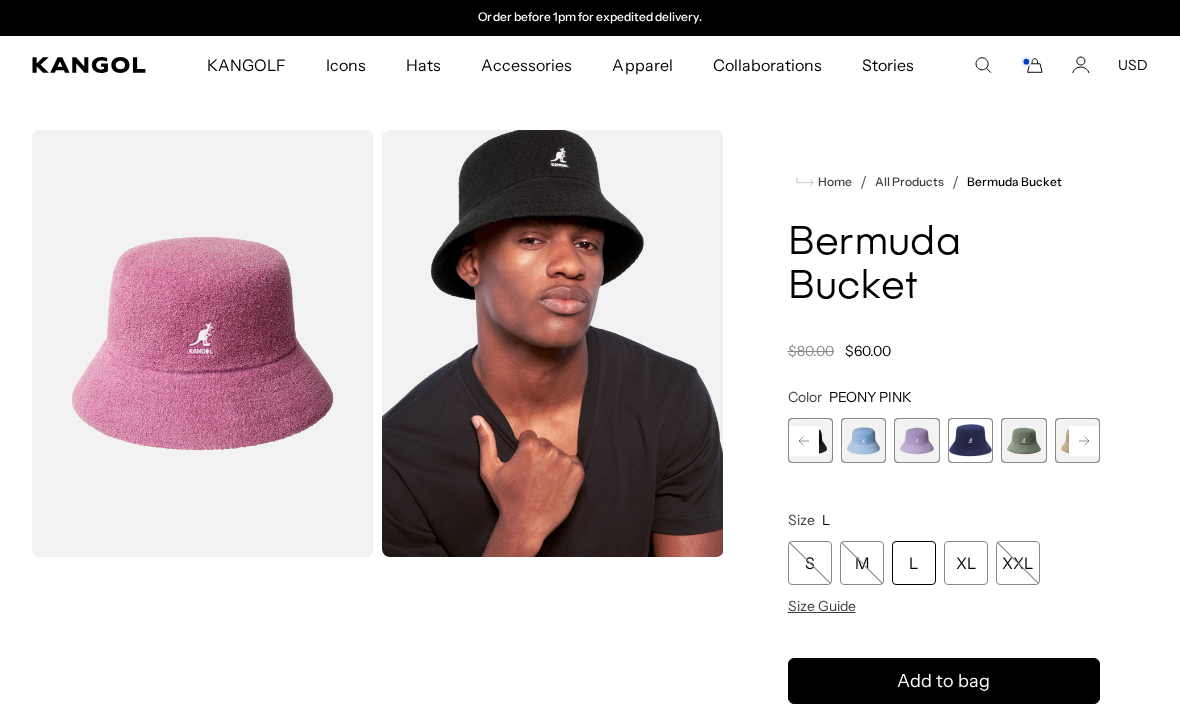 click 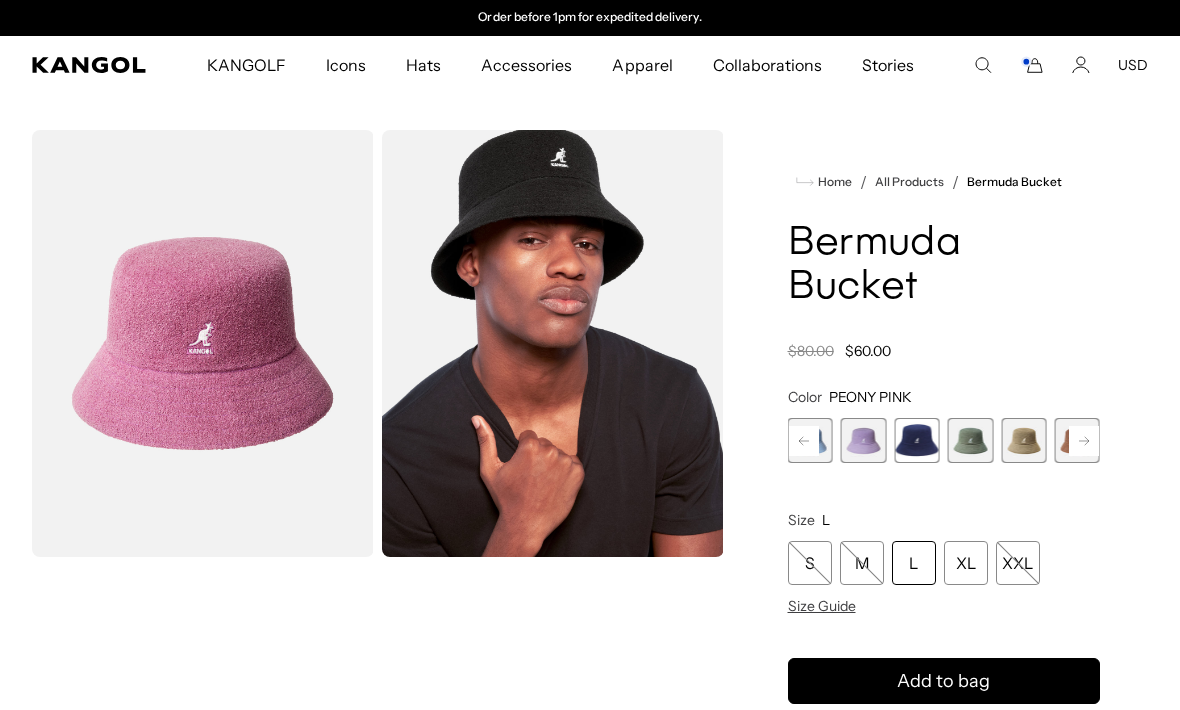 click 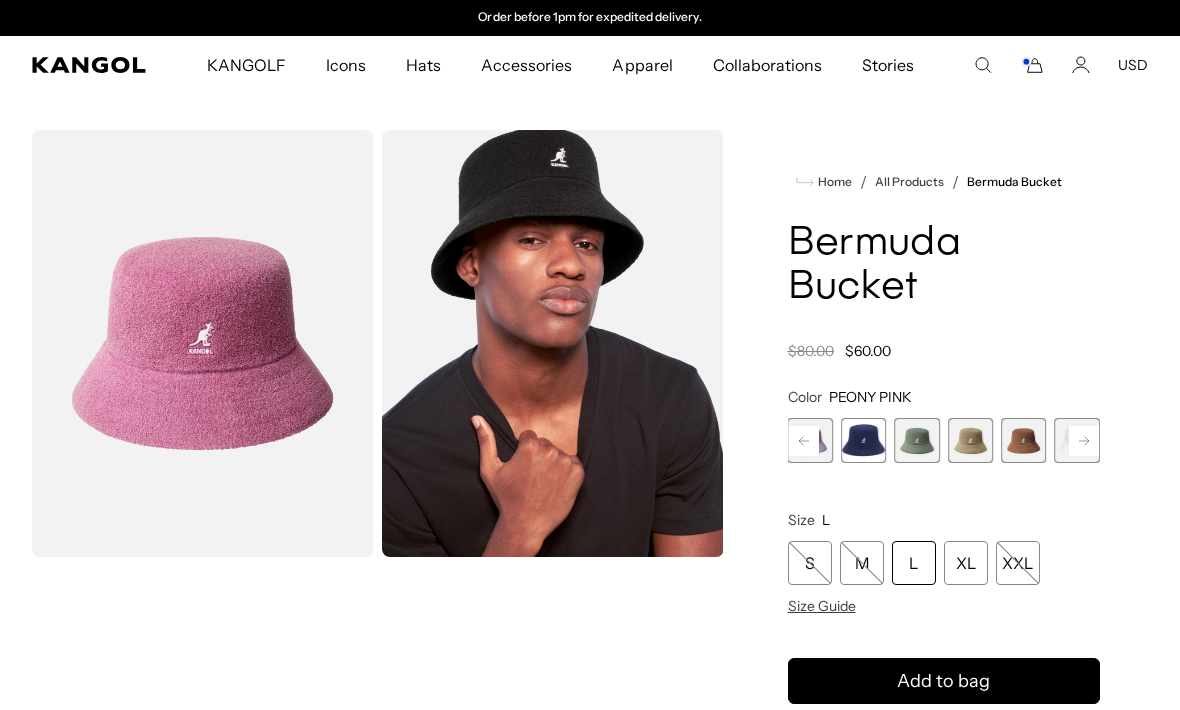 click 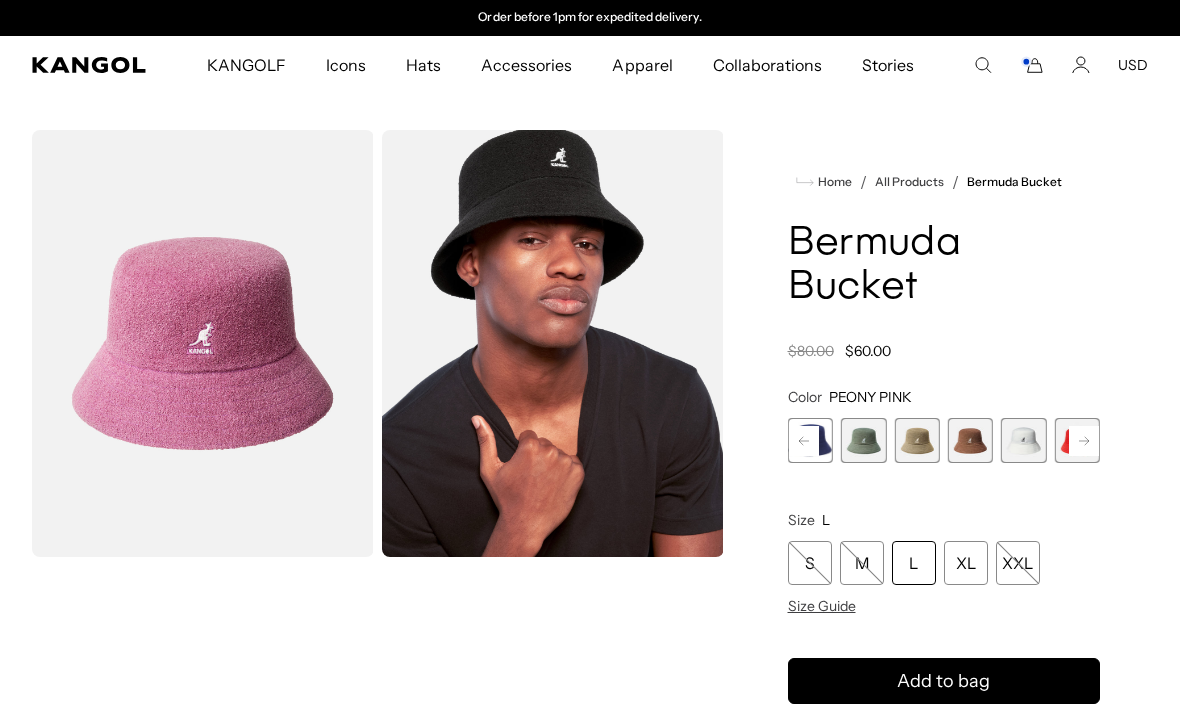 click at bounding box center (1077, 440) 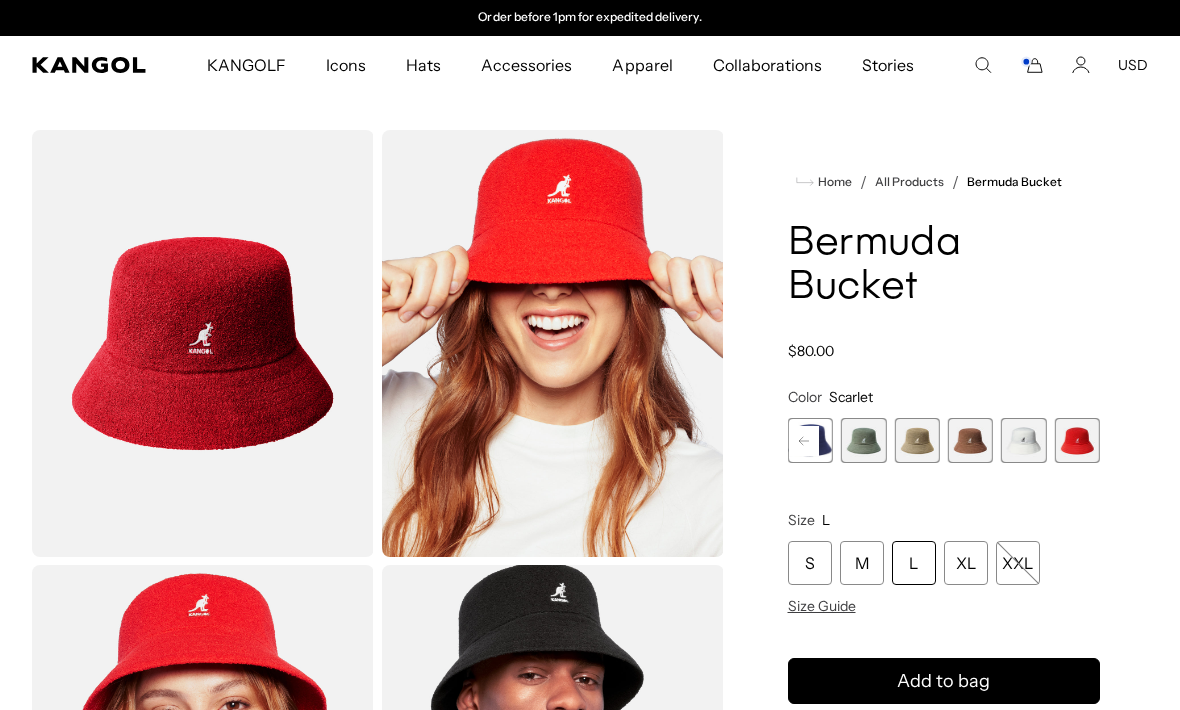 click at bounding box center (970, 440) 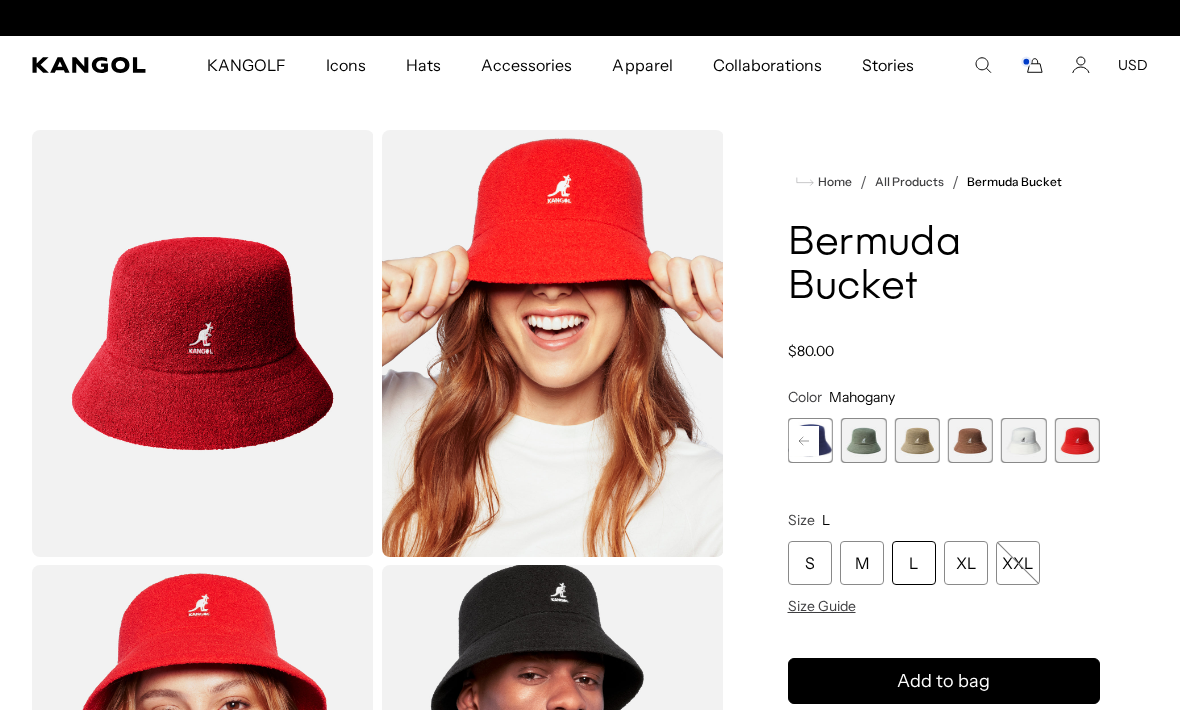 scroll, scrollTop: 0, scrollLeft: 0, axis: both 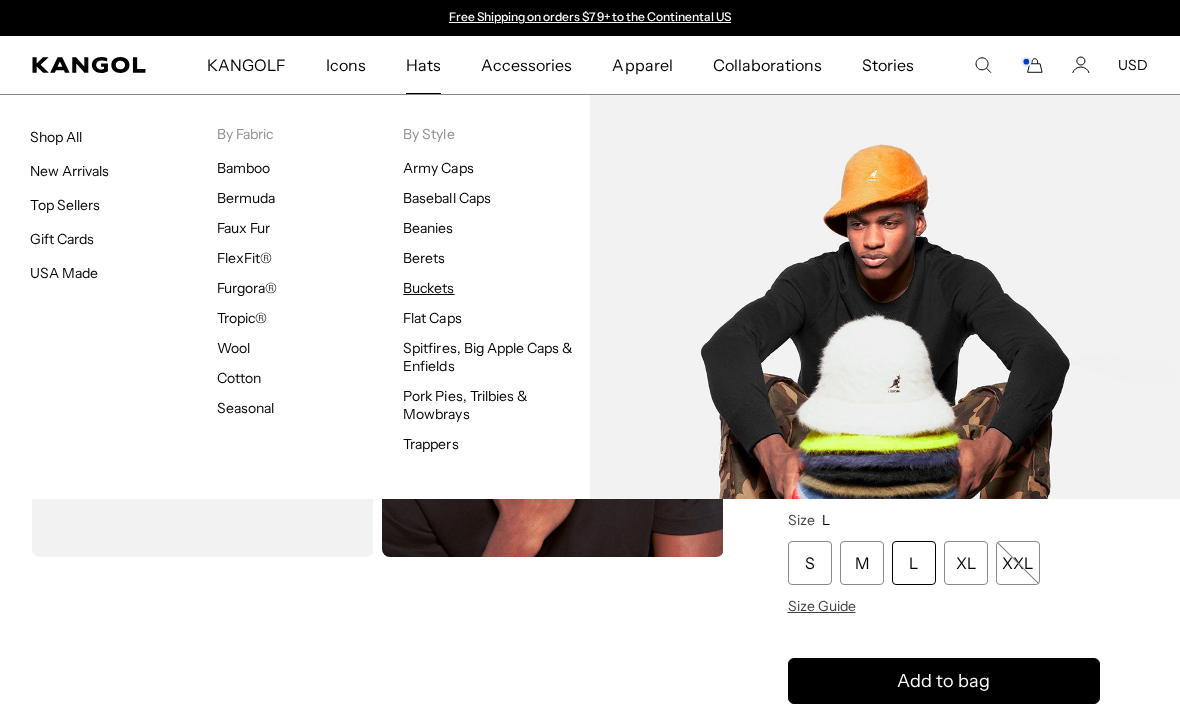 click on "Buckets" at bounding box center [428, 288] 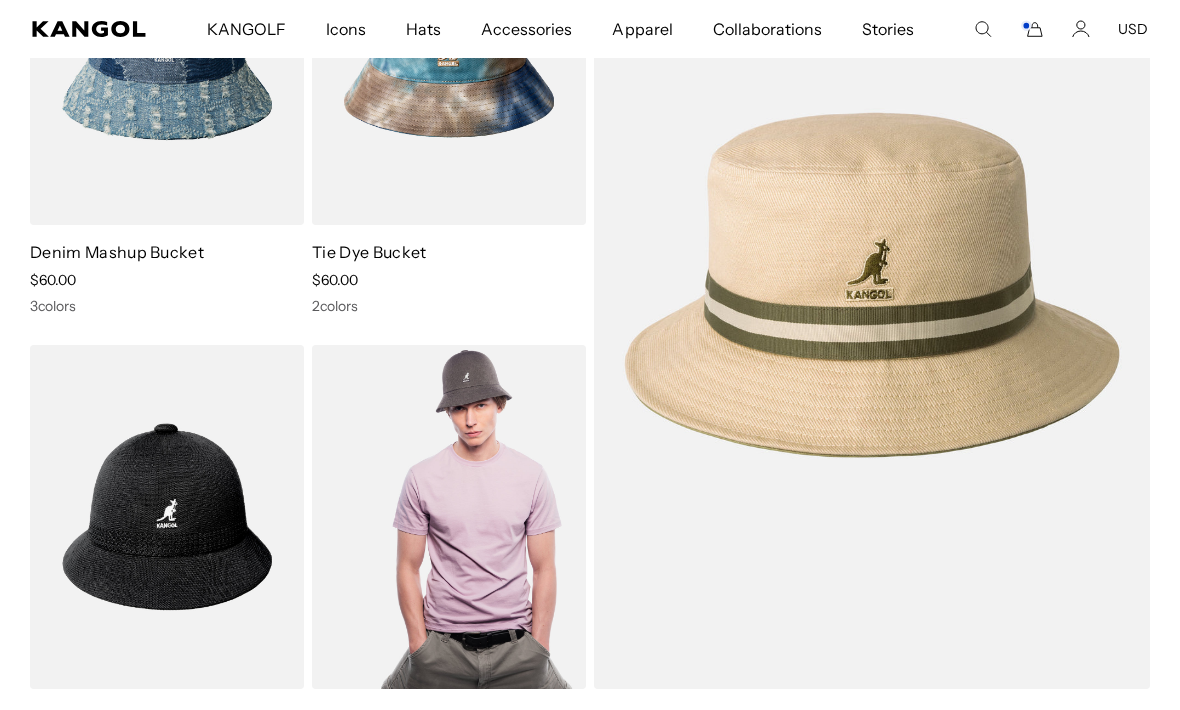 scroll, scrollTop: 383, scrollLeft: 0, axis: vertical 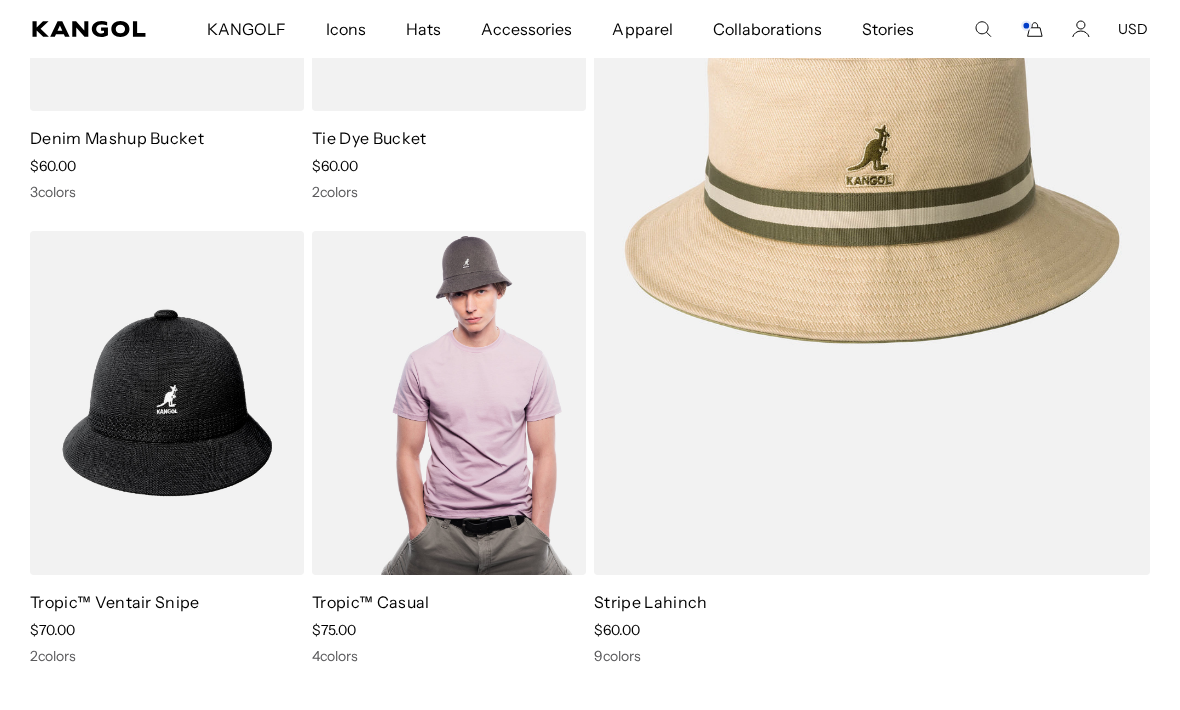 click at bounding box center (449, 403) 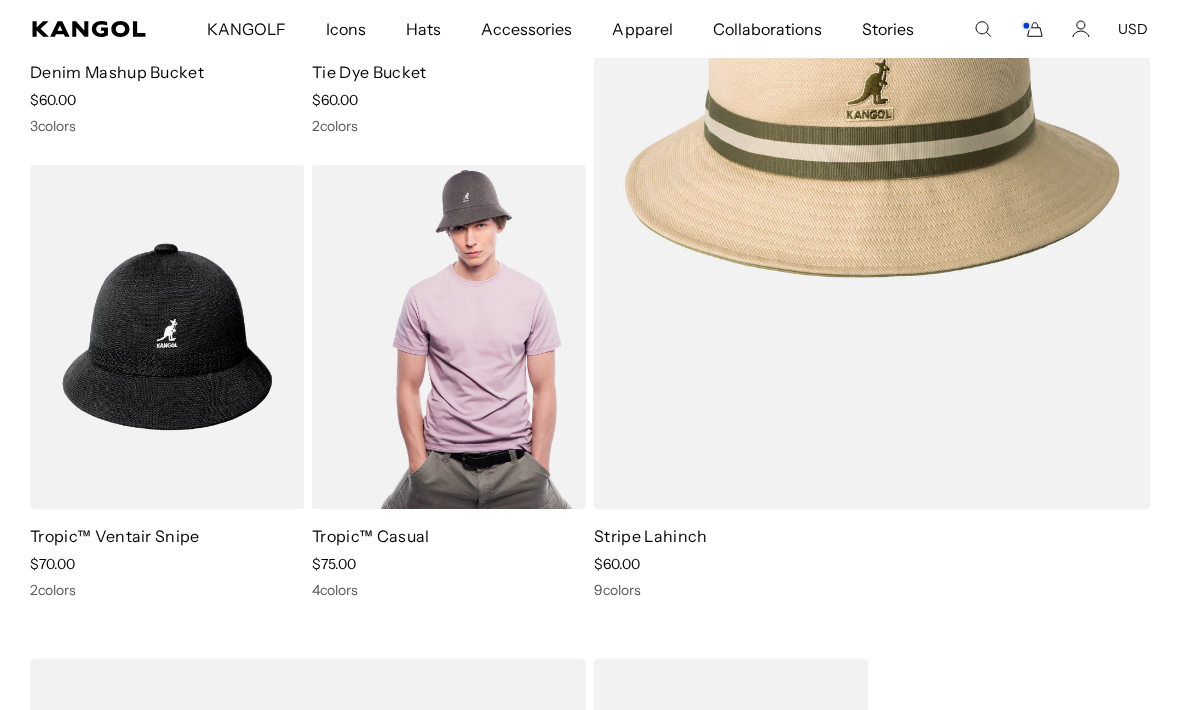 scroll, scrollTop: 0, scrollLeft: 0, axis: both 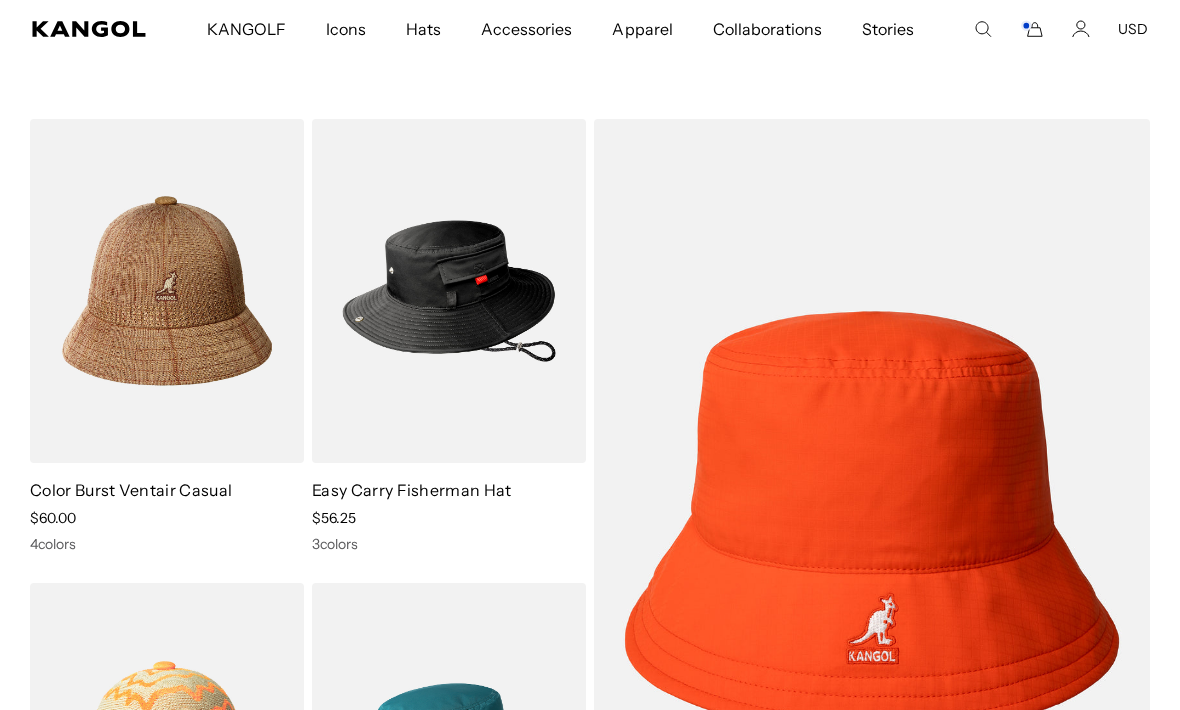 click at bounding box center (167, 291) 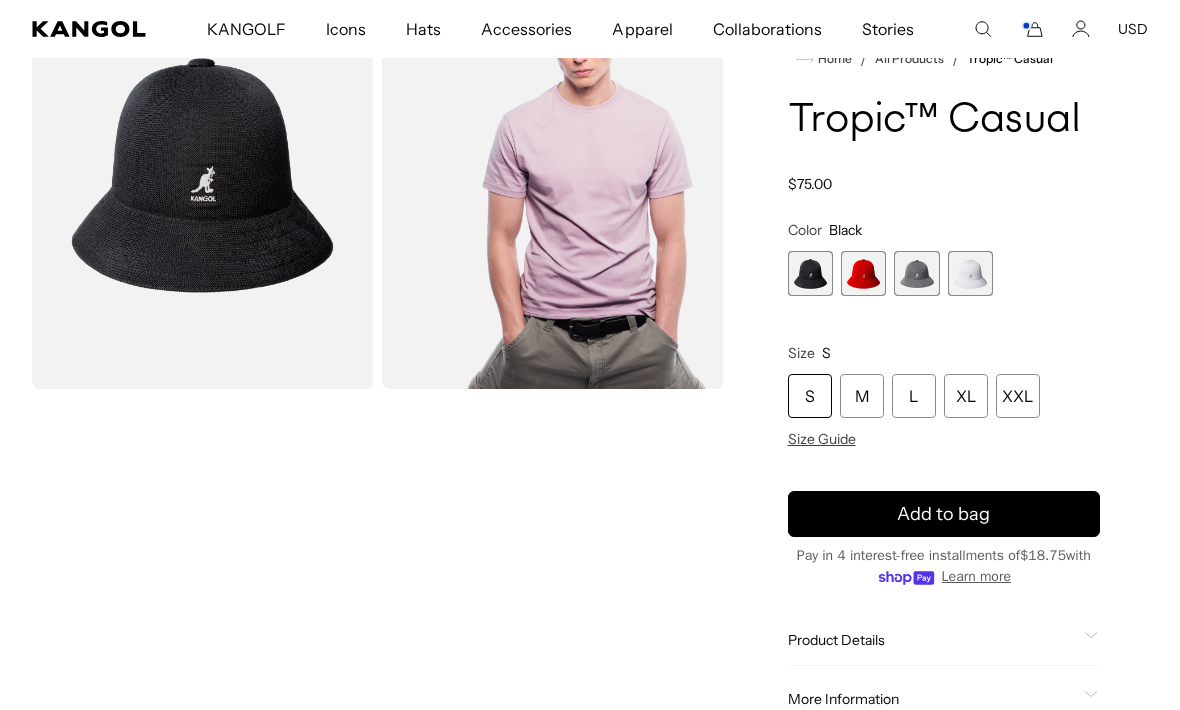 scroll, scrollTop: 307, scrollLeft: 0, axis: vertical 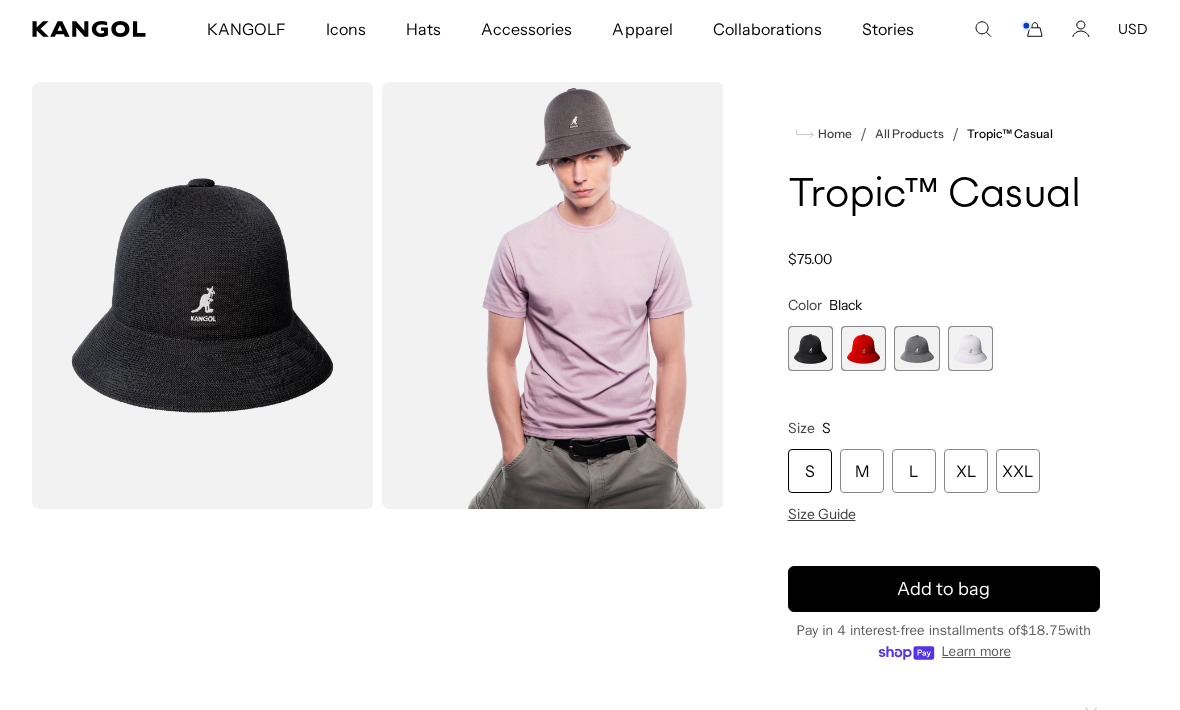 click on "Skip to content
My Bag
( 2 )
You qualify for Continental US Free Shipping!
Furgora® Casual
$80.00
Color:
Black
Size:
L
Qty
Decrease quantity for Furgora® Casual
-
*
Increase quantity for Furgora® Casual
+" at bounding box center [590, 1674] 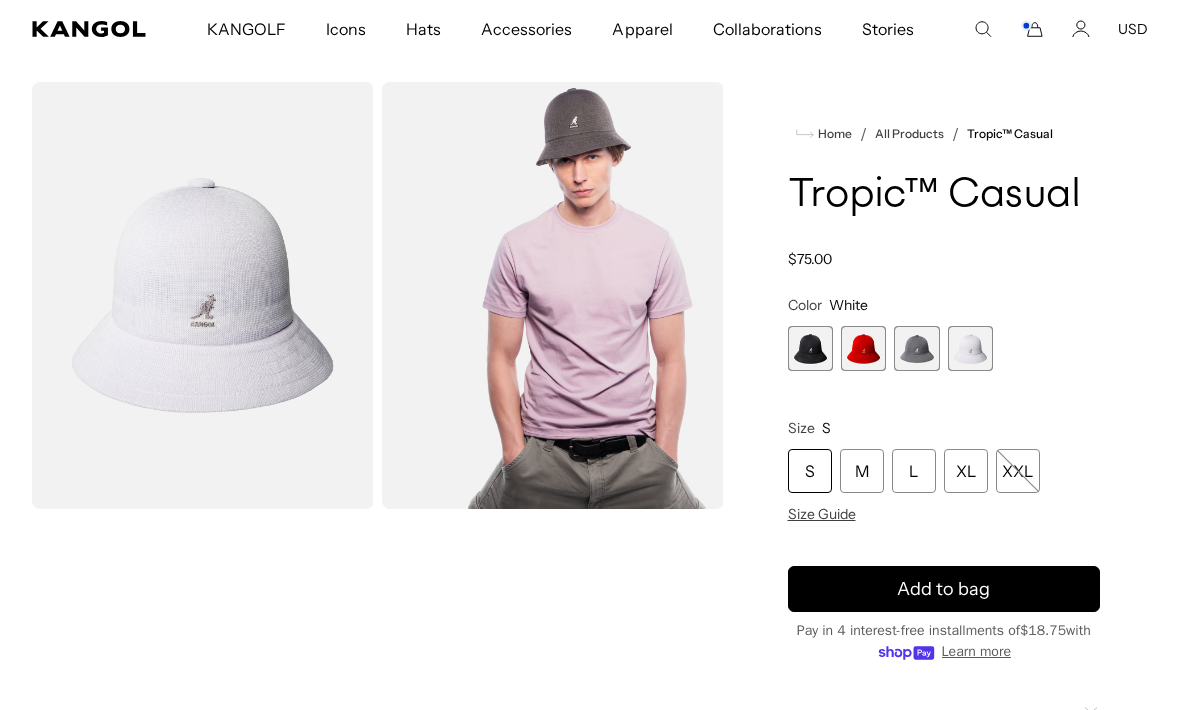 scroll, scrollTop: 0, scrollLeft: 412, axis: horizontal 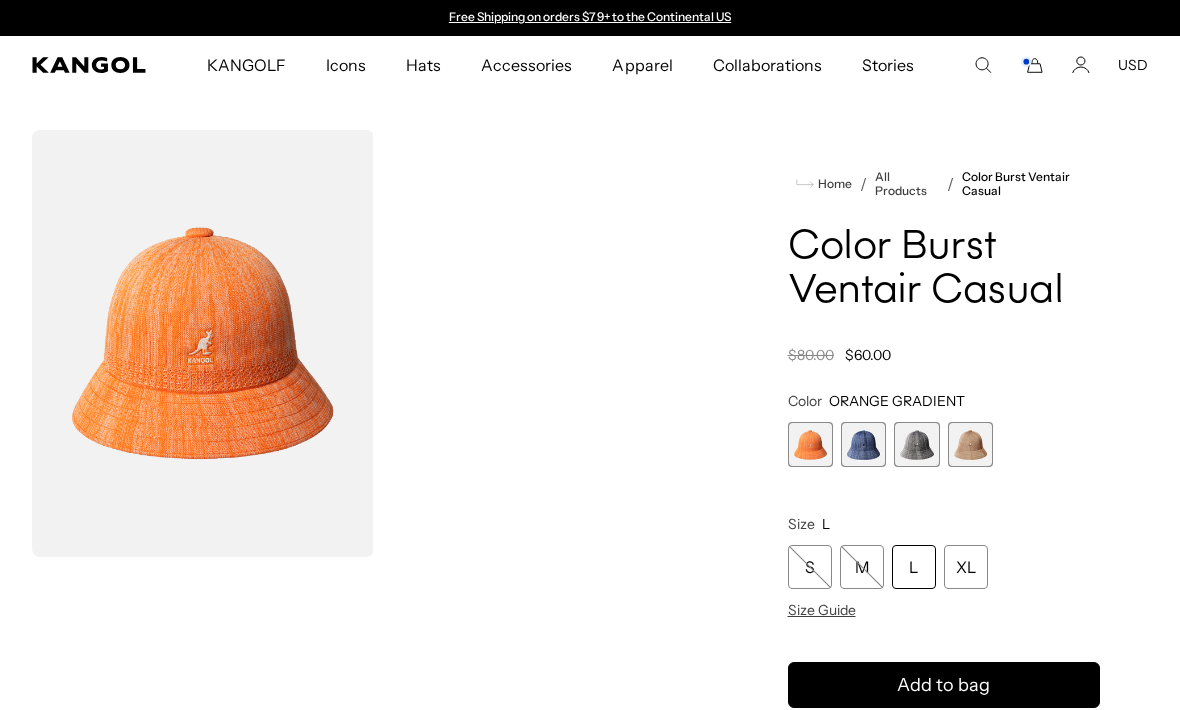 click at bounding box center (203, 343) 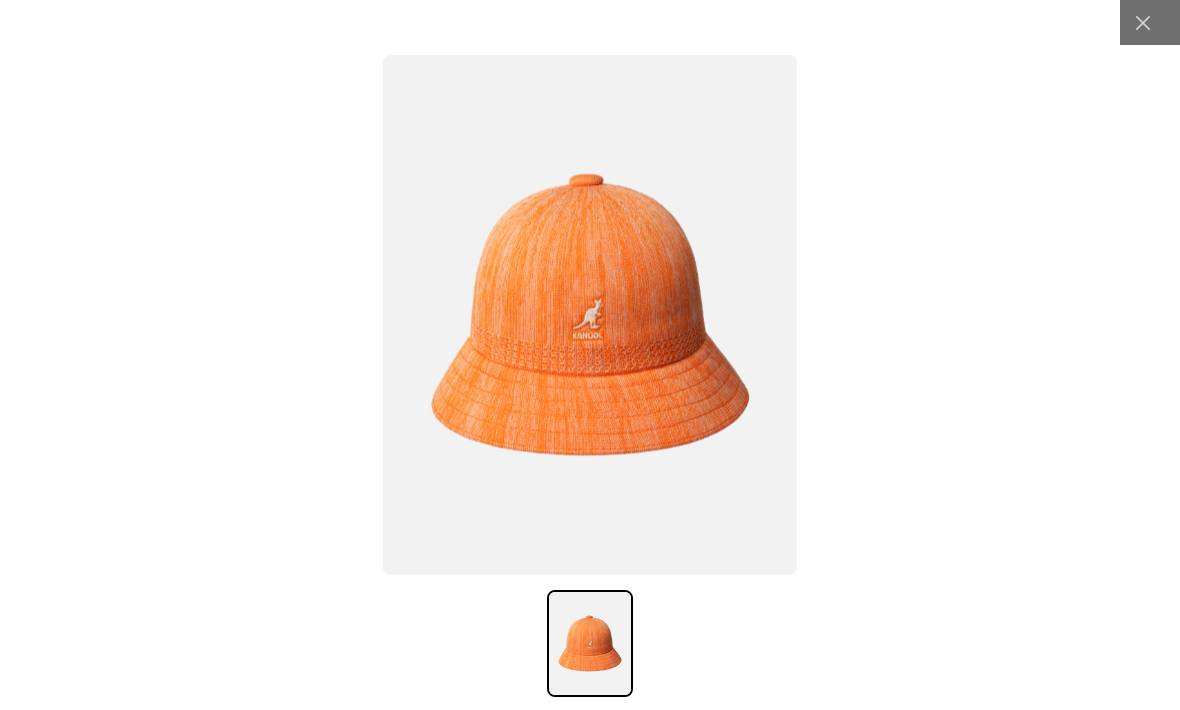 scroll, scrollTop: 0, scrollLeft: 0, axis: both 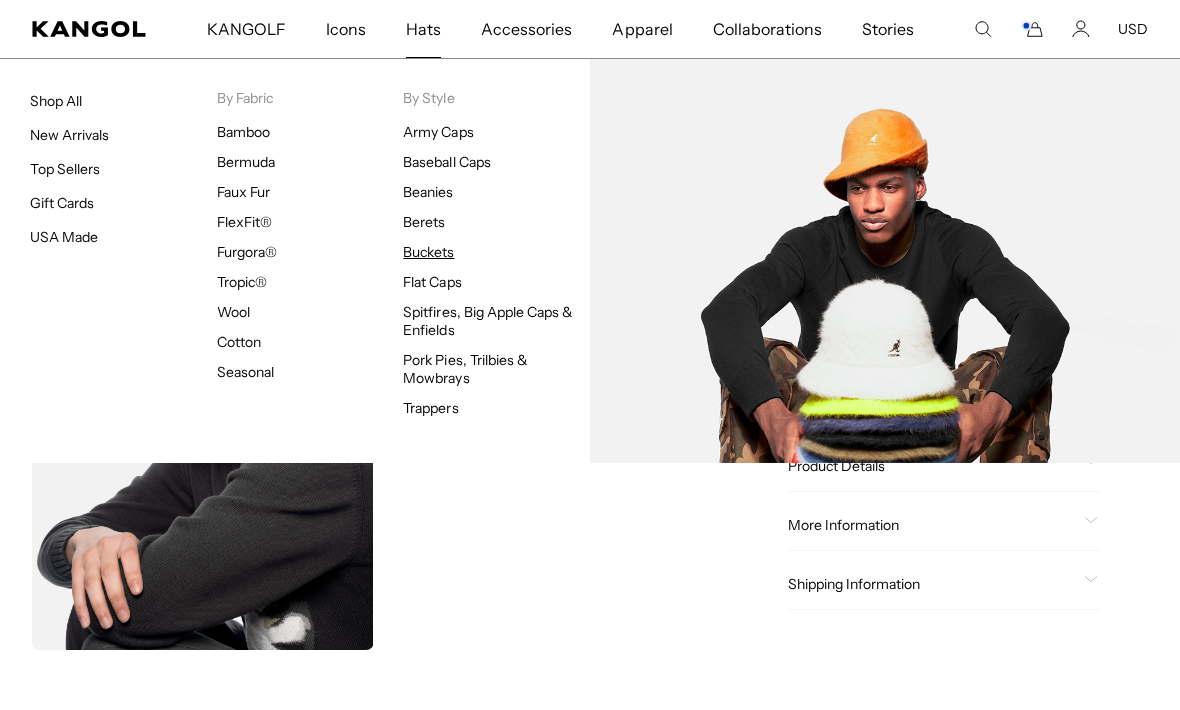 click on "Buckets" at bounding box center [428, 252] 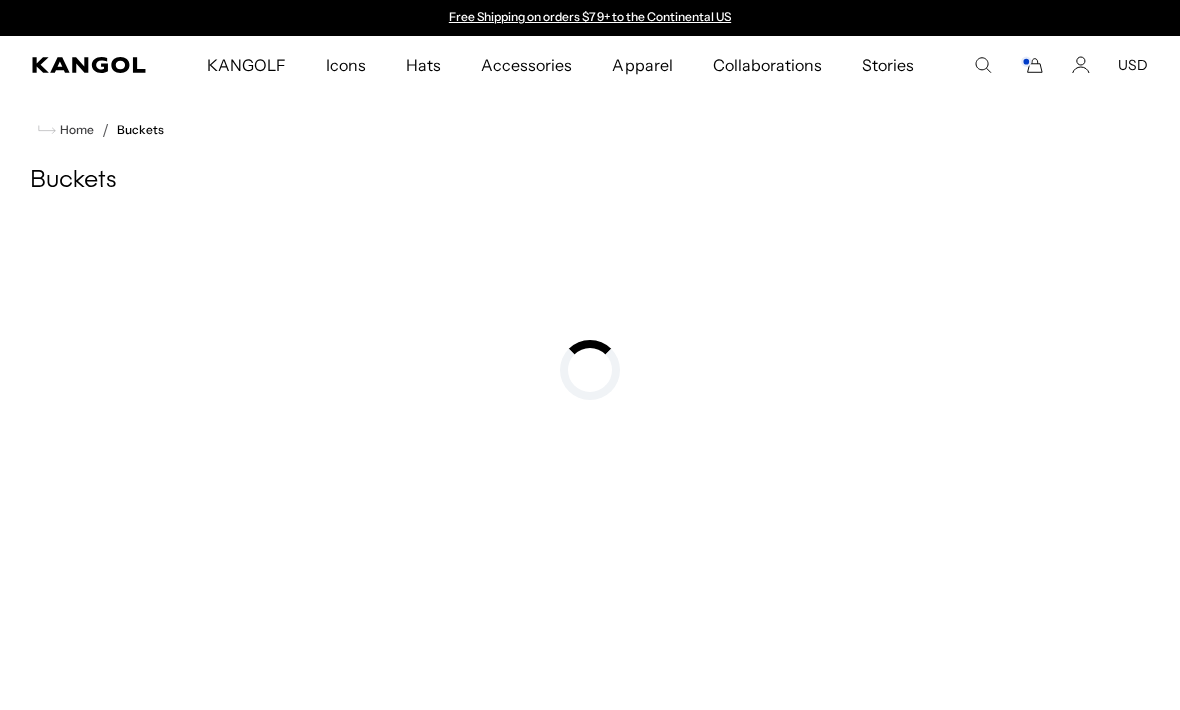 scroll, scrollTop: 0, scrollLeft: 0, axis: both 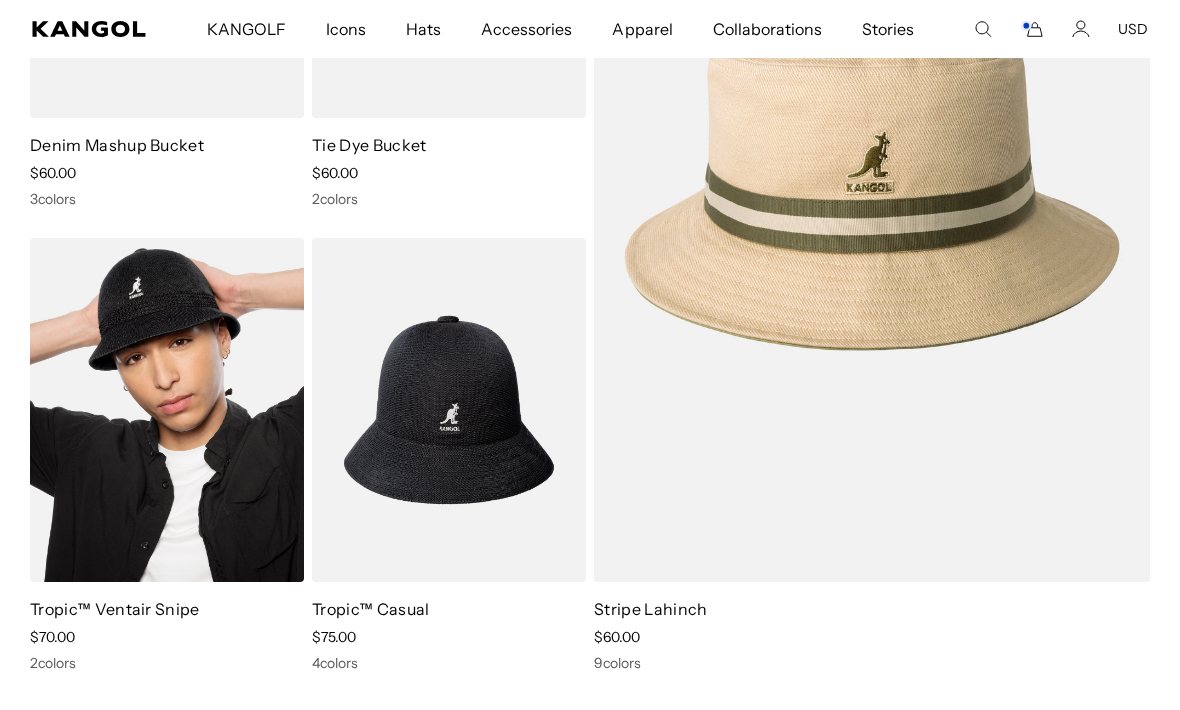 click at bounding box center [167, 410] 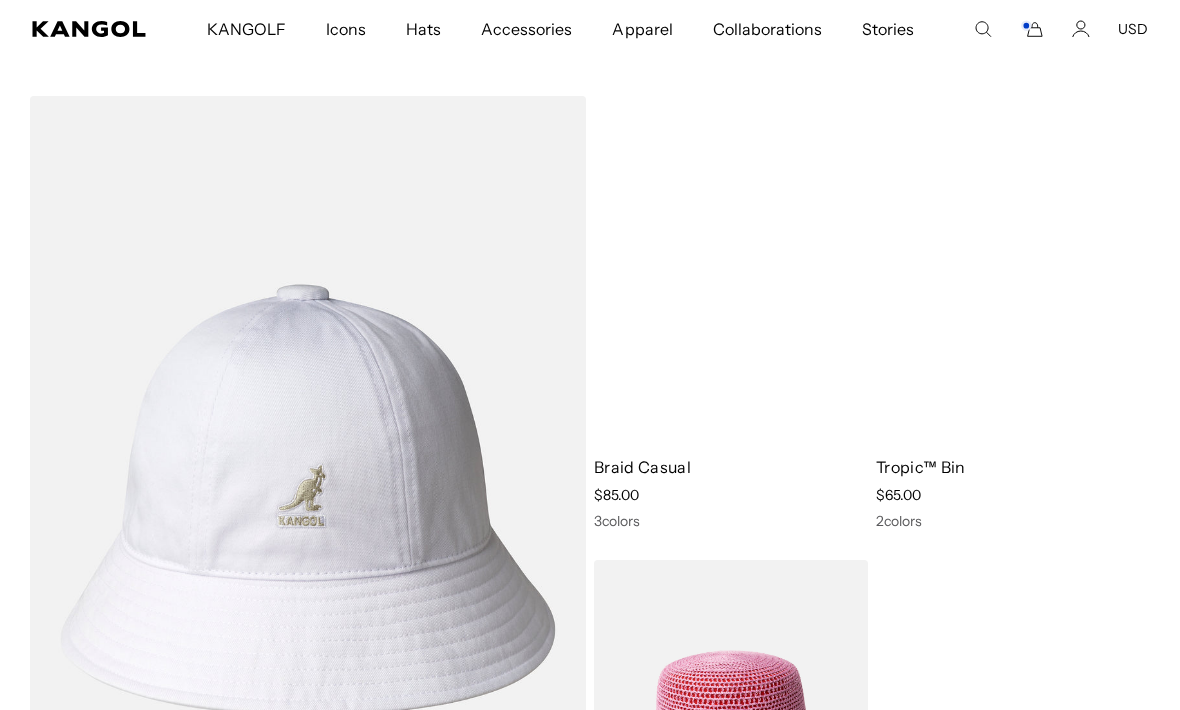 scroll, scrollTop: 1145, scrollLeft: 0, axis: vertical 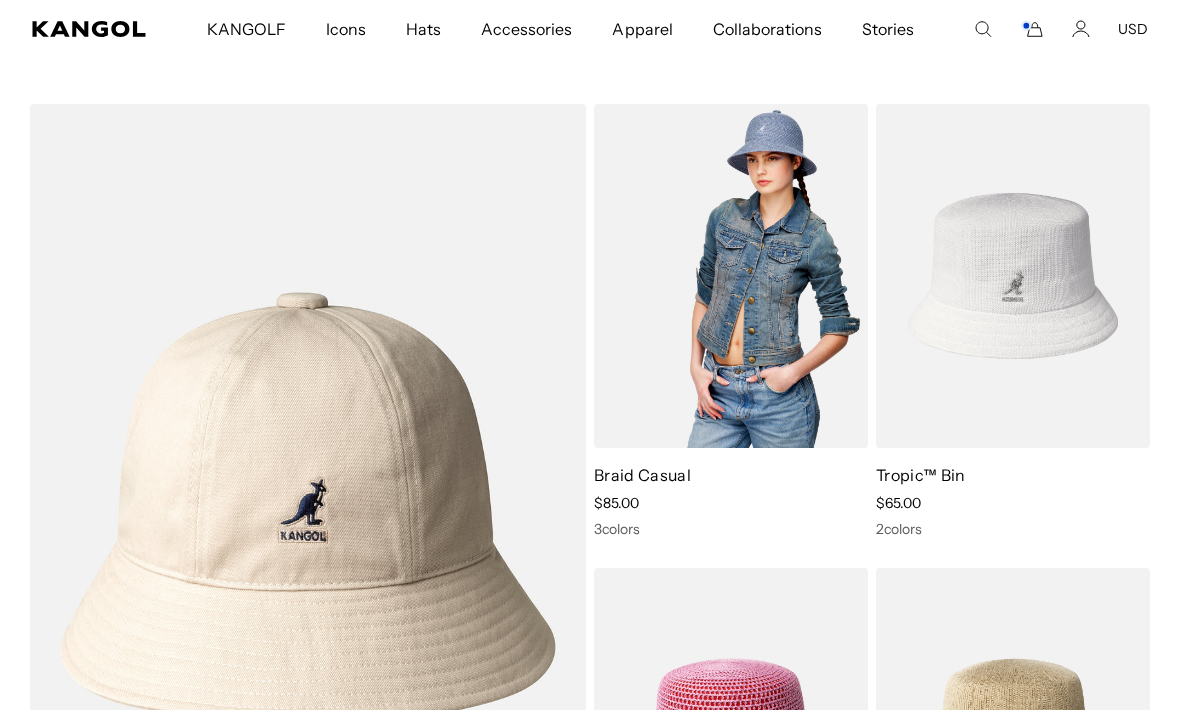 click at bounding box center (731, 276) 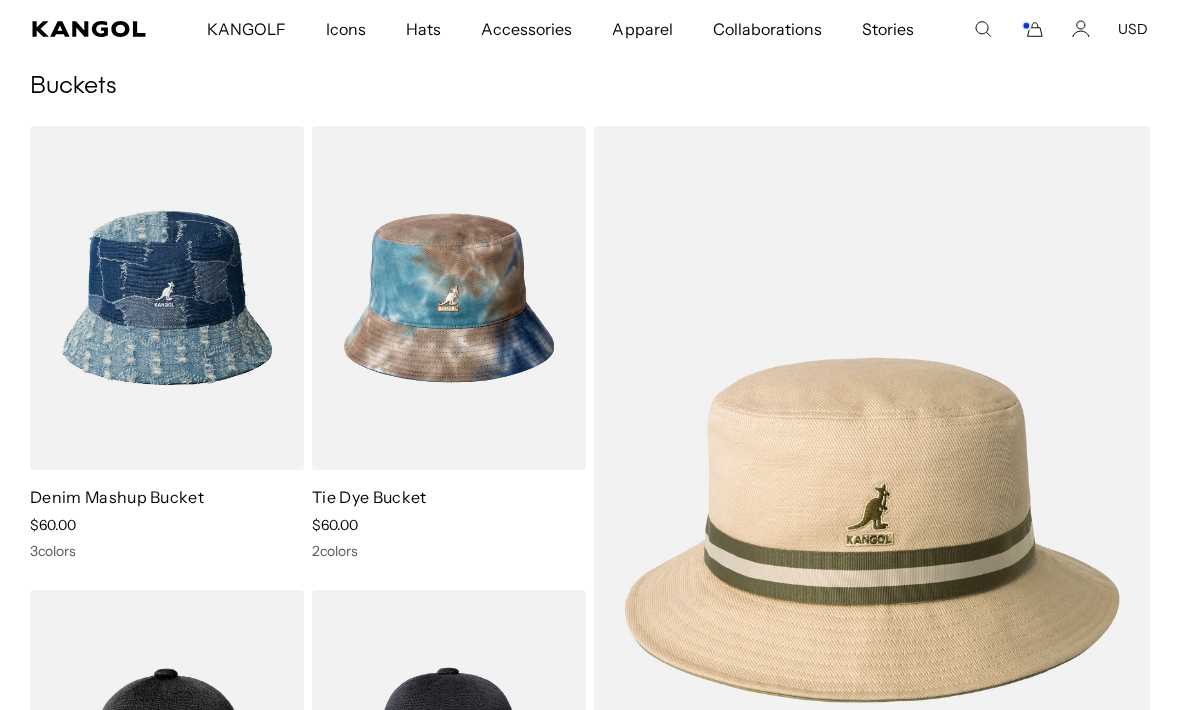 scroll, scrollTop: 1140, scrollLeft: 0, axis: vertical 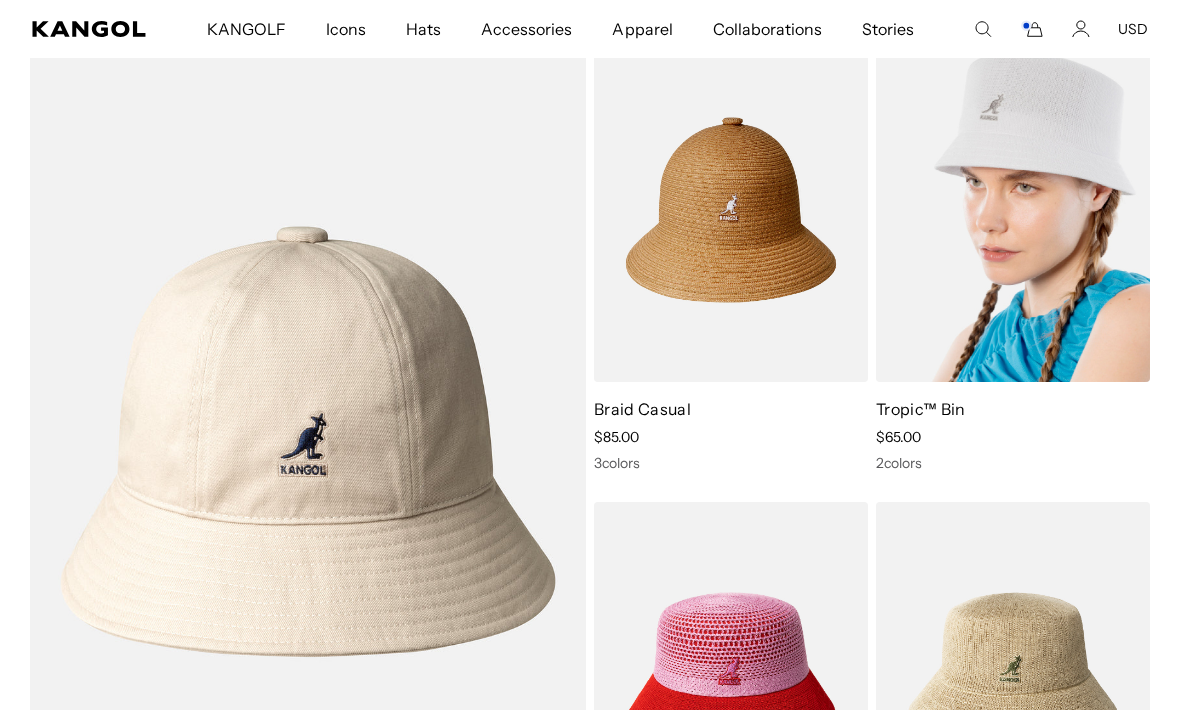 click at bounding box center [1013, 210] 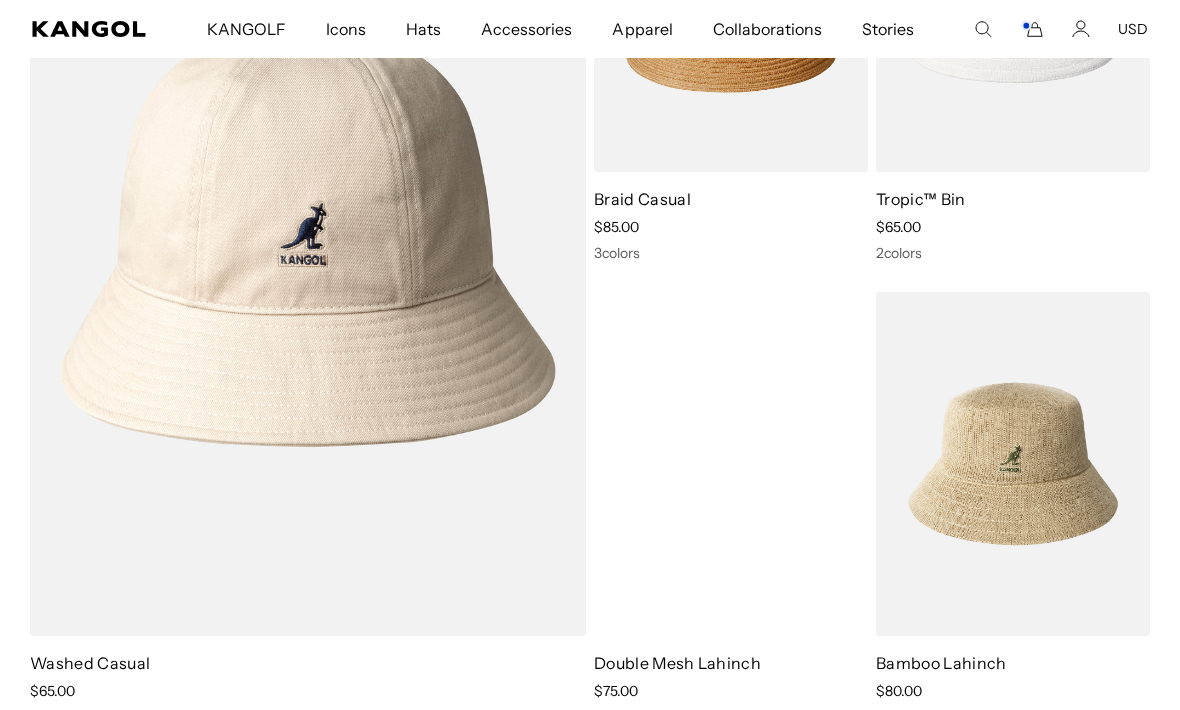 scroll, scrollTop: 1491, scrollLeft: 0, axis: vertical 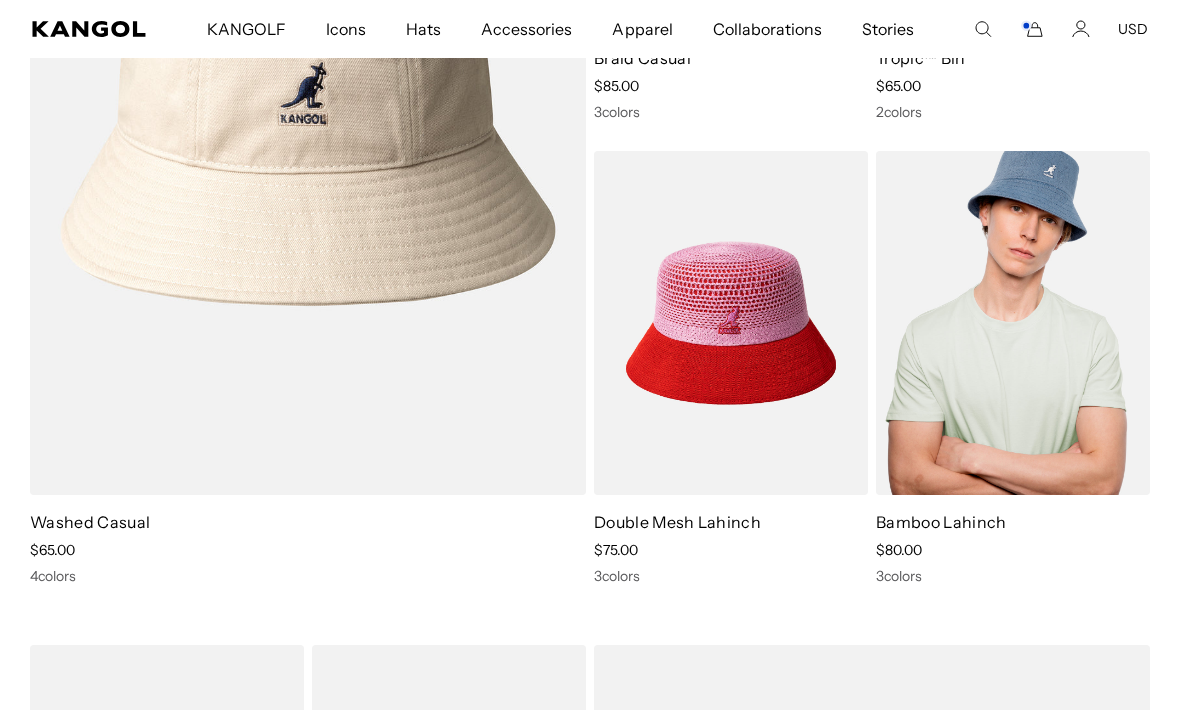 click at bounding box center [1013, 323] 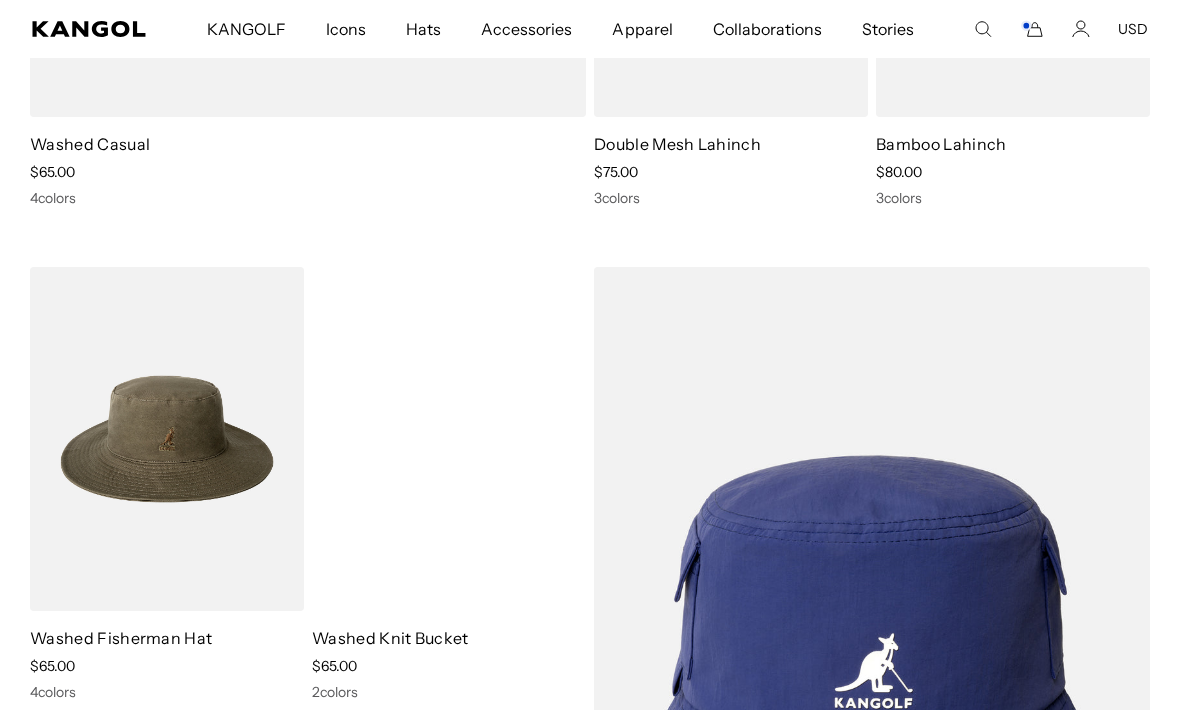 scroll, scrollTop: 1998, scrollLeft: 0, axis: vertical 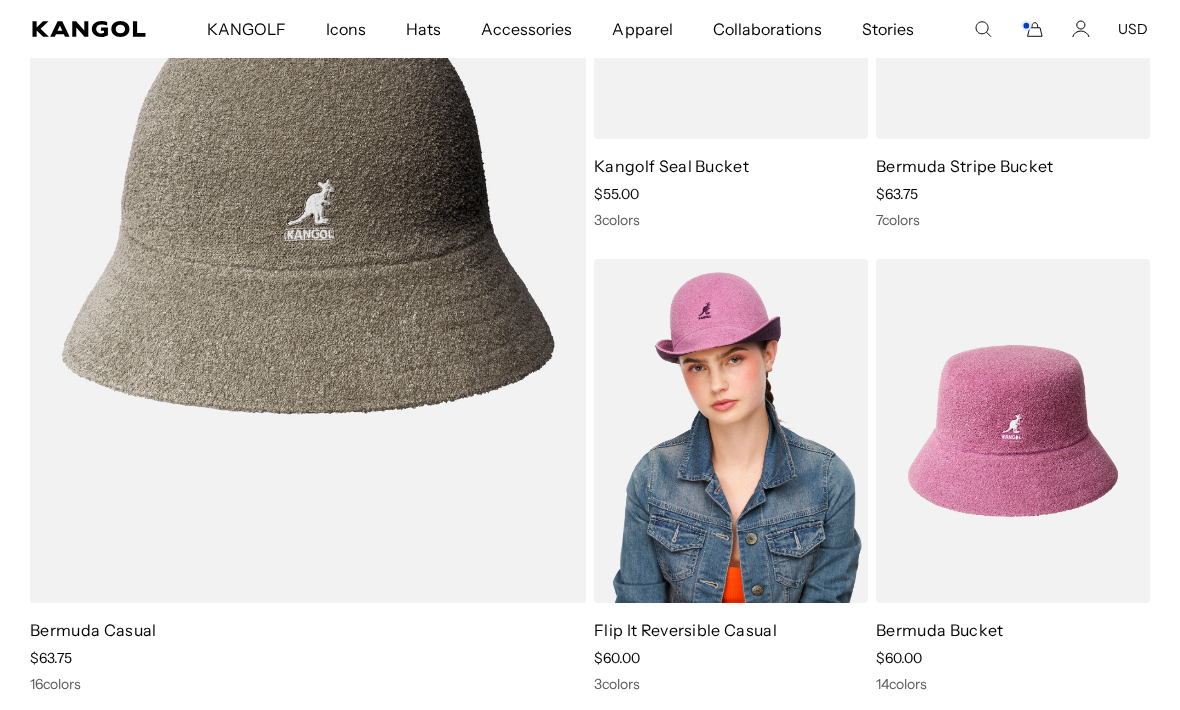 click at bounding box center [731, 431] 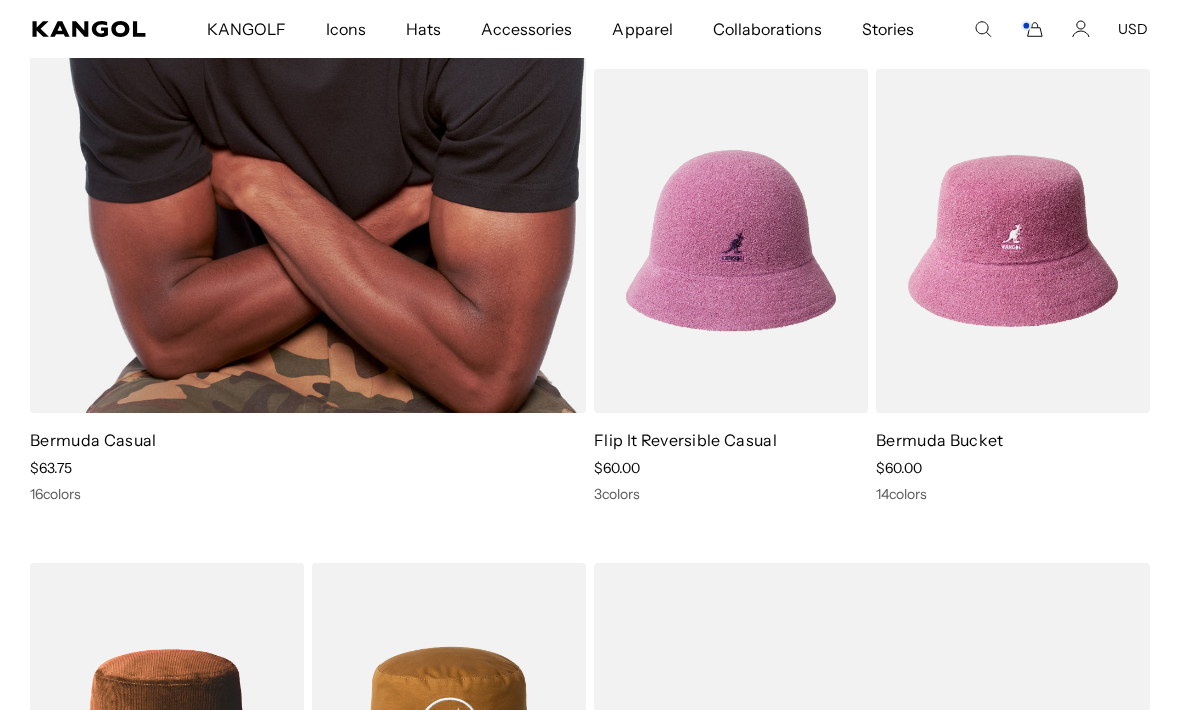 scroll, scrollTop: 3490, scrollLeft: 0, axis: vertical 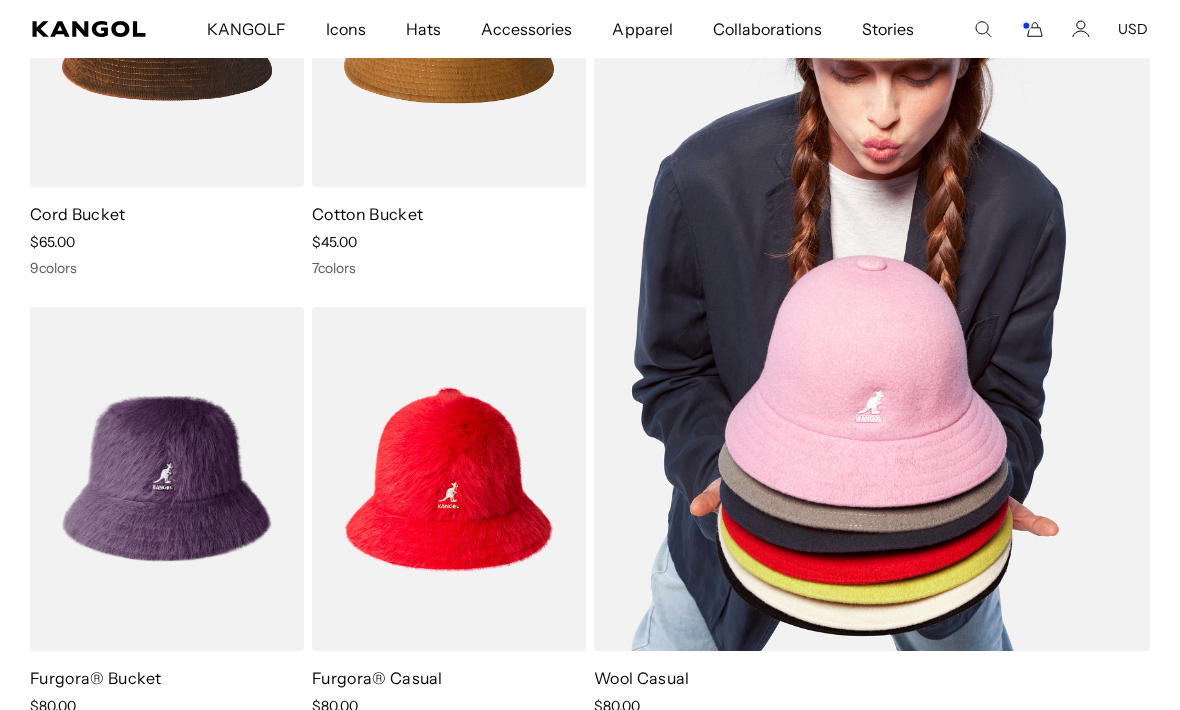 click at bounding box center (872, 247) 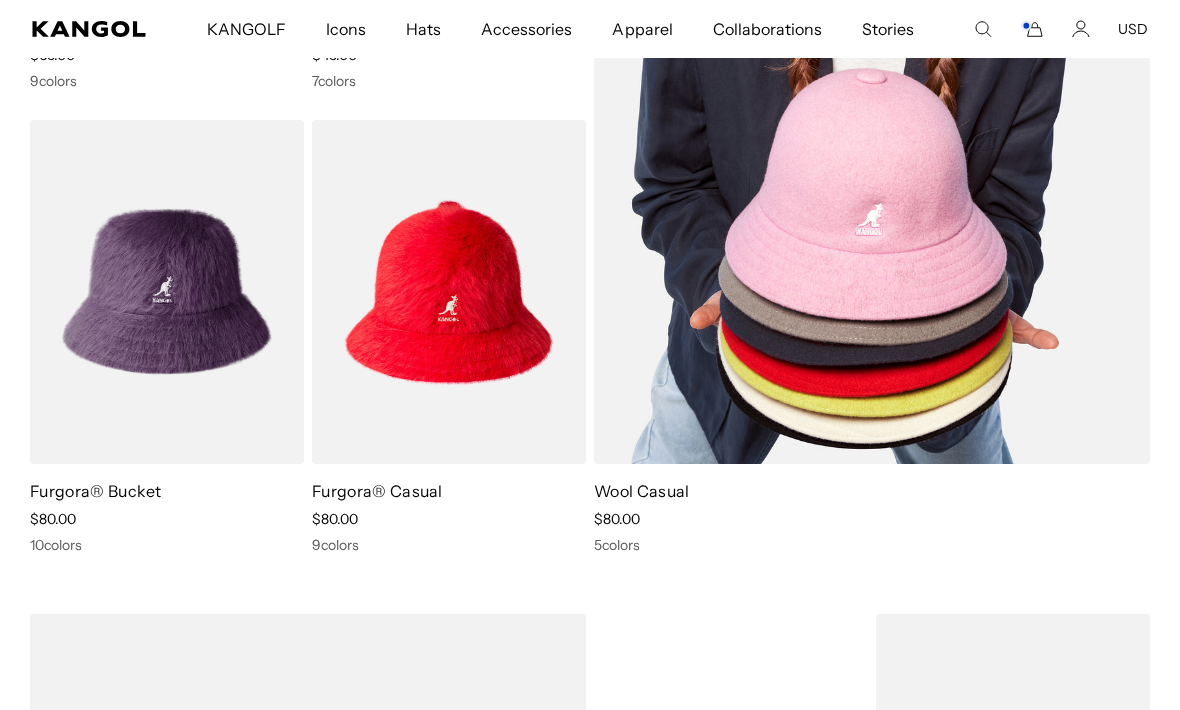 scroll, scrollTop: 4482, scrollLeft: 0, axis: vertical 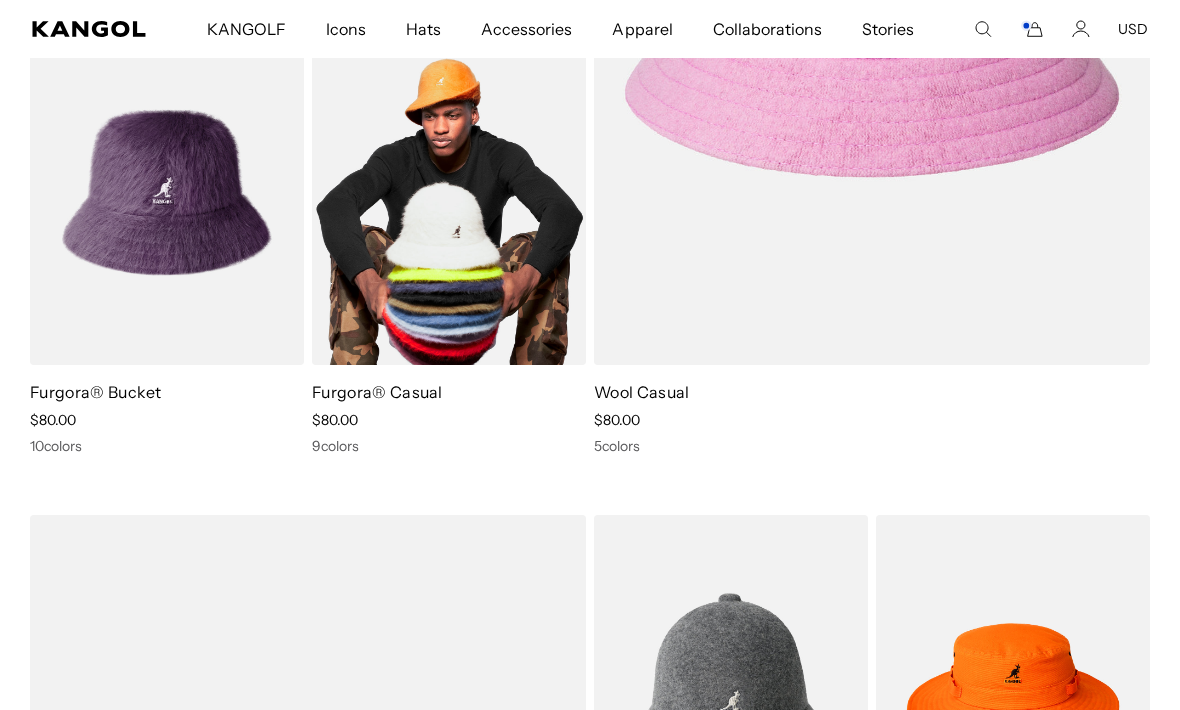 click at bounding box center (449, 193) 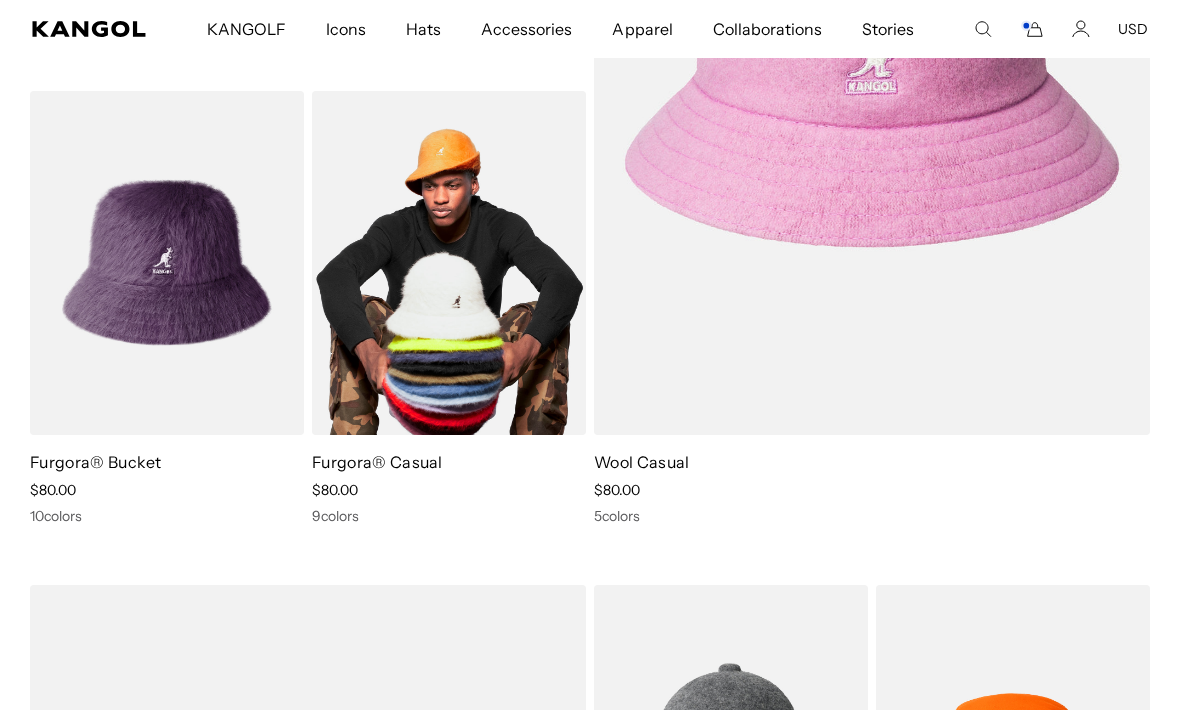 scroll, scrollTop: 4255, scrollLeft: 0, axis: vertical 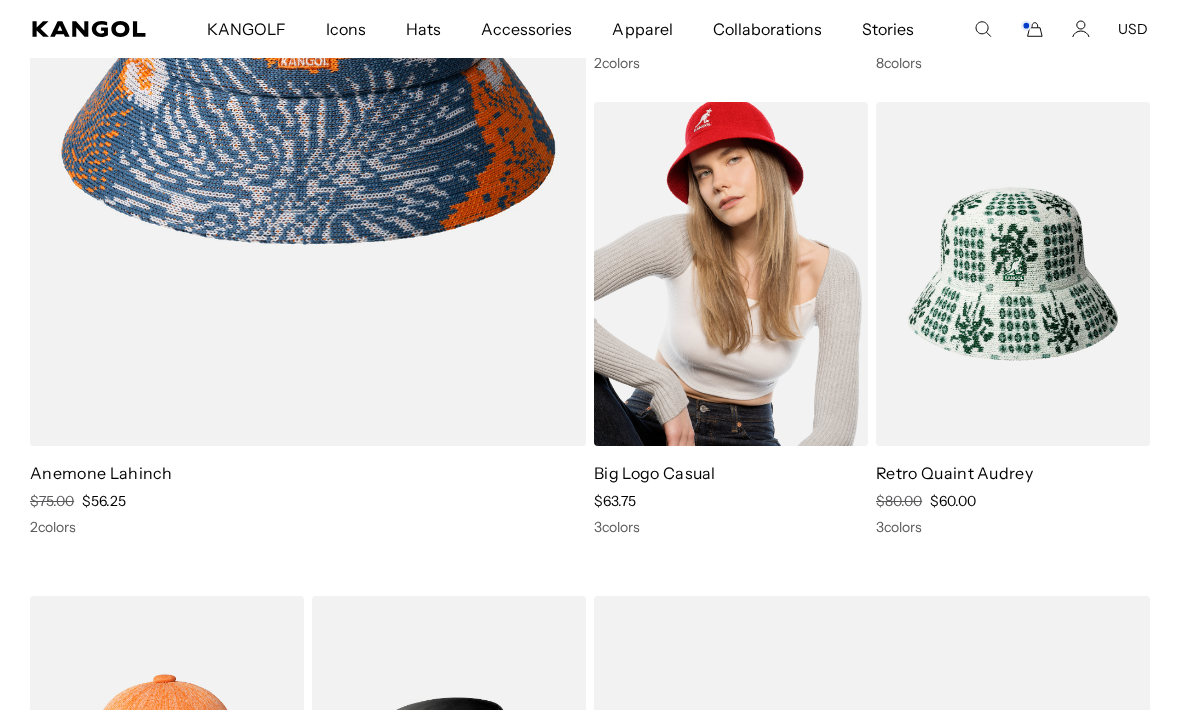 click at bounding box center (731, 274) 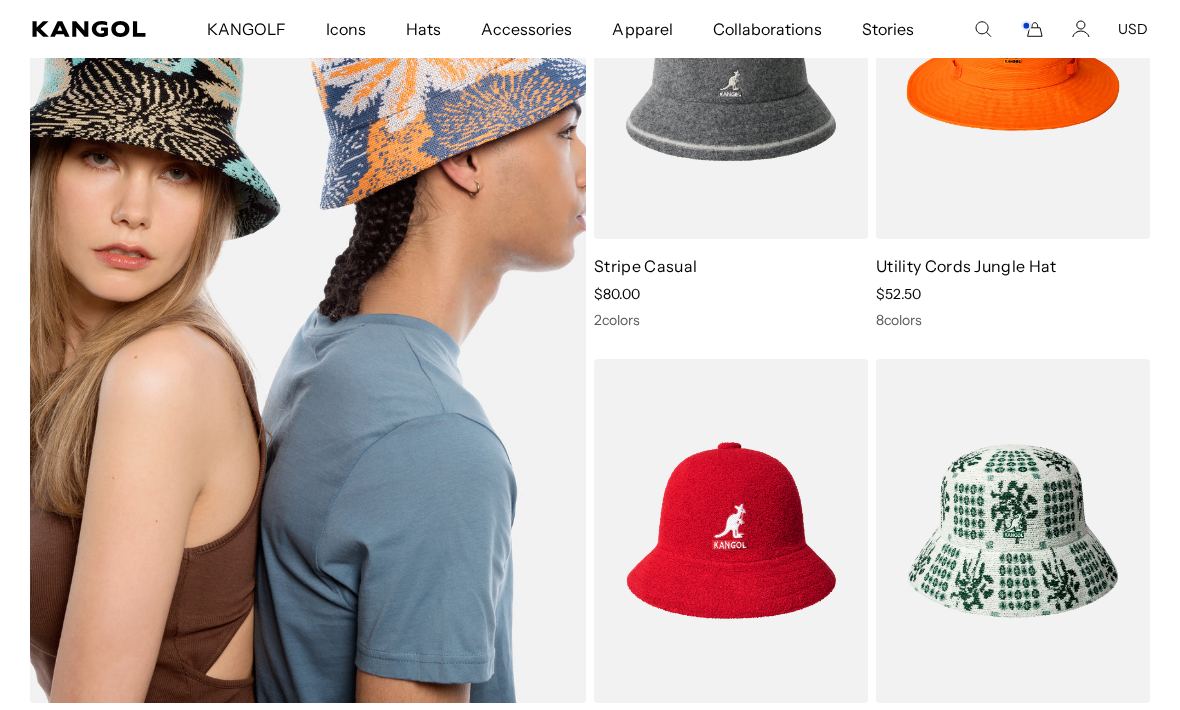 scroll, scrollTop: 5044, scrollLeft: 0, axis: vertical 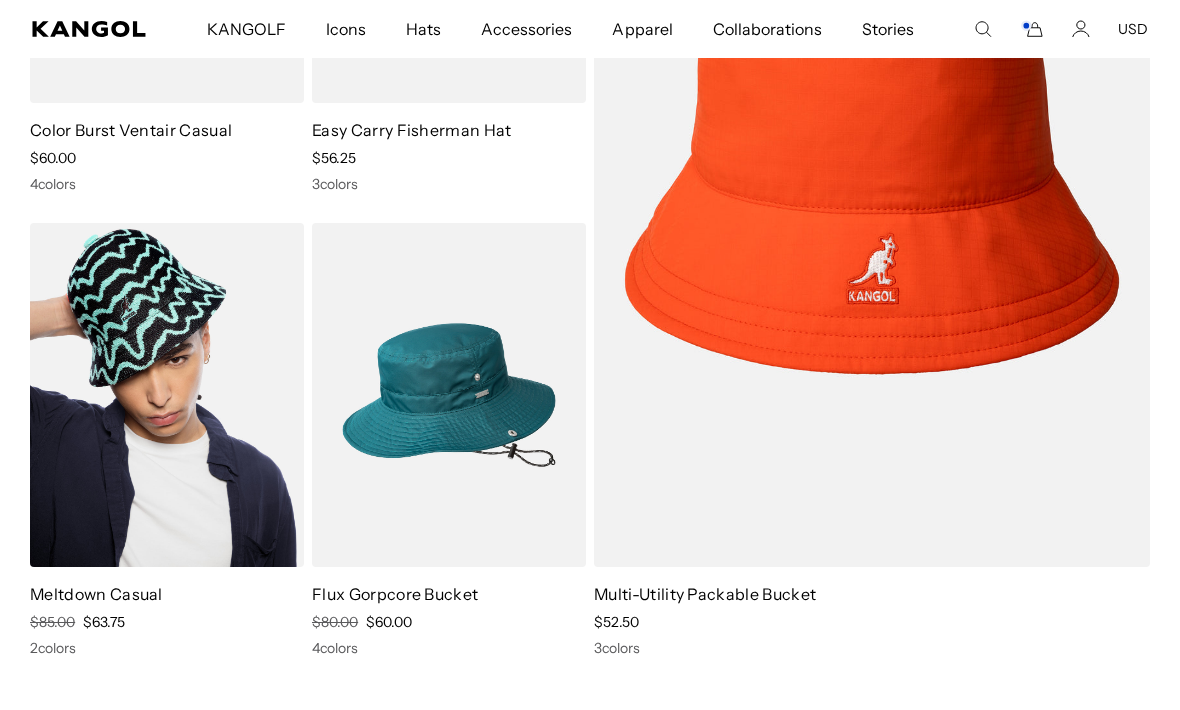 click at bounding box center (167, 395) 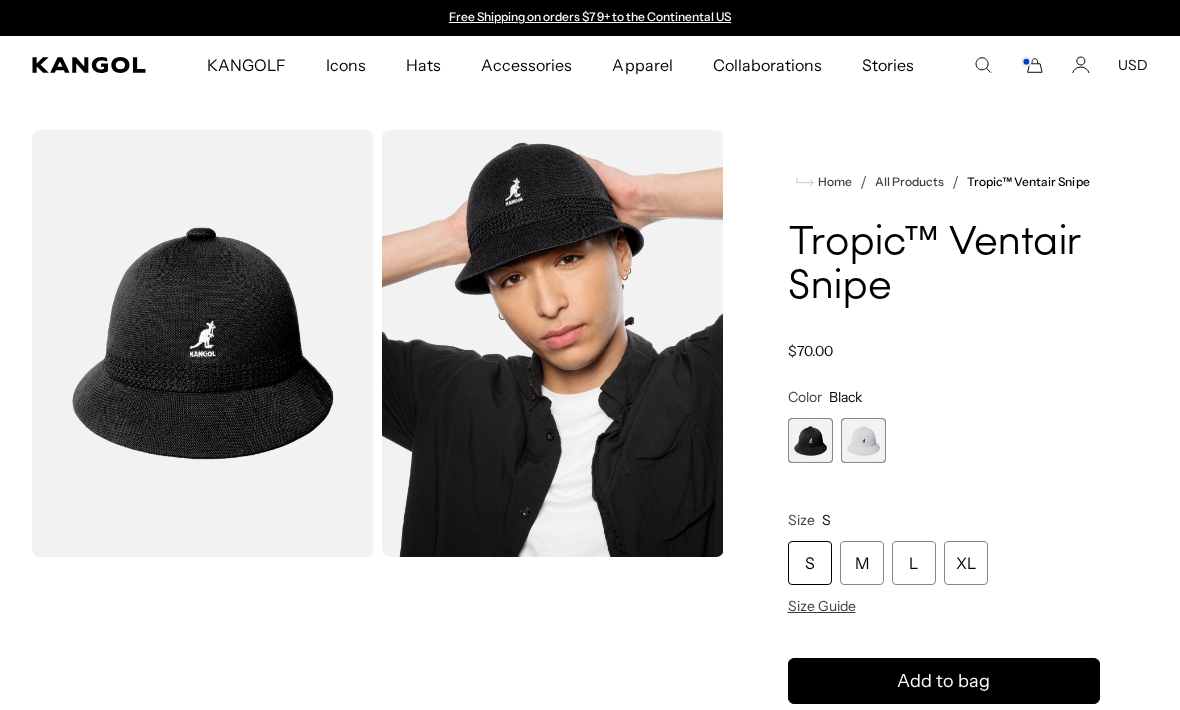scroll, scrollTop: 0, scrollLeft: 0, axis: both 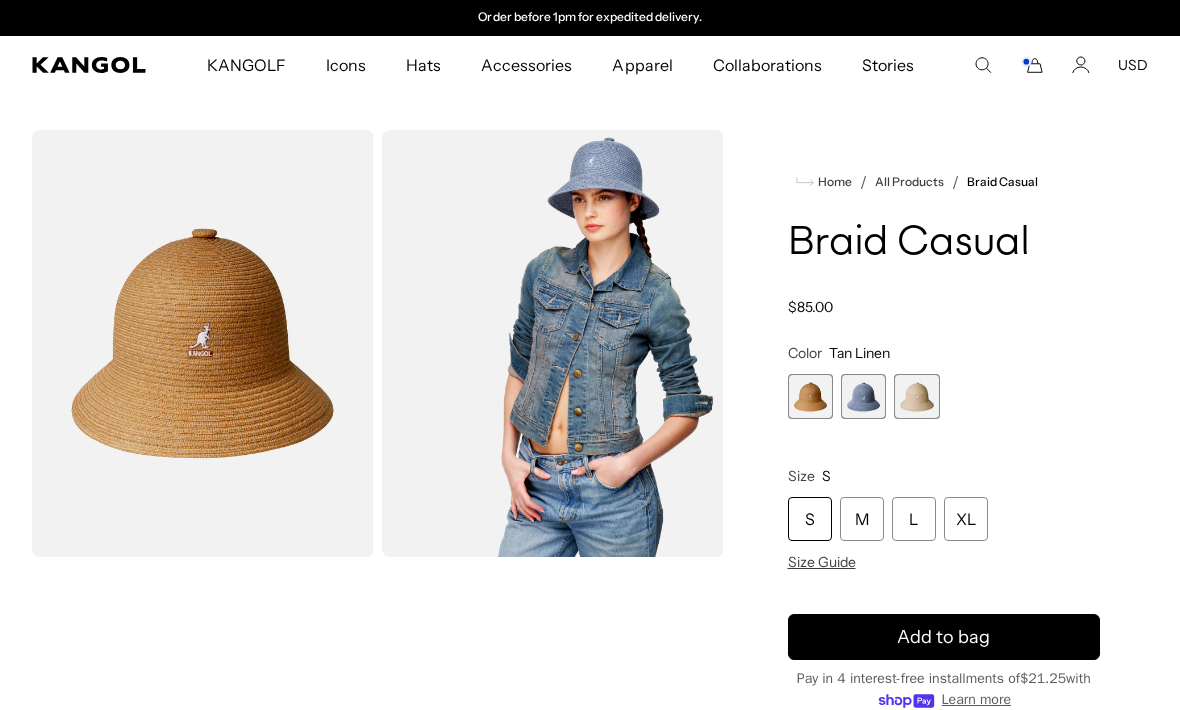 click at bounding box center (810, 396) 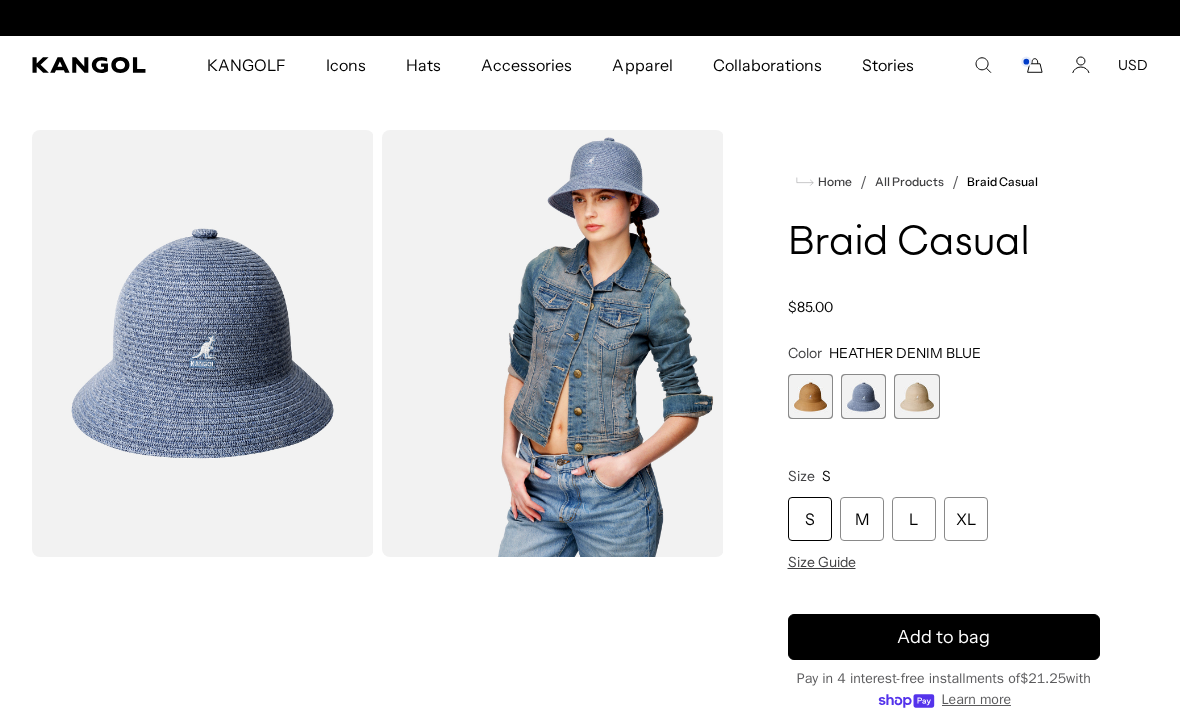 scroll, scrollTop: 0, scrollLeft: 0, axis: both 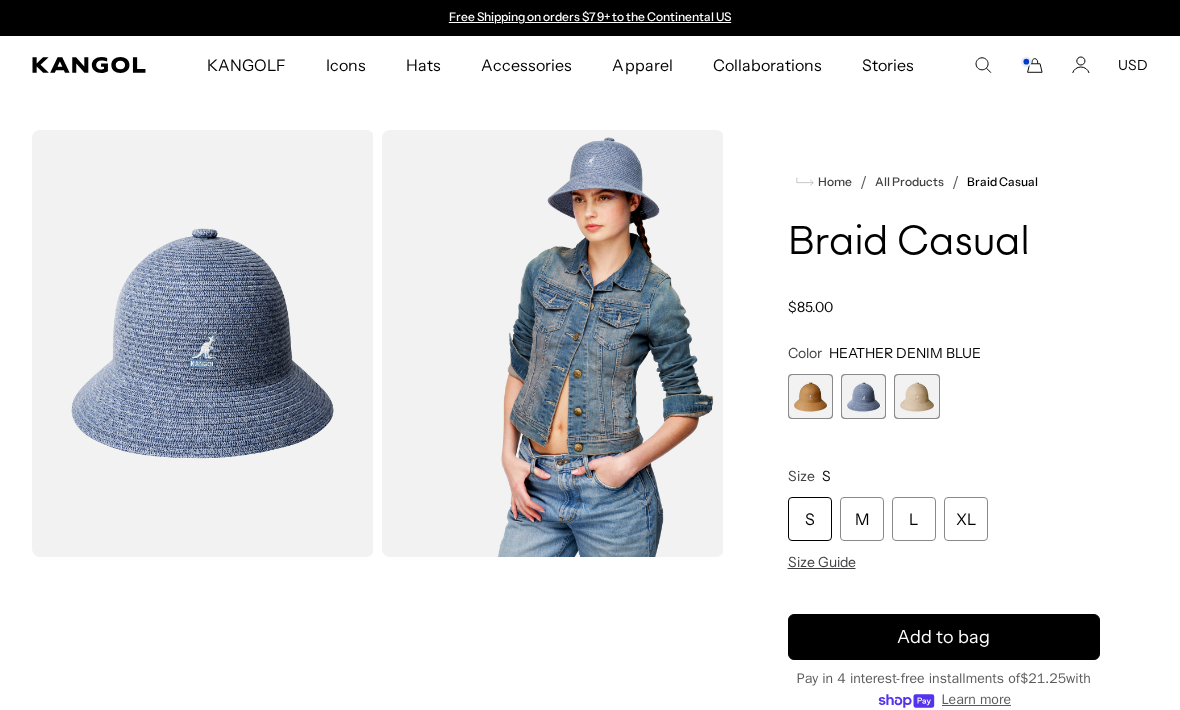 click at bounding box center (916, 396) 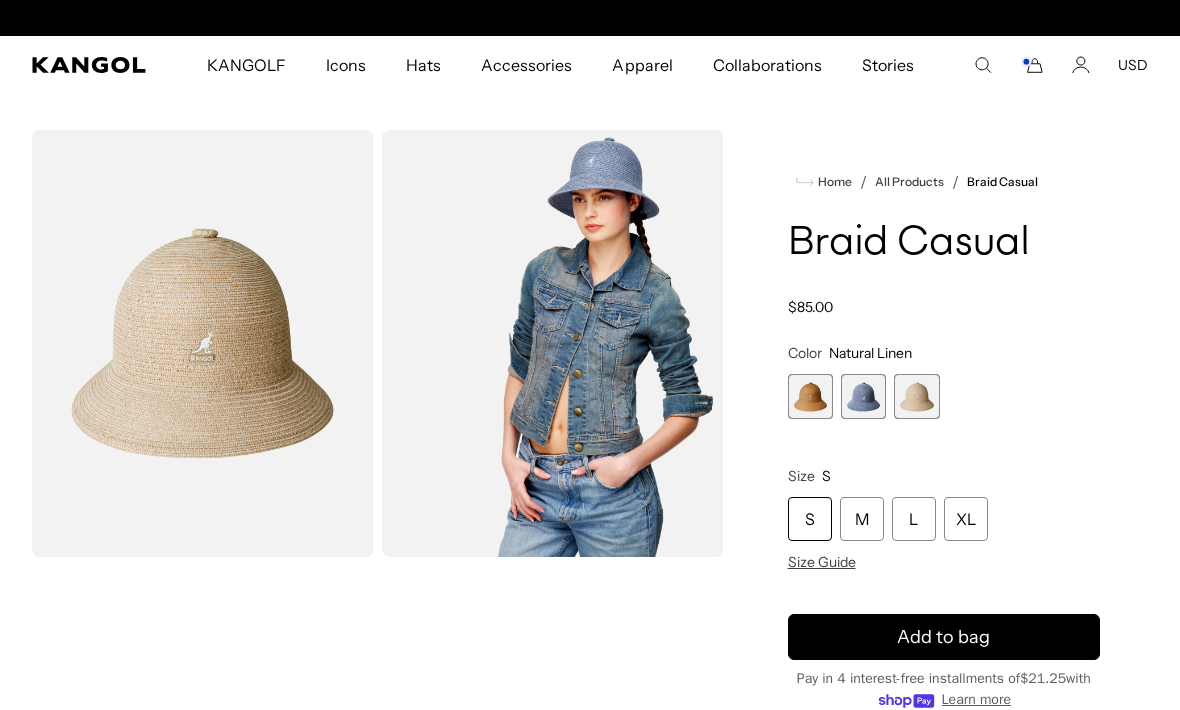 scroll, scrollTop: 0, scrollLeft: 412, axis: horizontal 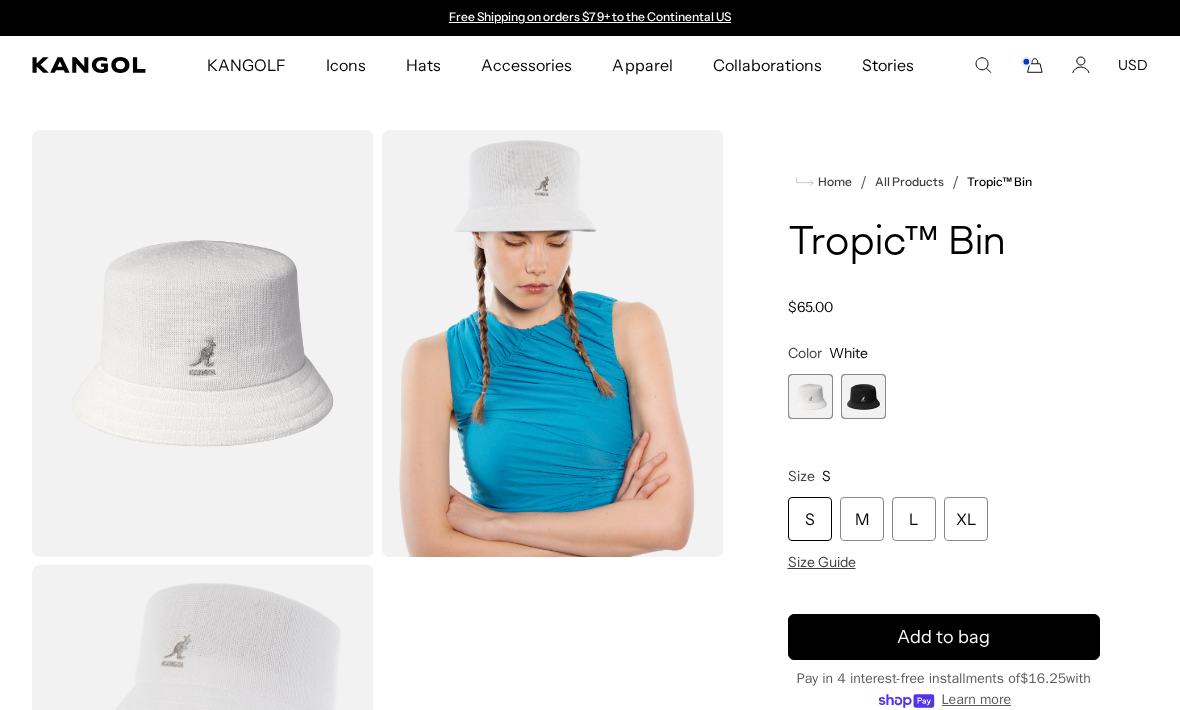 click at bounding box center [203, 343] 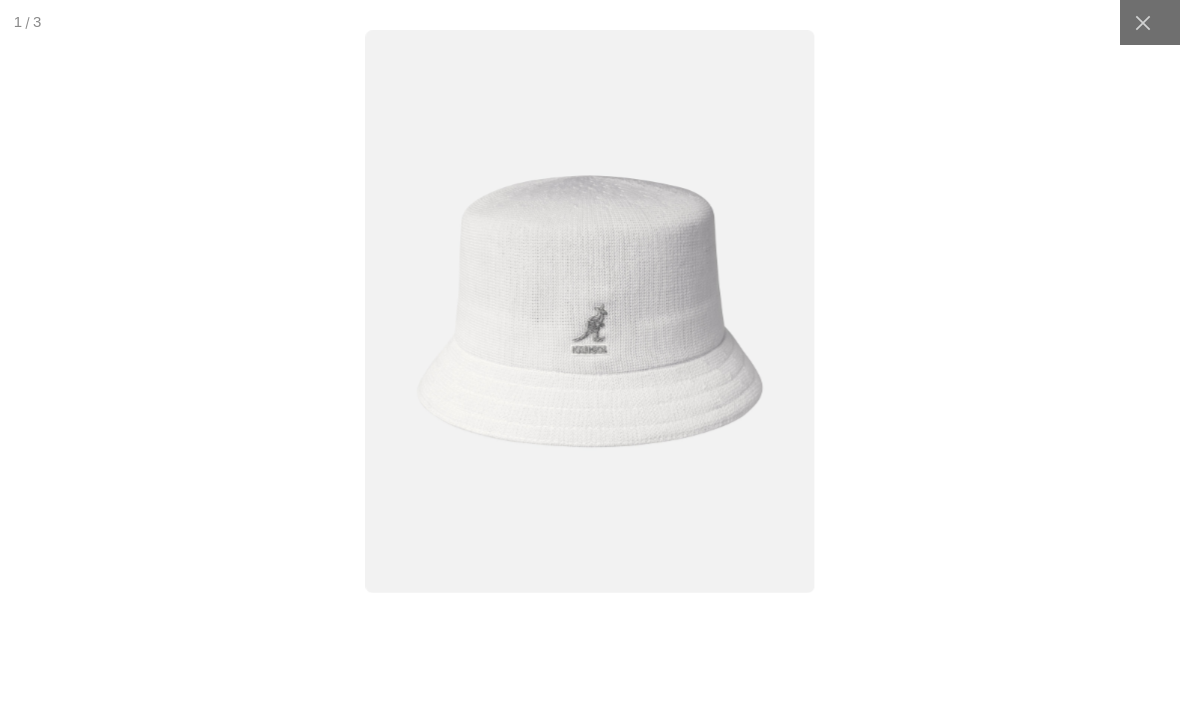 scroll, scrollTop: 0, scrollLeft: 0, axis: both 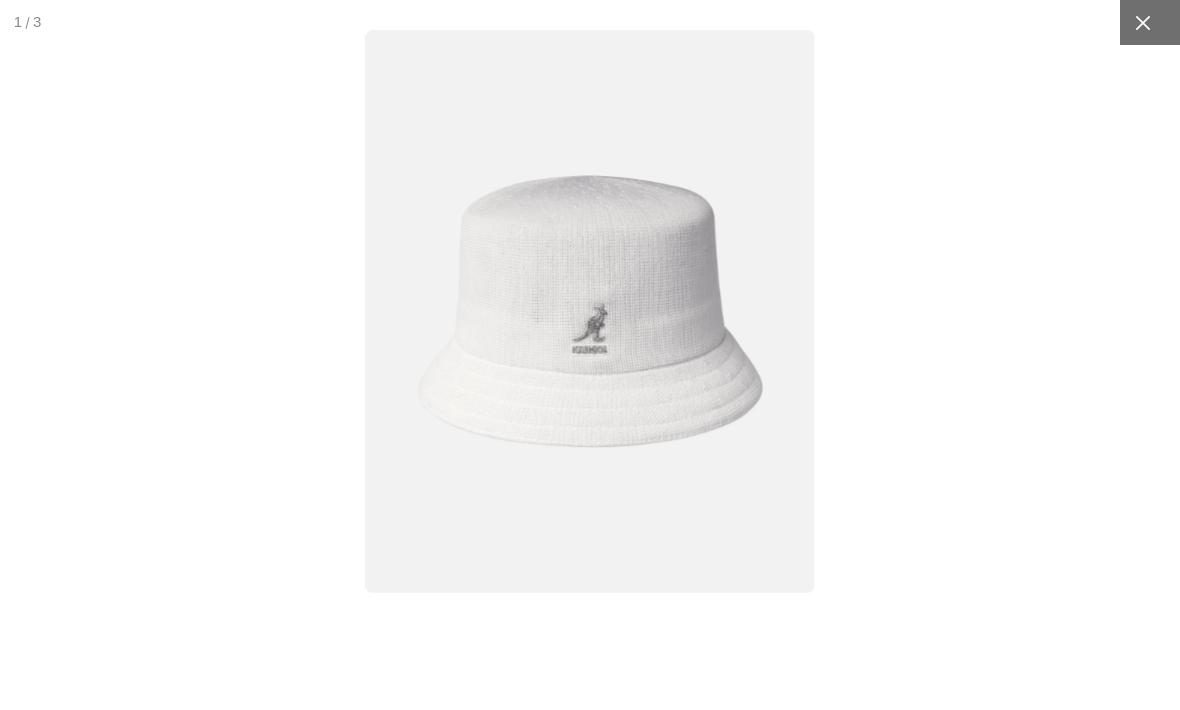 click 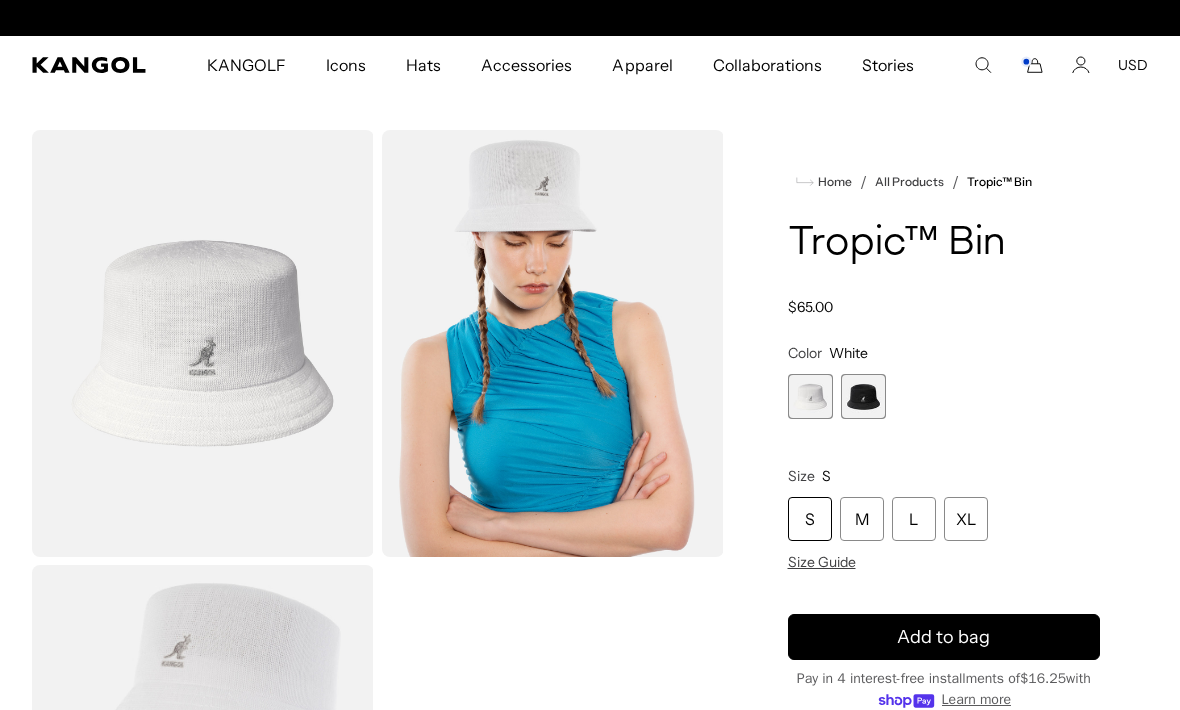 scroll, scrollTop: 0, scrollLeft: 412, axis: horizontal 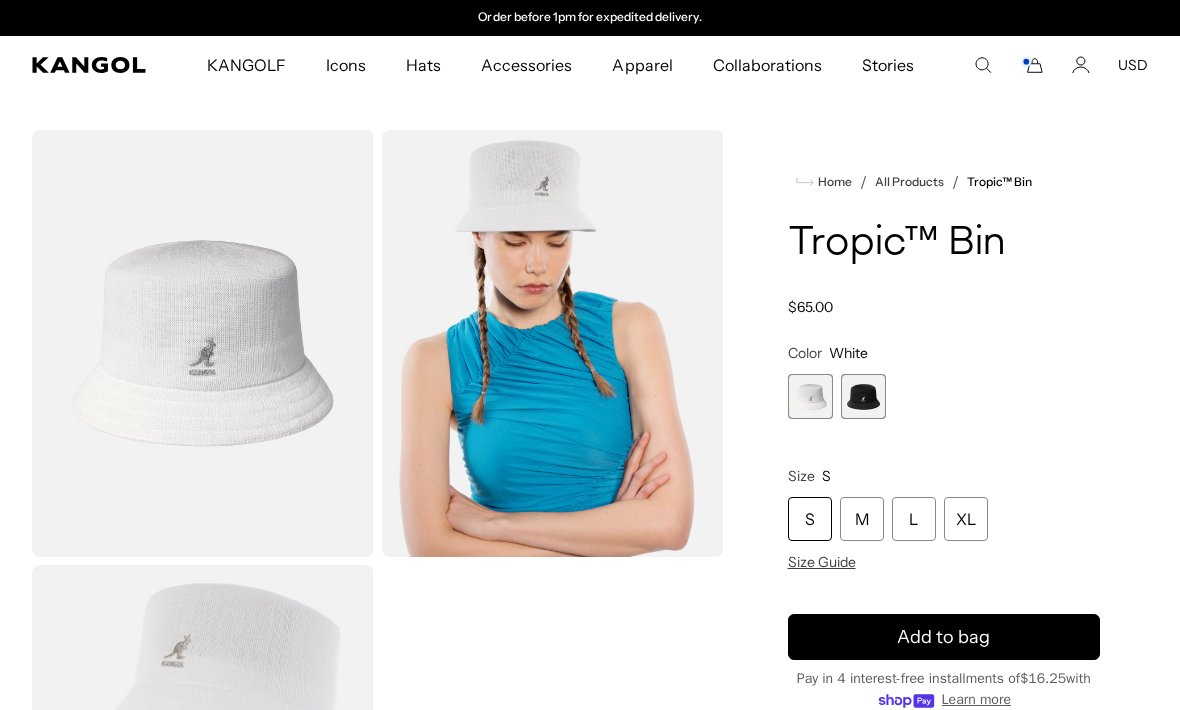click at bounding box center [863, 396] 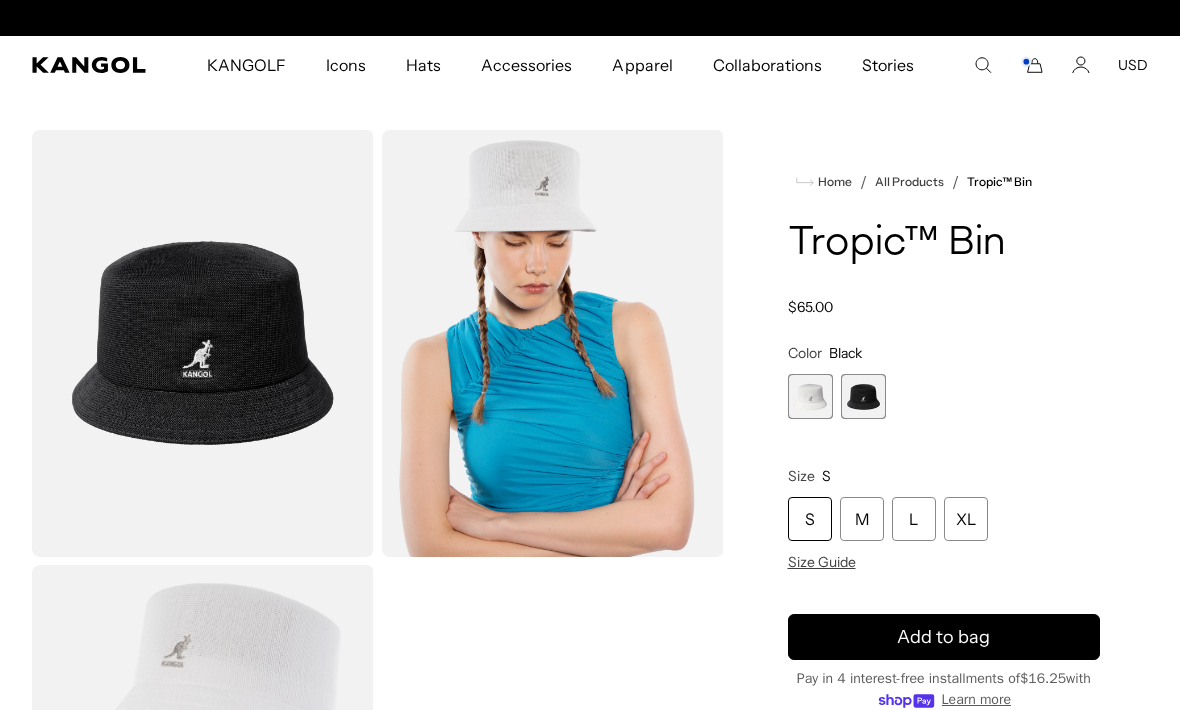 scroll, scrollTop: 0, scrollLeft: 0, axis: both 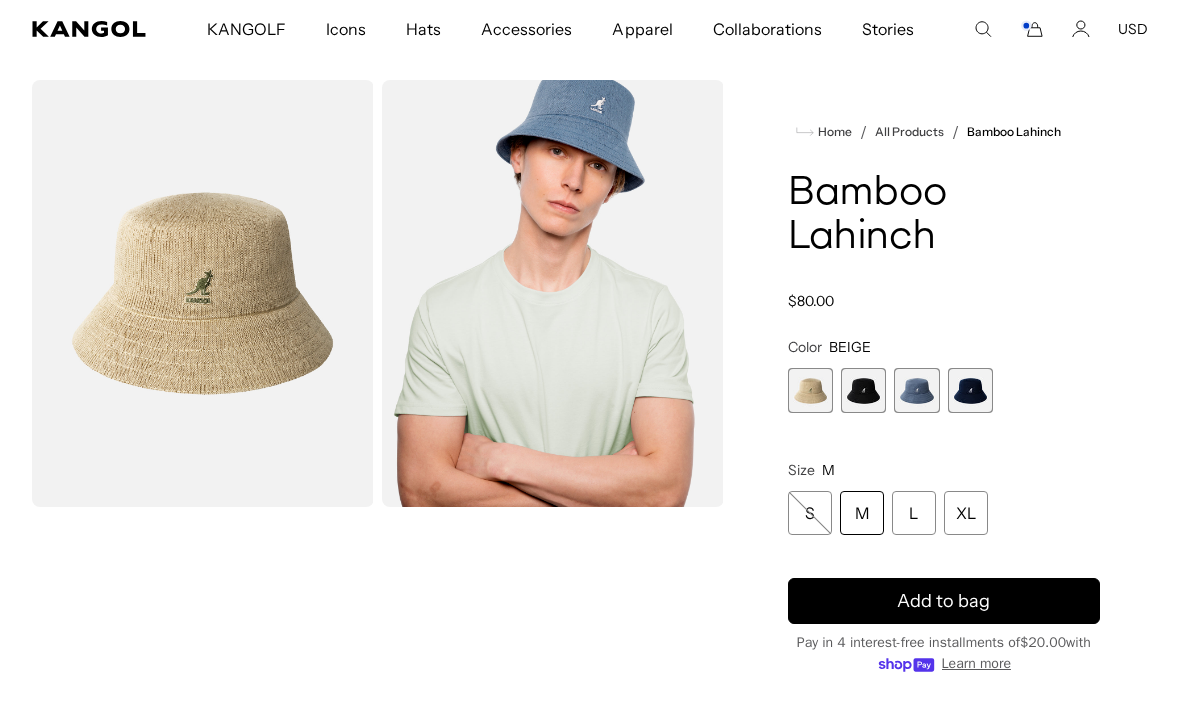 click at bounding box center (863, 390) 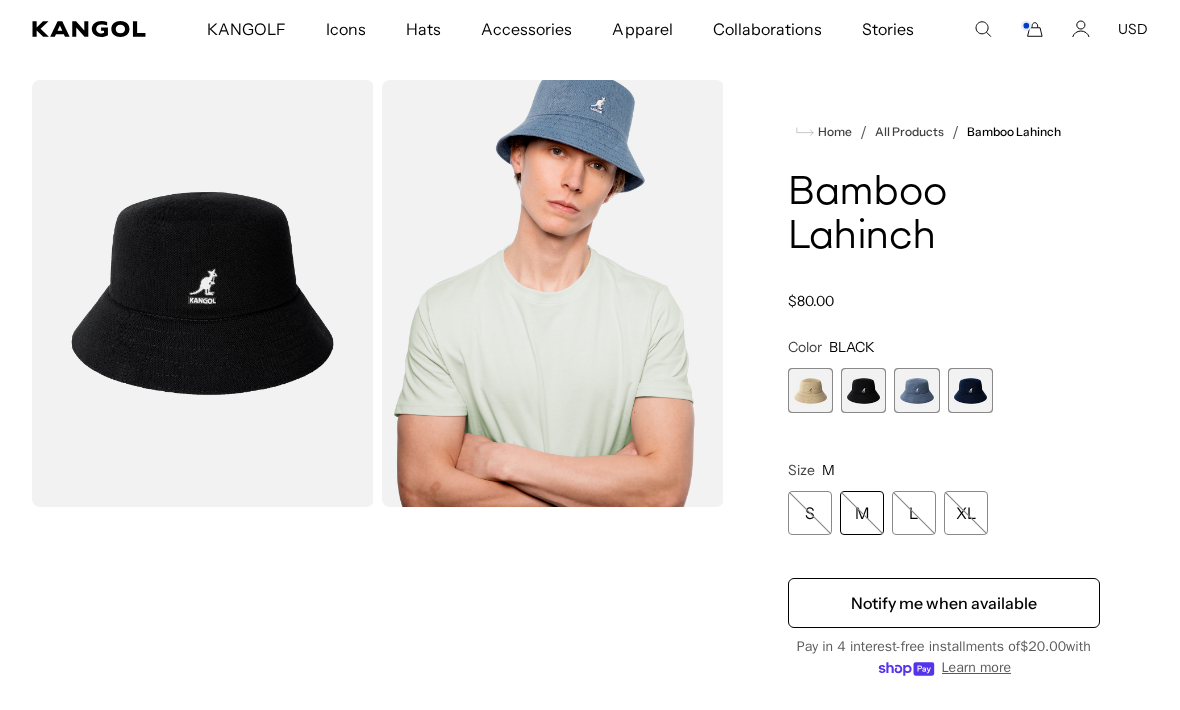 scroll, scrollTop: 0, scrollLeft: 412, axis: horizontal 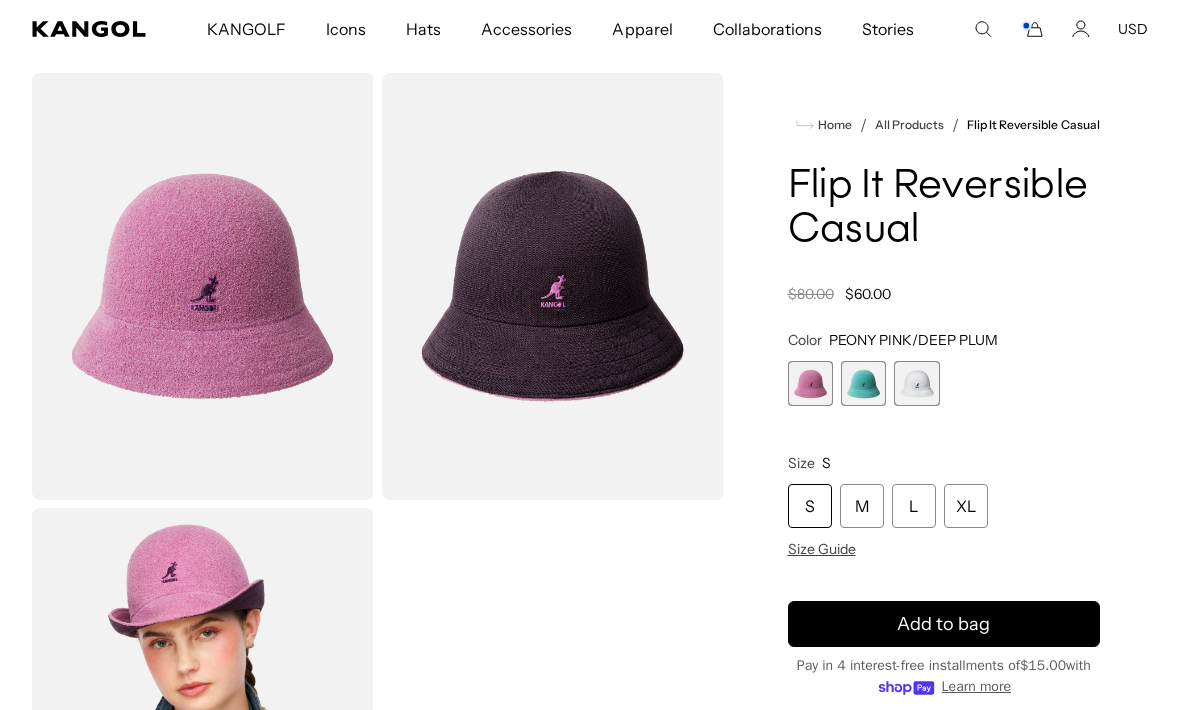 click at bounding box center (863, 383) 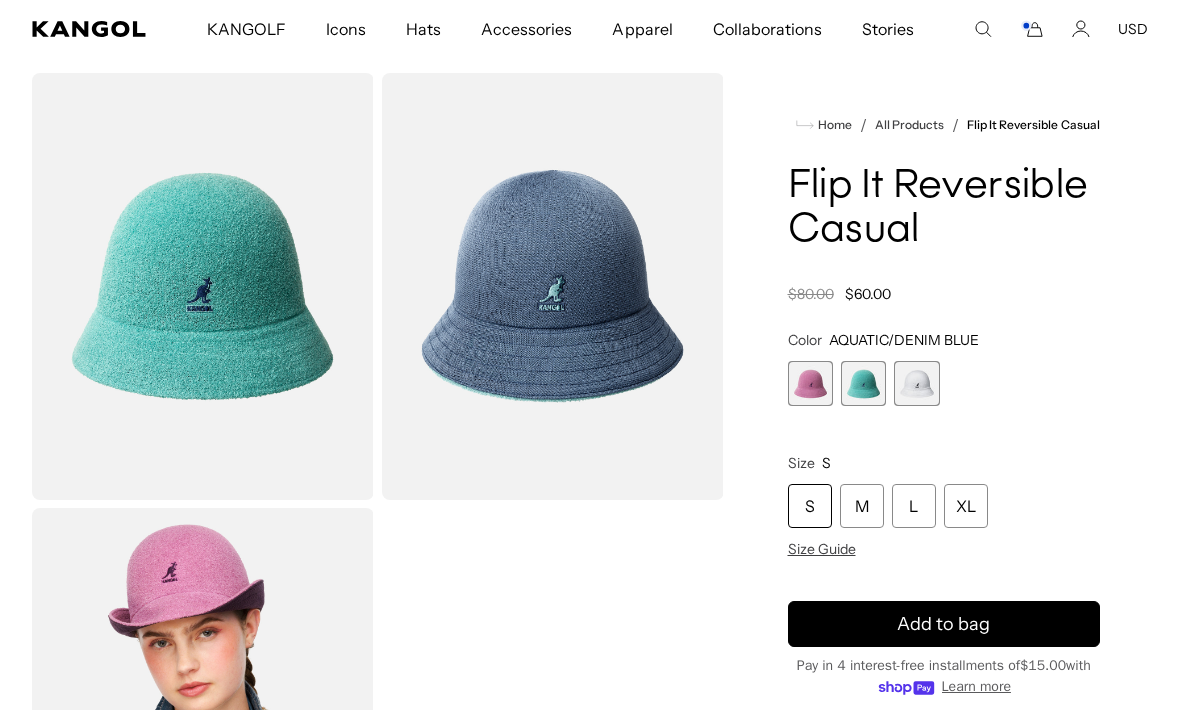 scroll, scrollTop: 28, scrollLeft: 0, axis: vertical 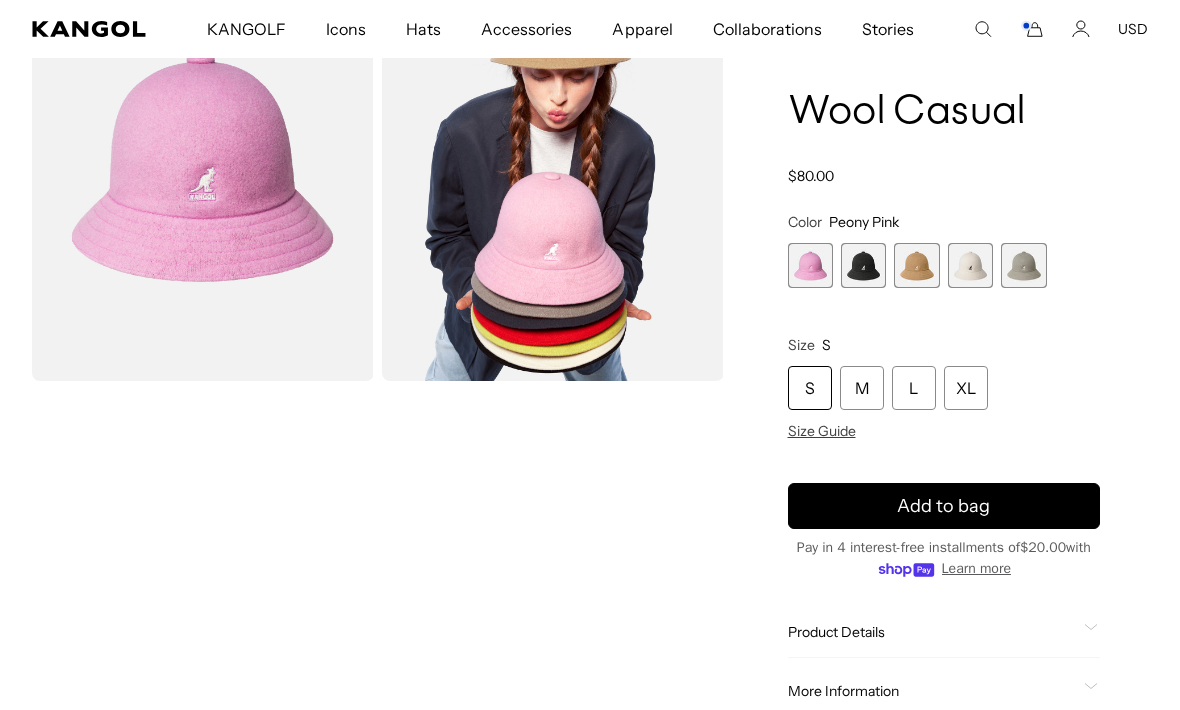 click at bounding box center [810, 265] 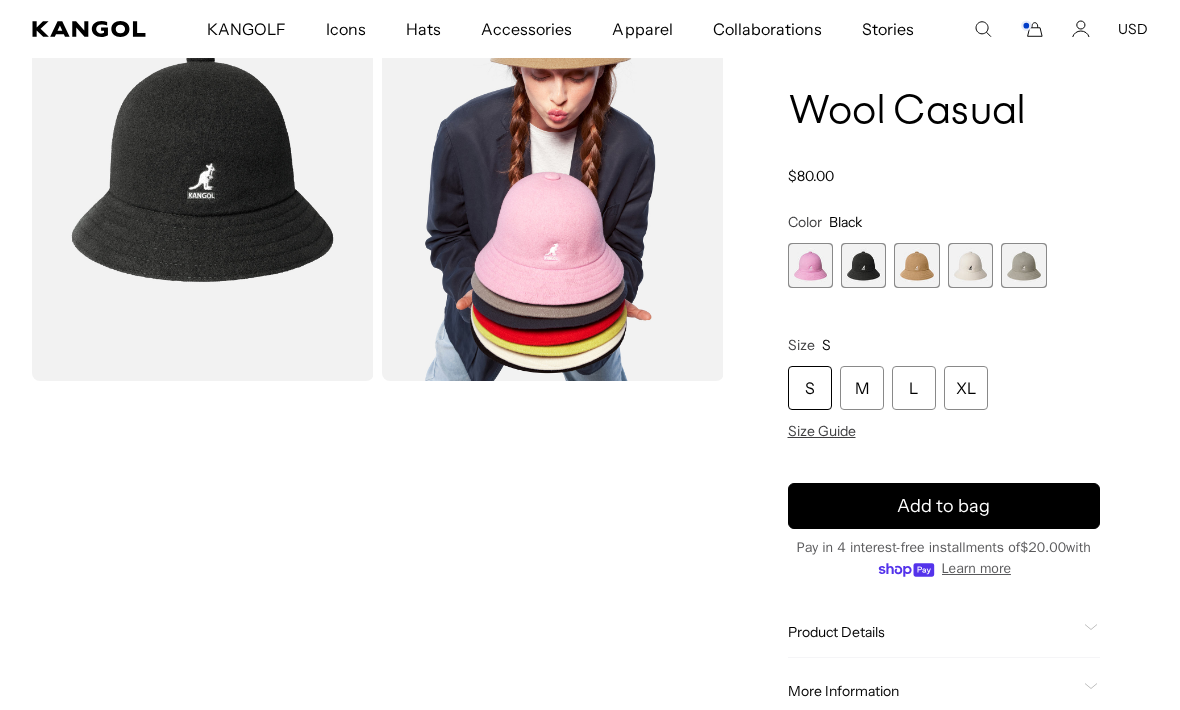 click at bounding box center [916, 265] 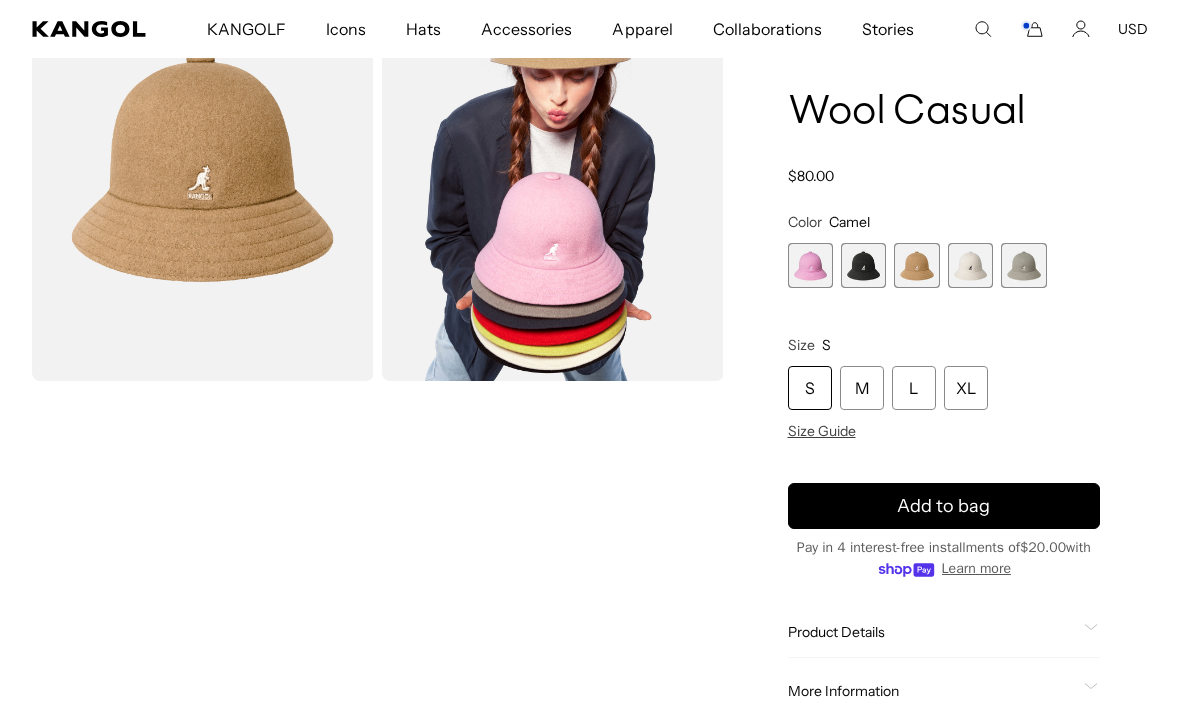 scroll, scrollTop: 0, scrollLeft: 412, axis: horizontal 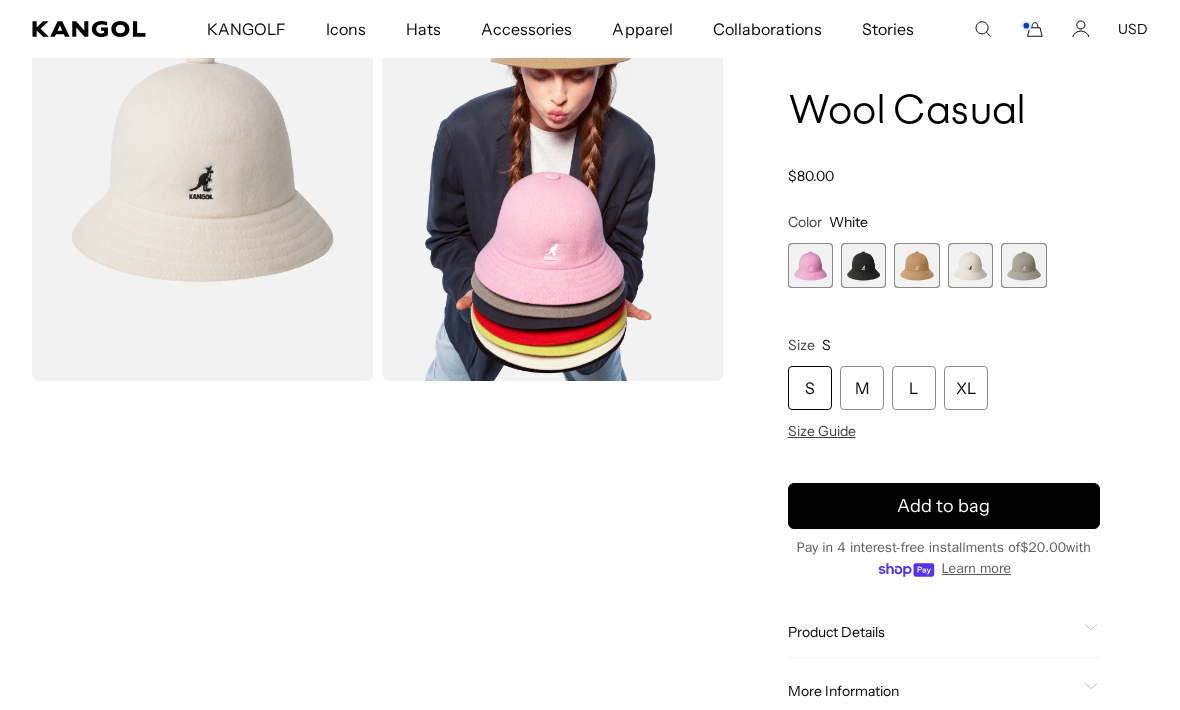 click at bounding box center (1023, 265) 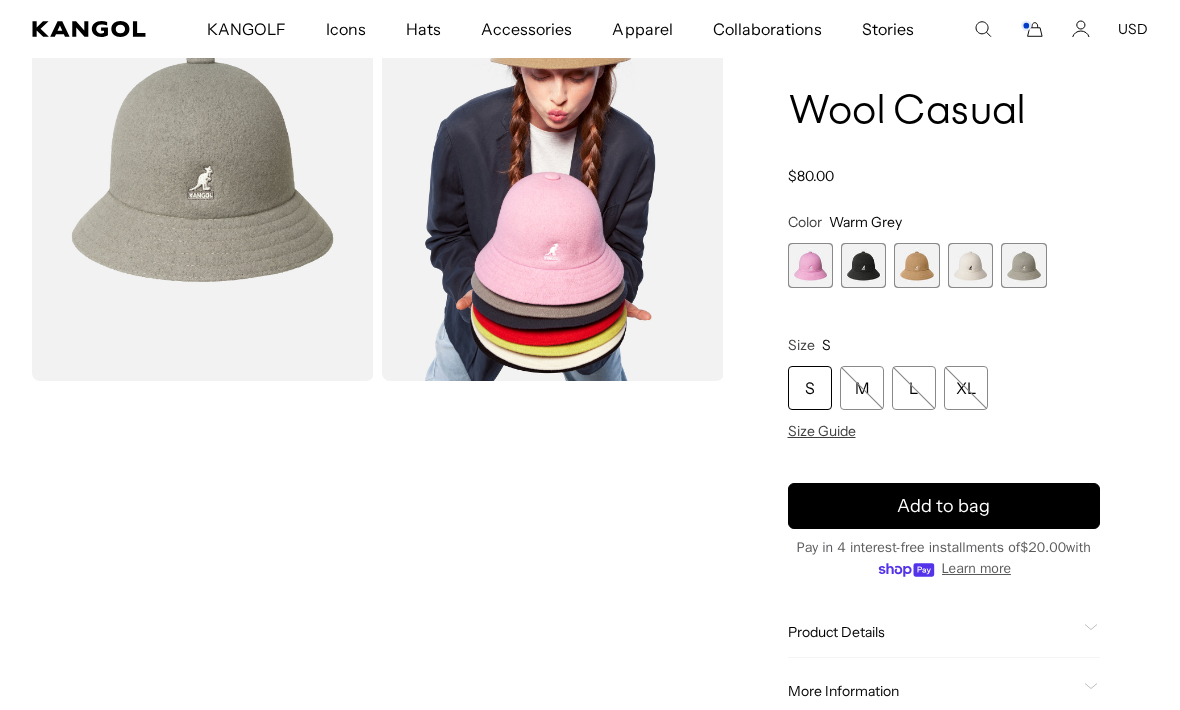scroll, scrollTop: 0, scrollLeft: 0, axis: both 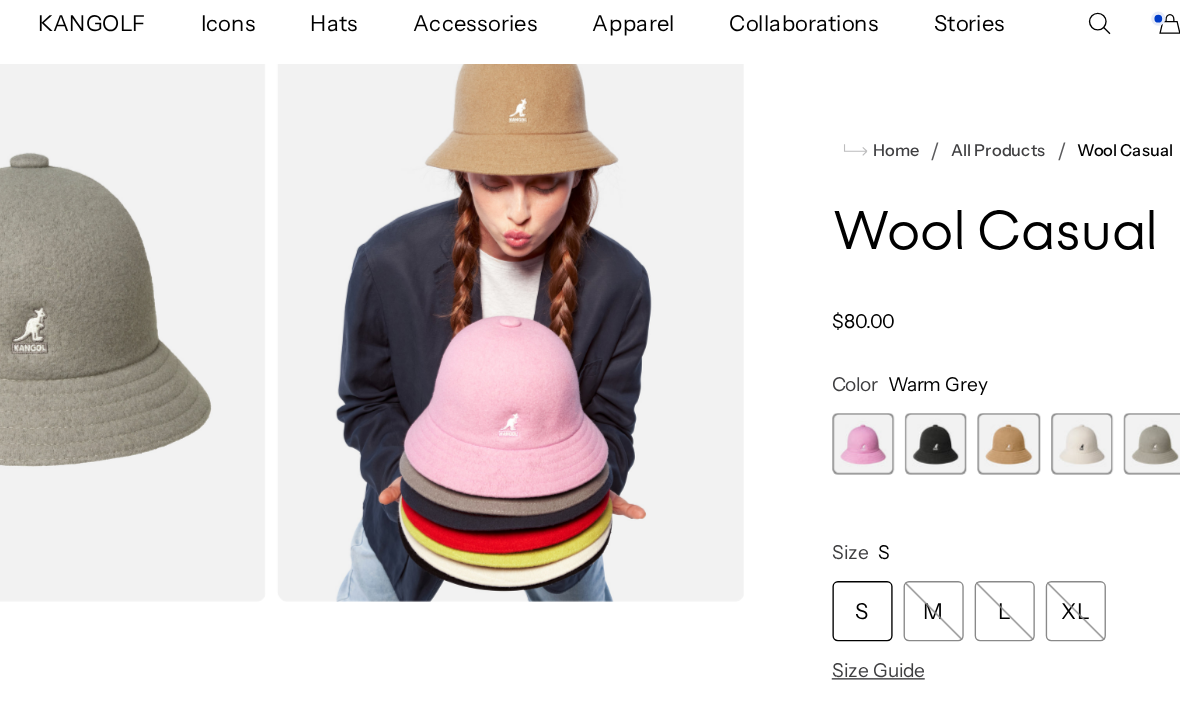 click at bounding box center (863, 336) 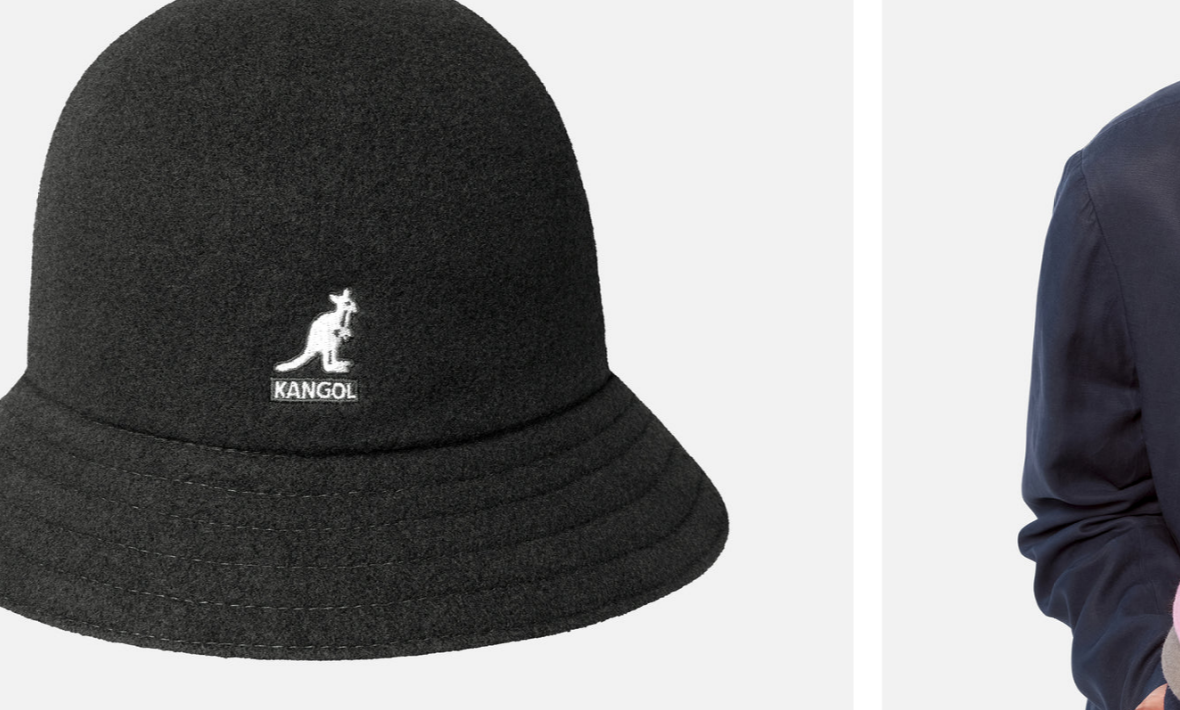 scroll, scrollTop: 0, scrollLeft: 0, axis: both 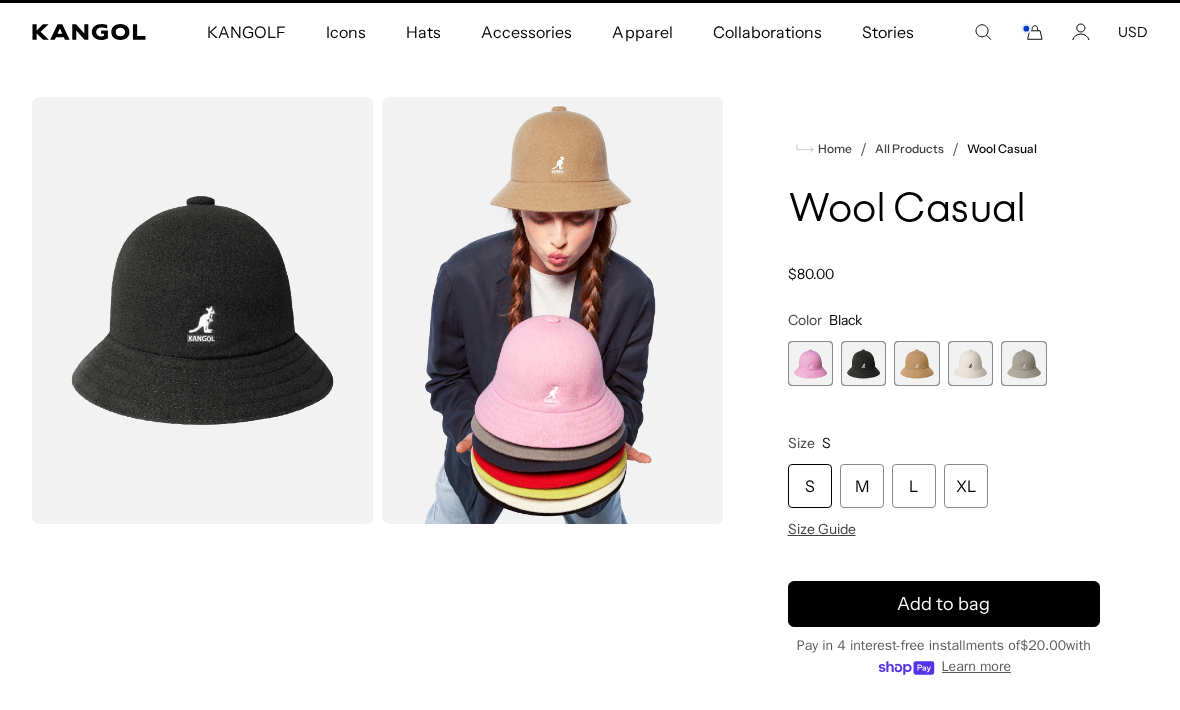 click at bounding box center (810, 363) 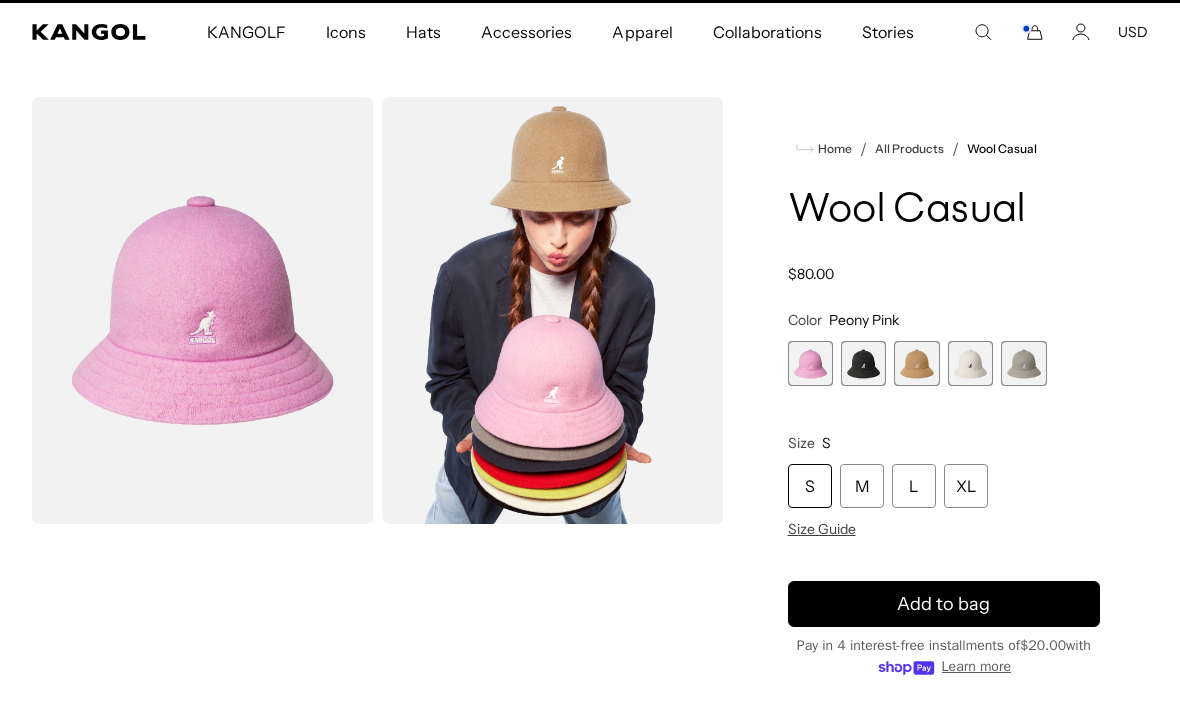 scroll, scrollTop: 0, scrollLeft: 412, axis: horizontal 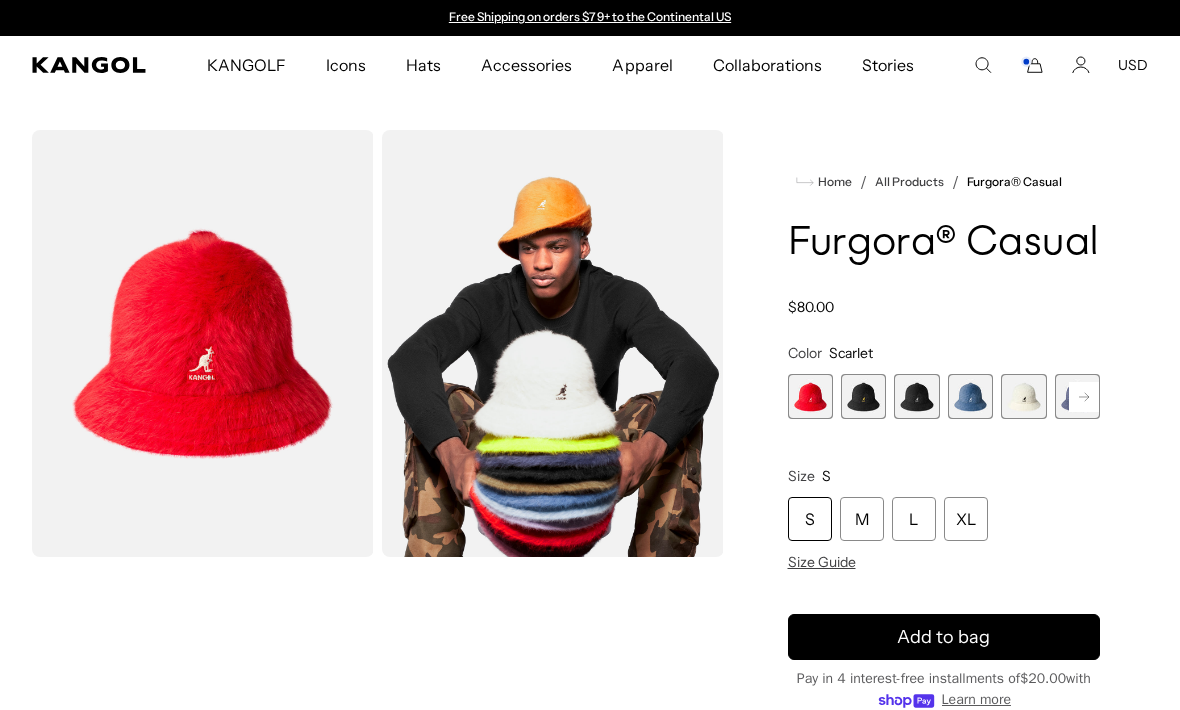 click at bounding box center [916, 396] 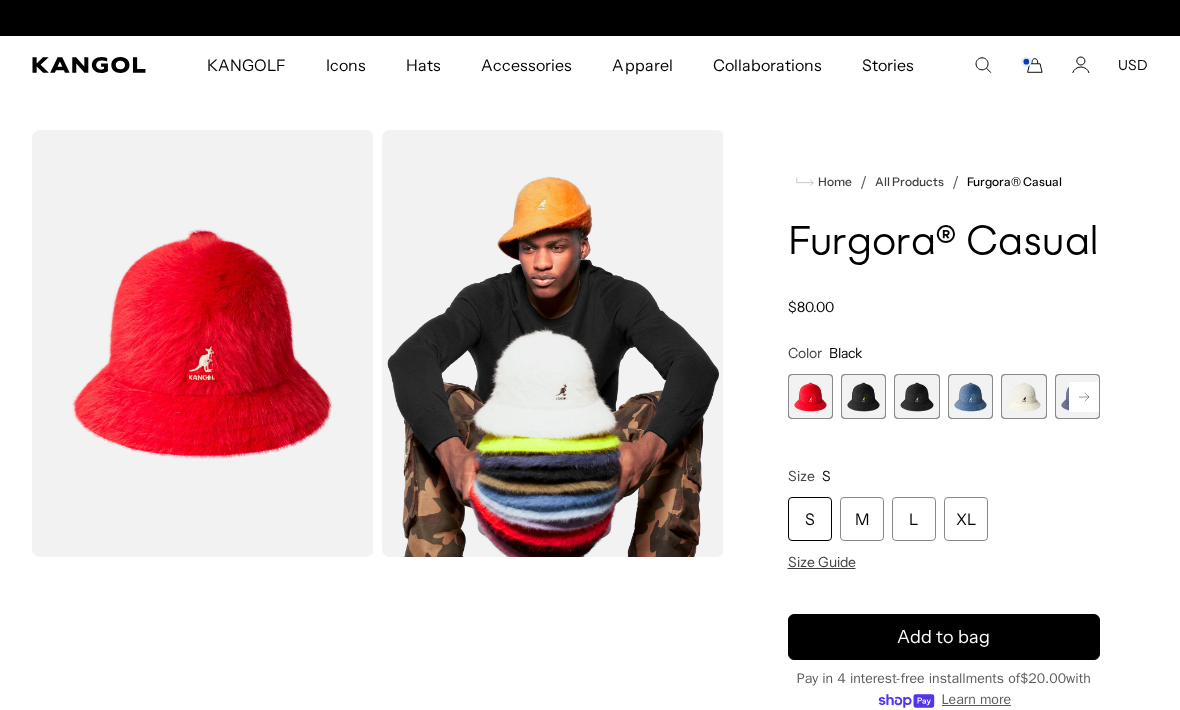 scroll, scrollTop: 0, scrollLeft: 412, axis: horizontal 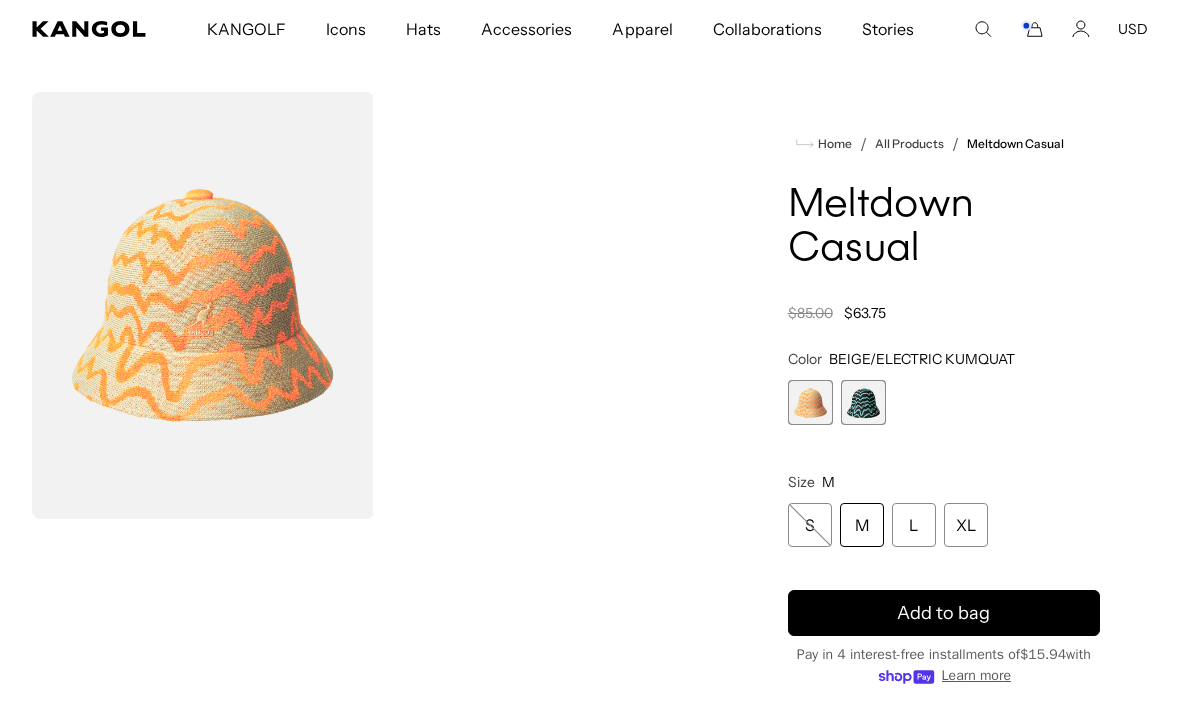 click at bounding box center (810, 402) 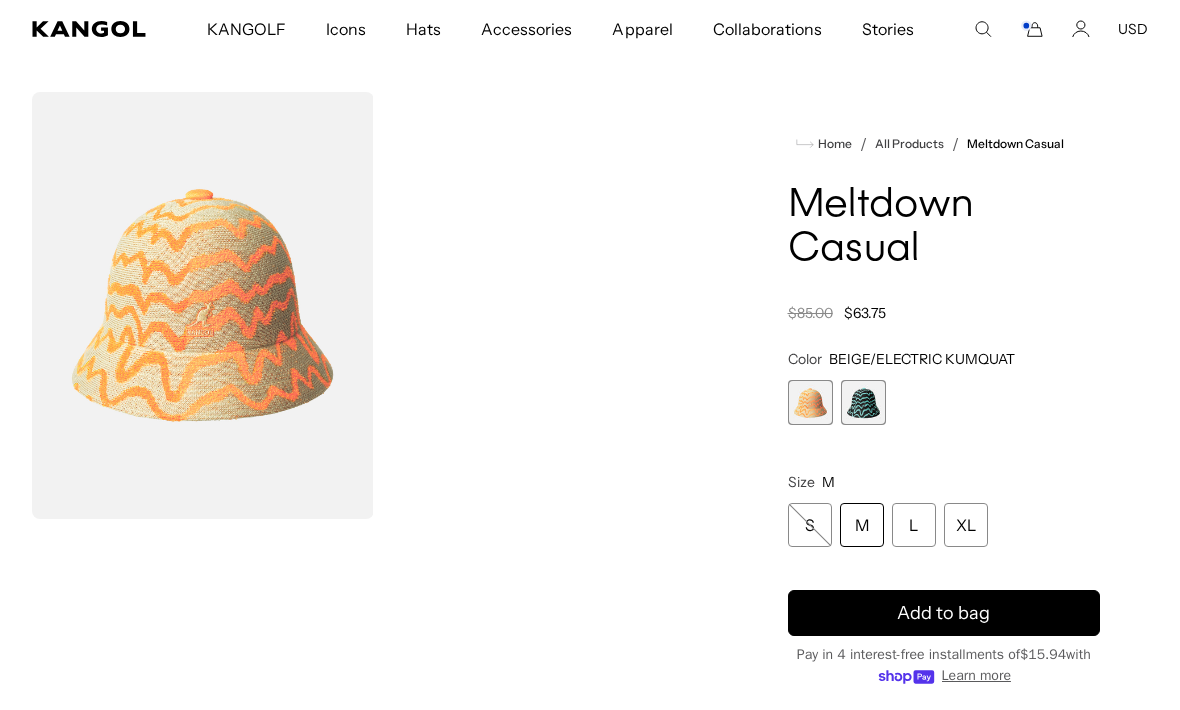 scroll, scrollTop: 0, scrollLeft: 412, axis: horizontal 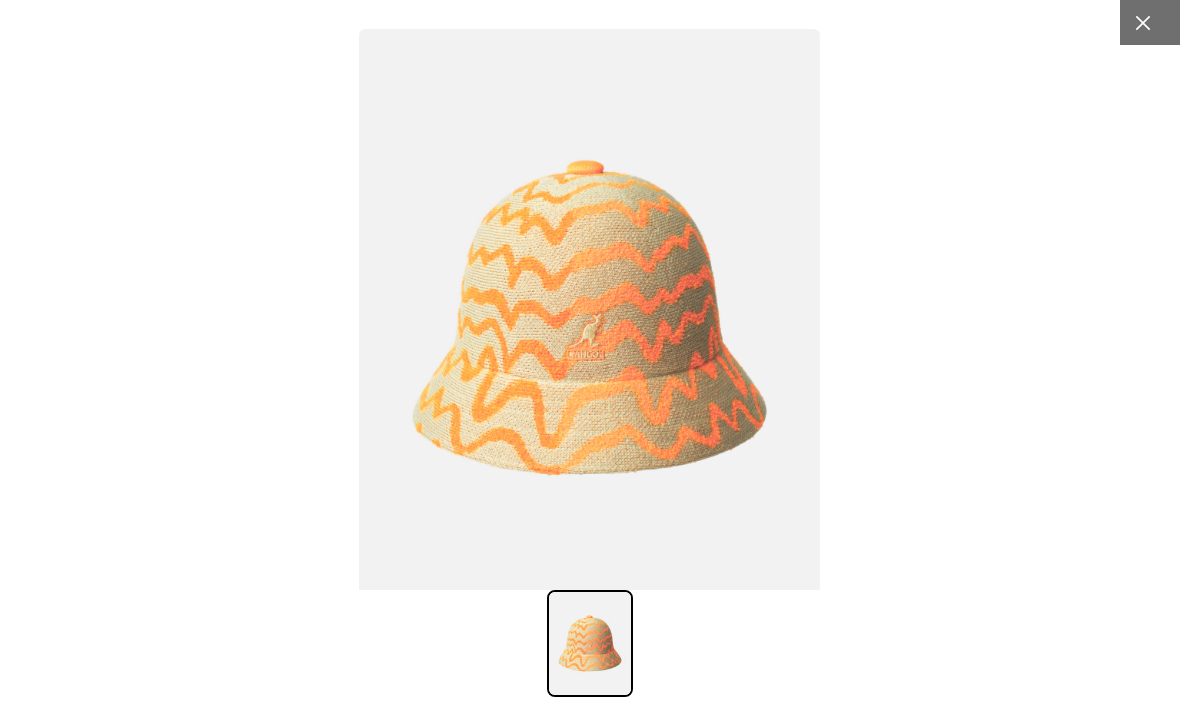 click at bounding box center (1142, 22) 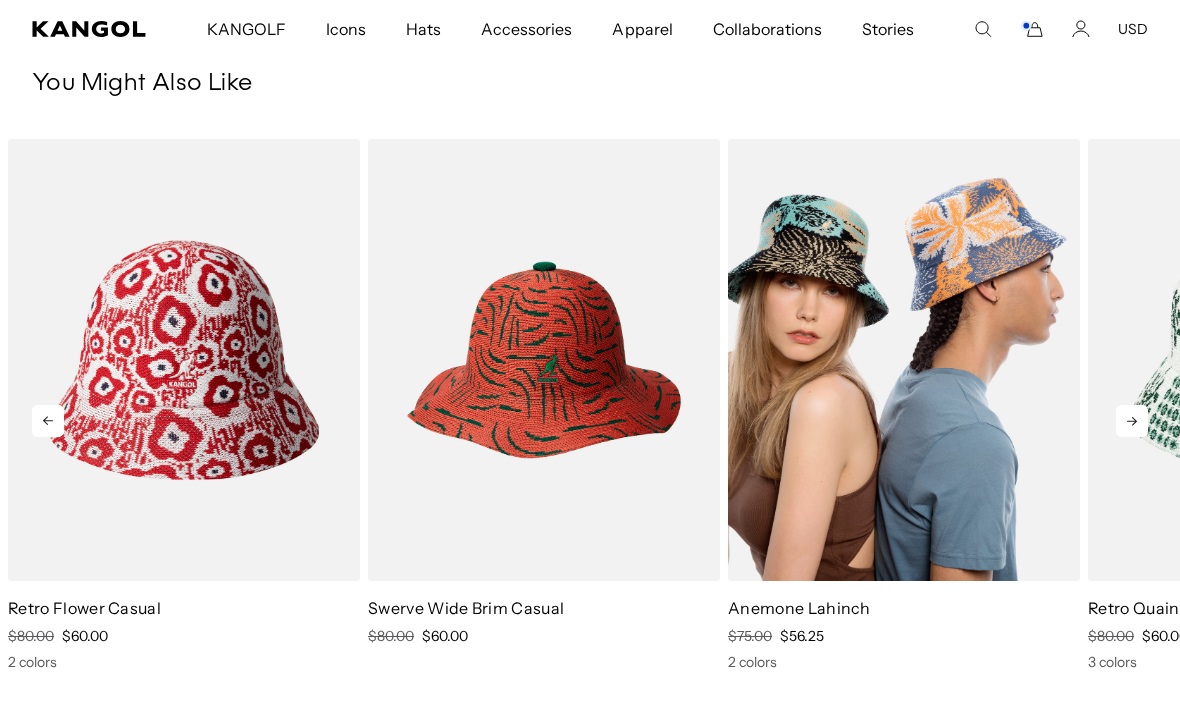 scroll, scrollTop: 1090, scrollLeft: 0, axis: vertical 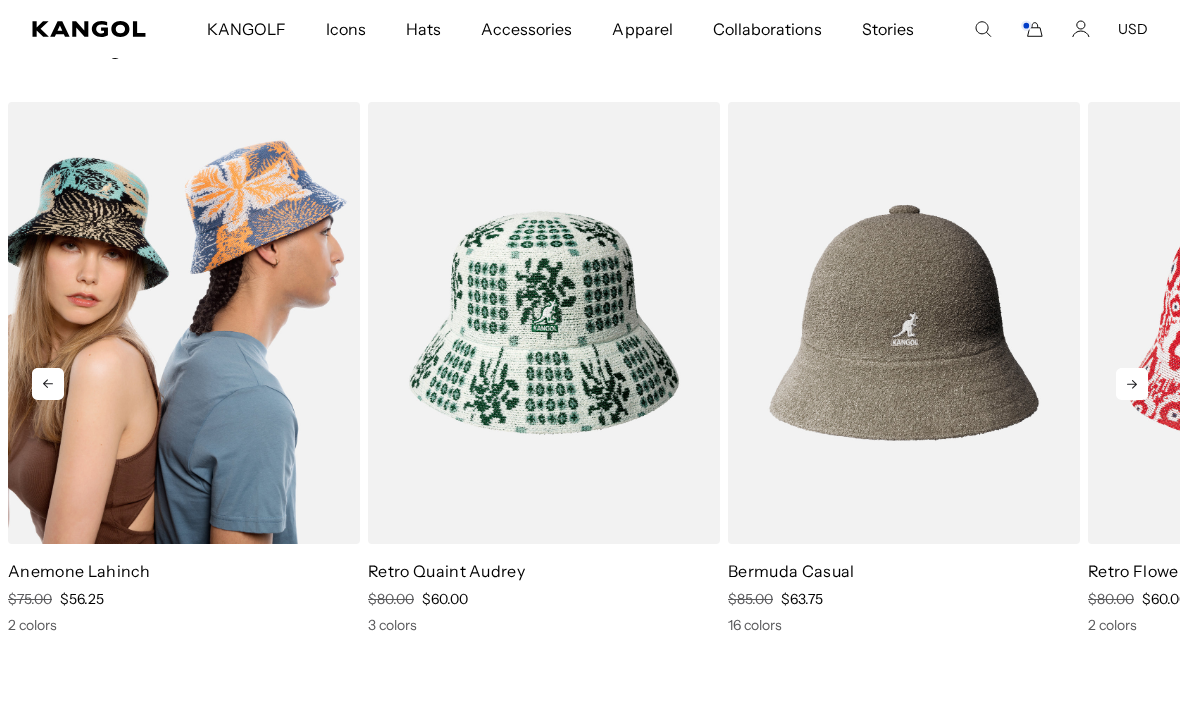click at bounding box center (184, 323) 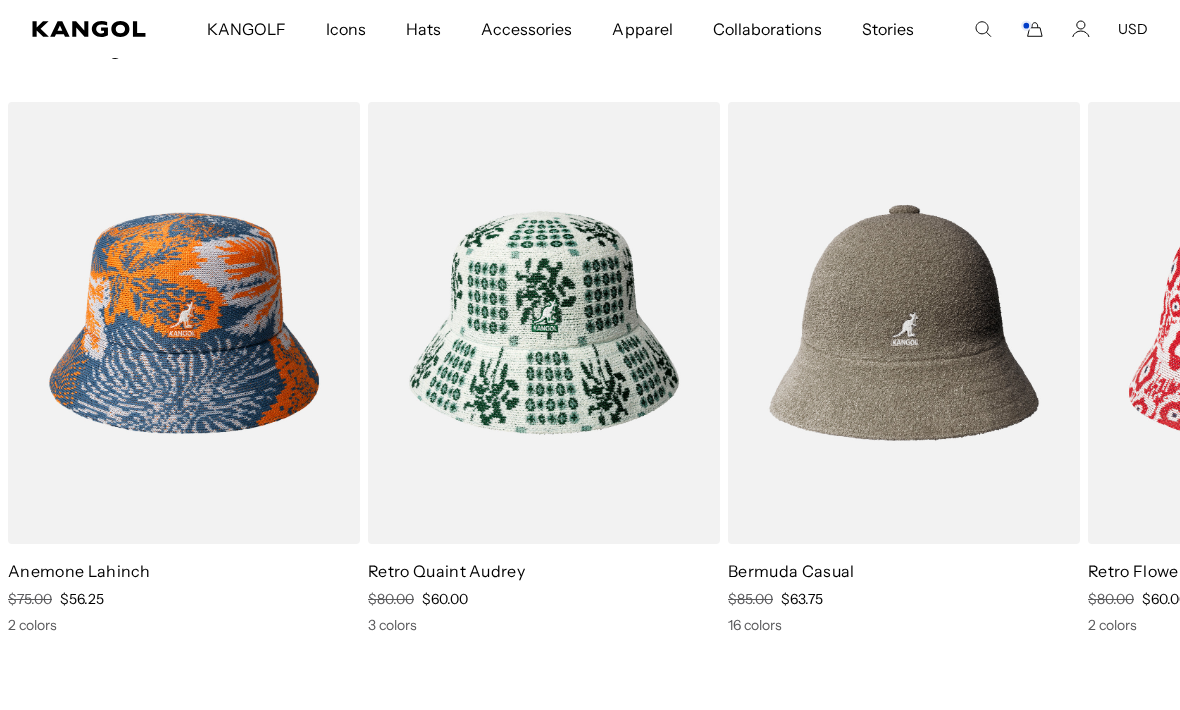 scroll, scrollTop: 0, scrollLeft: 0, axis: both 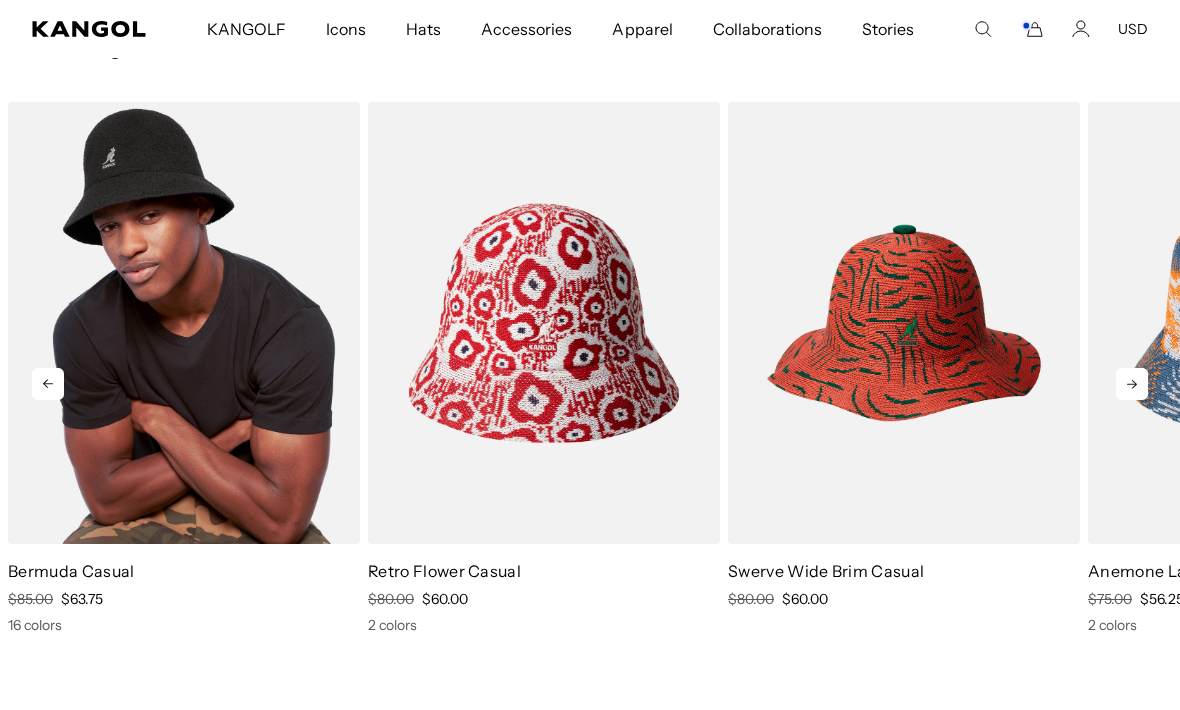 click at bounding box center [184, 323] 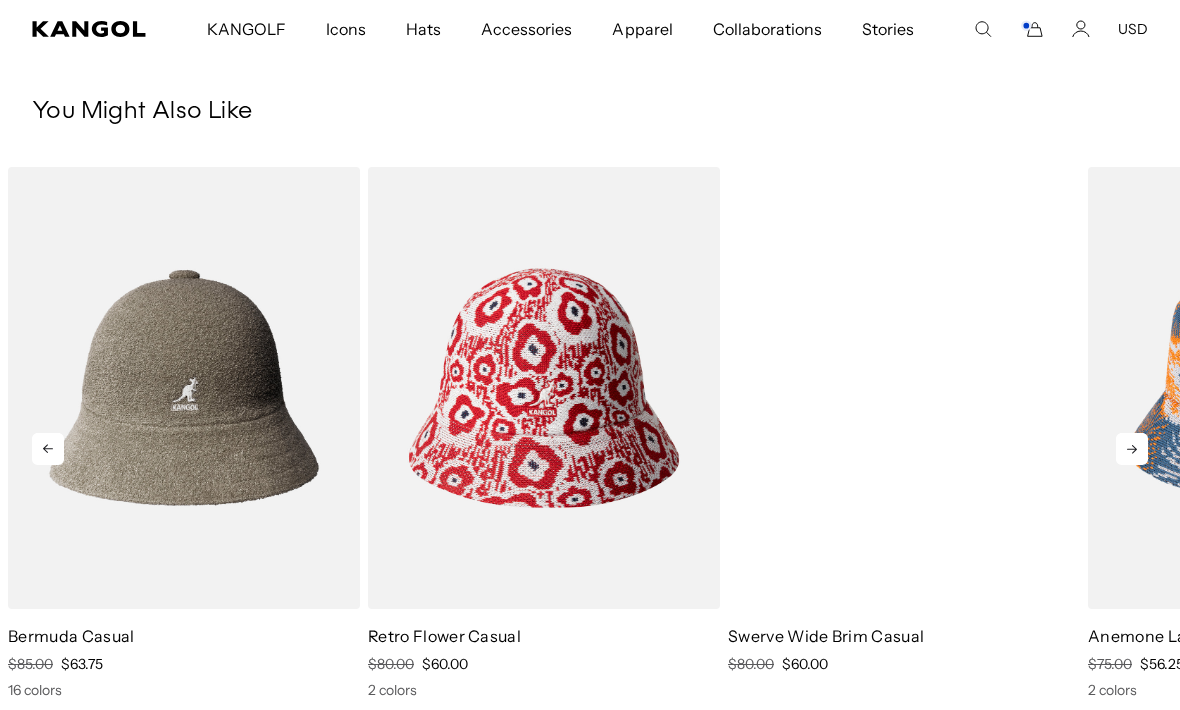 scroll, scrollTop: 1015, scrollLeft: 0, axis: vertical 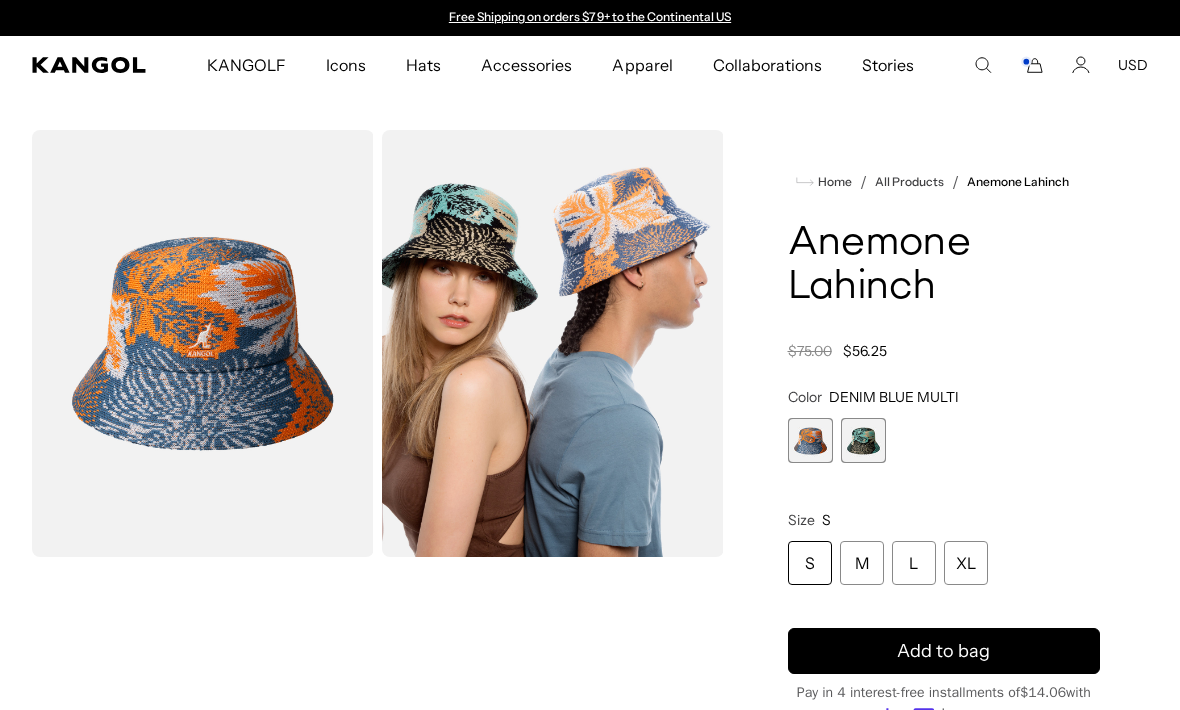 click at bounding box center [810, 440] 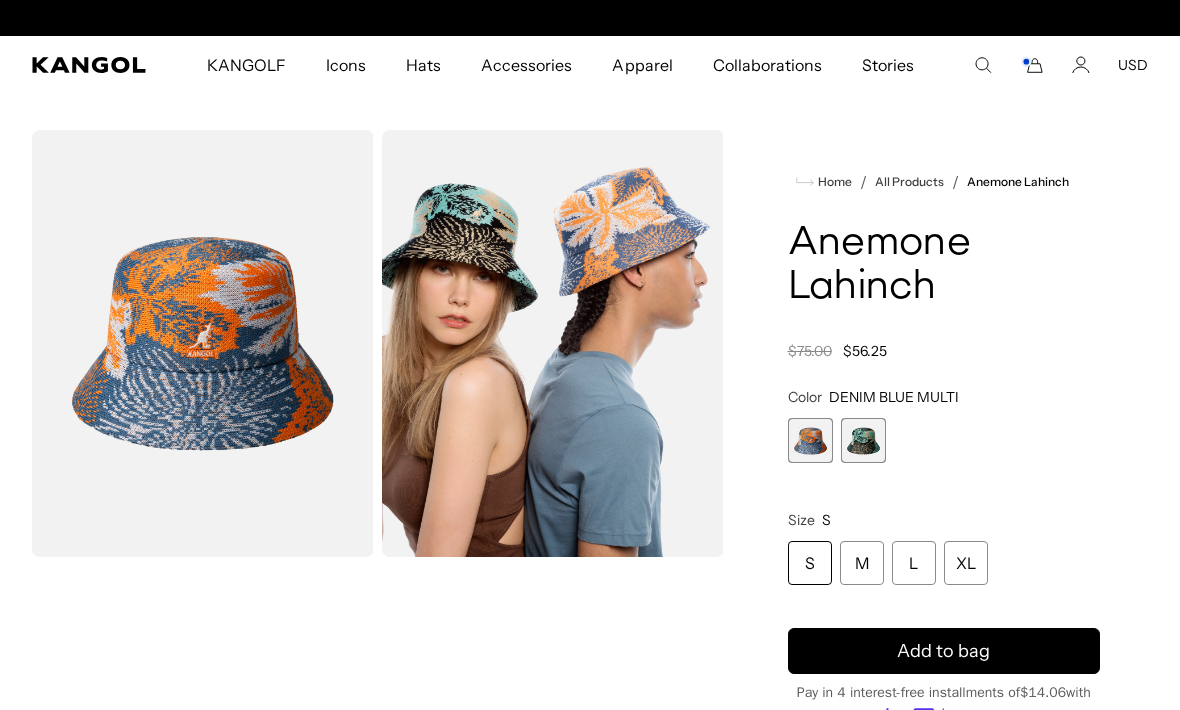 scroll, scrollTop: 0, scrollLeft: 412, axis: horizontal 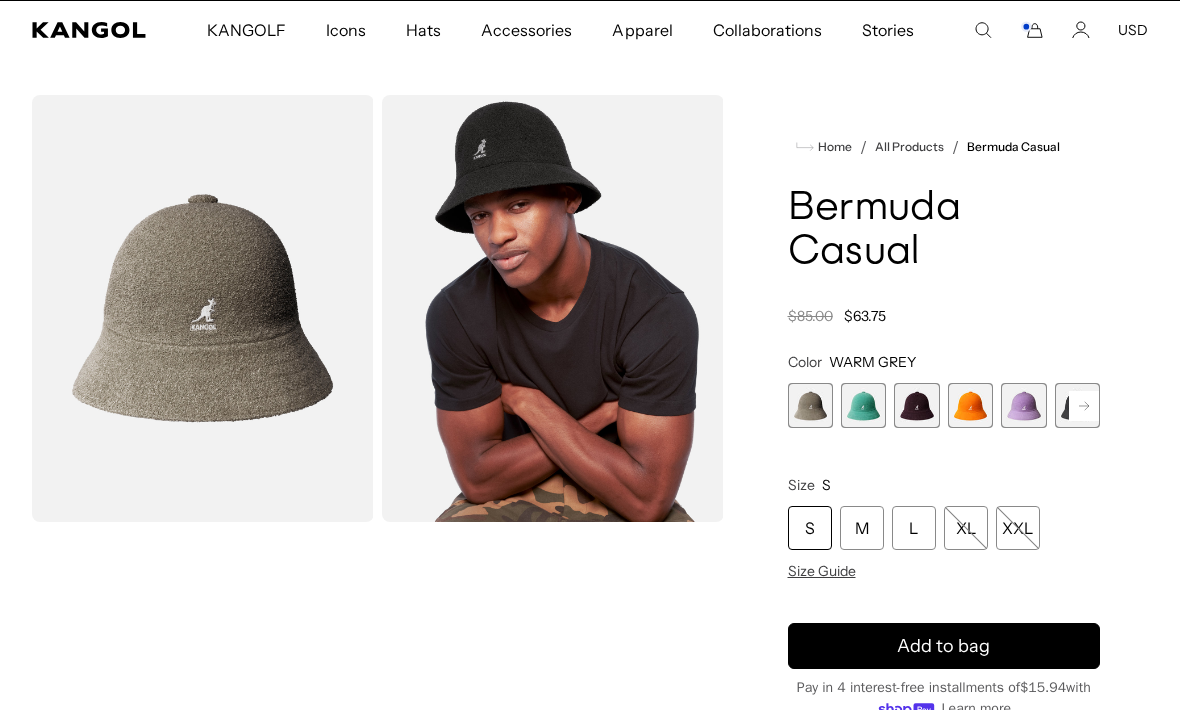 click at bounding box center [970, 405] 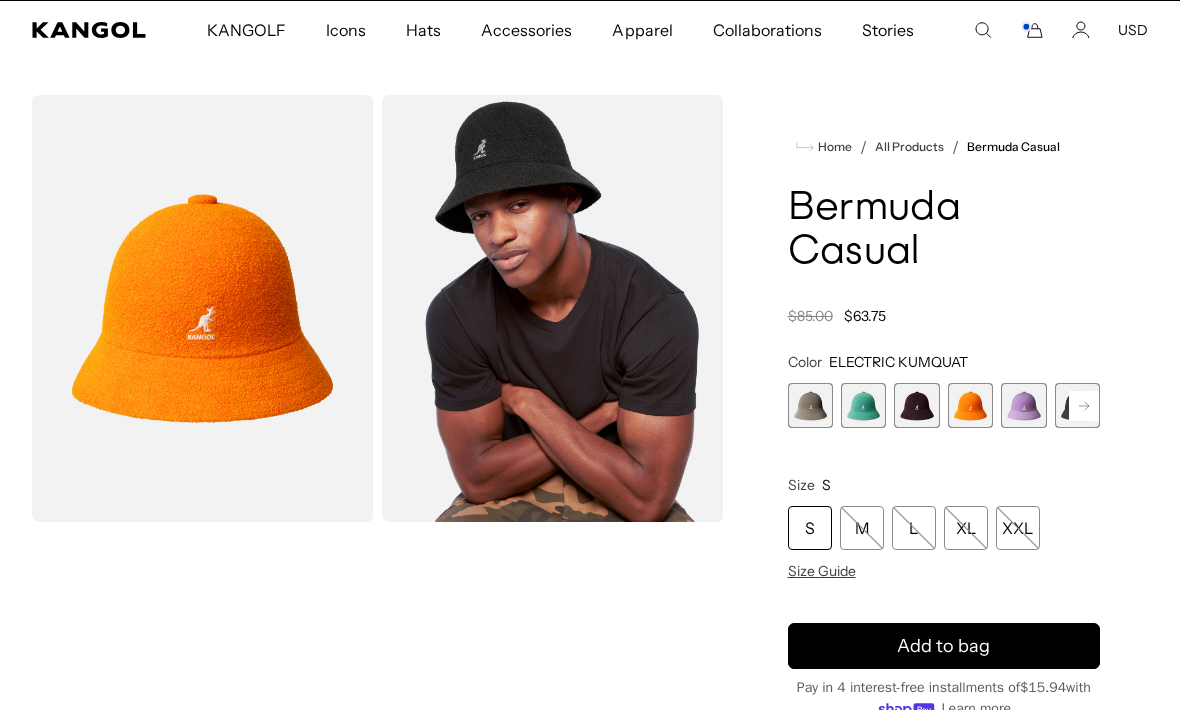 scroll, scrollTop: 0, scrollLeft: 412, axis: horizontal 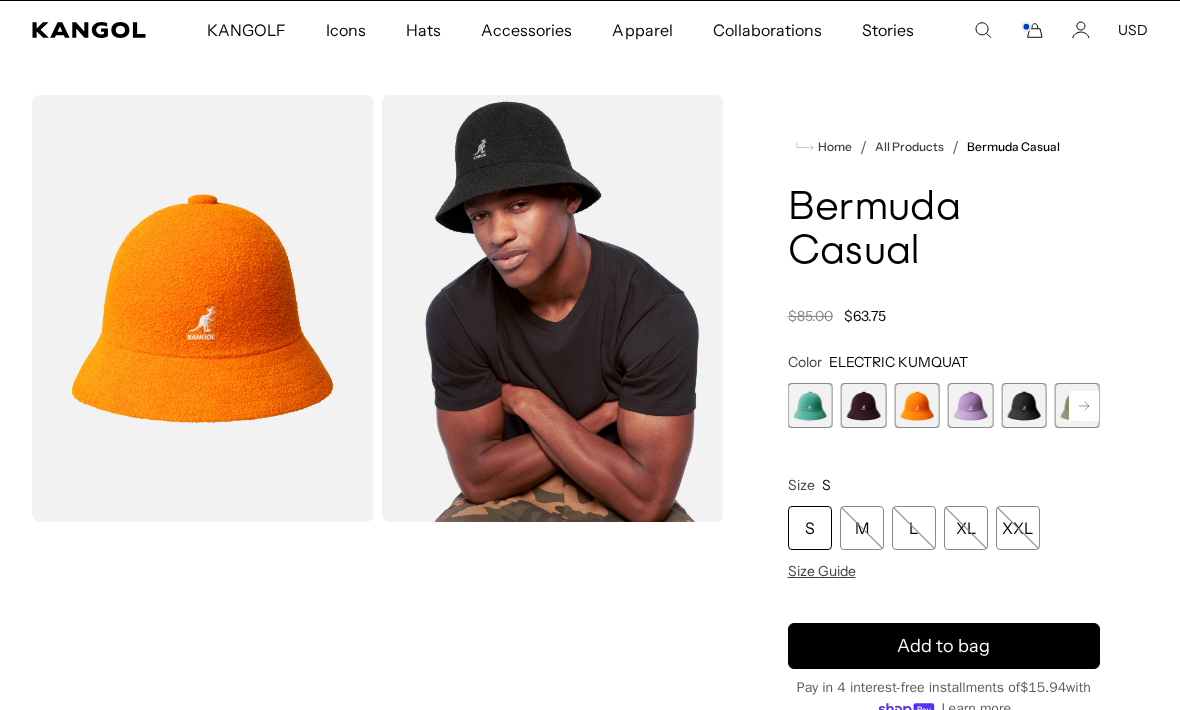 click 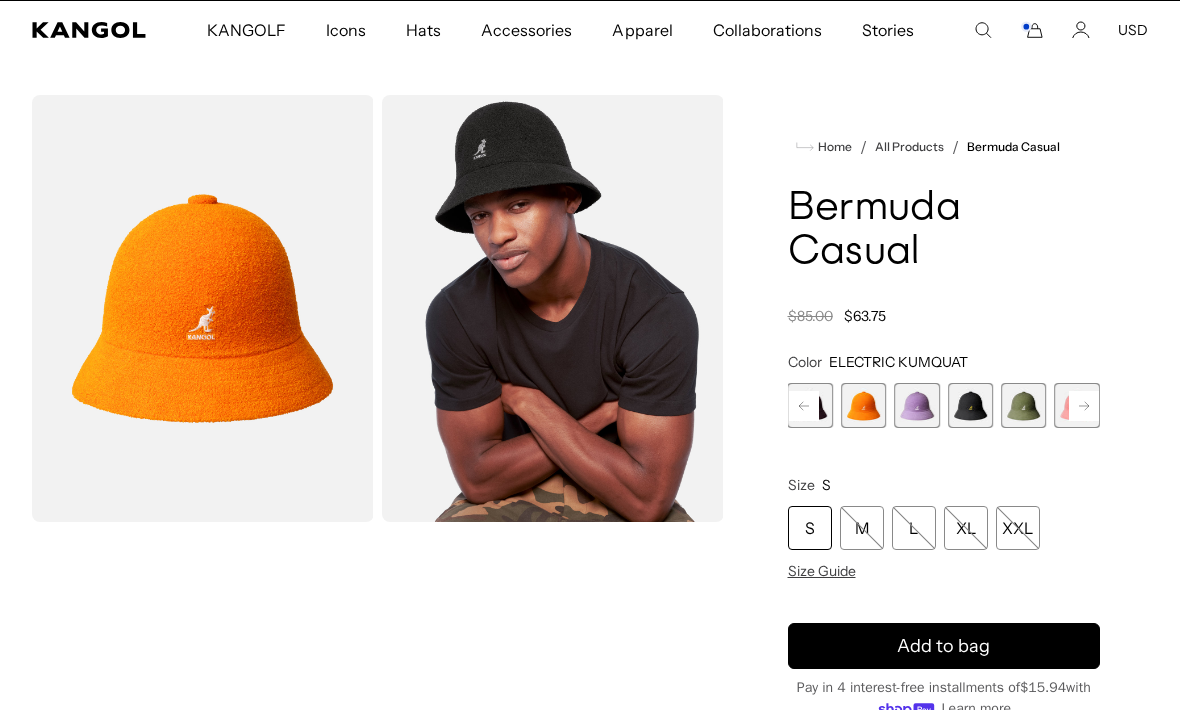 click 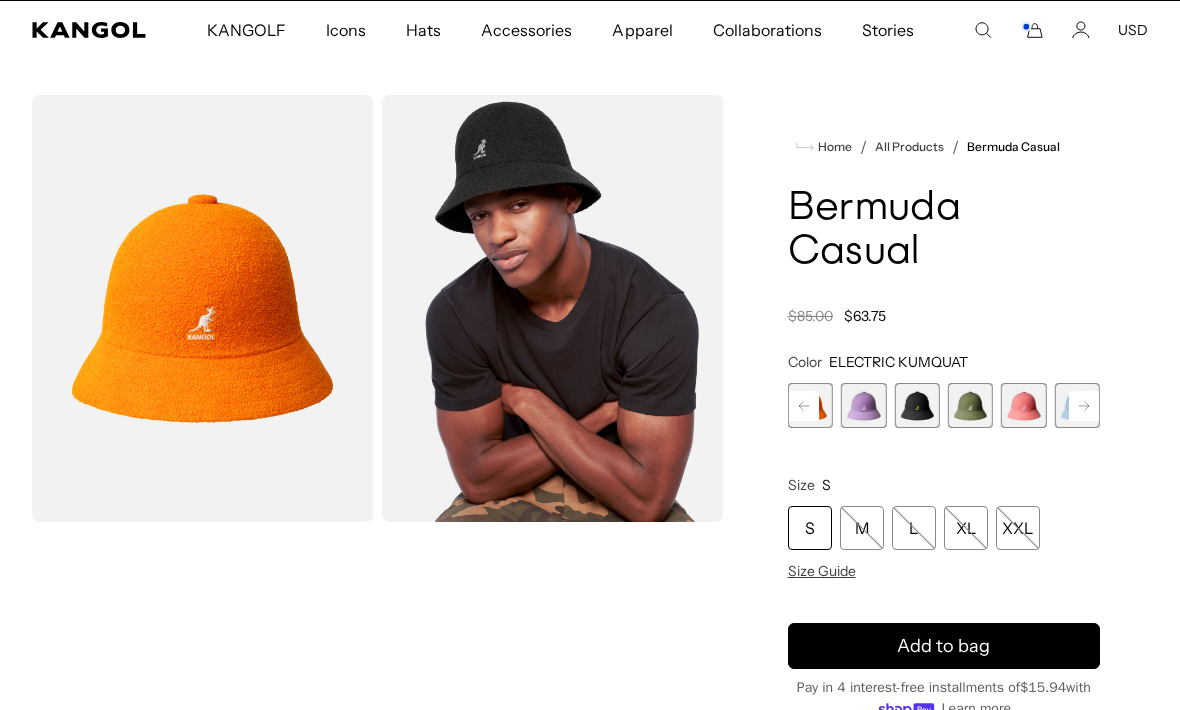 click 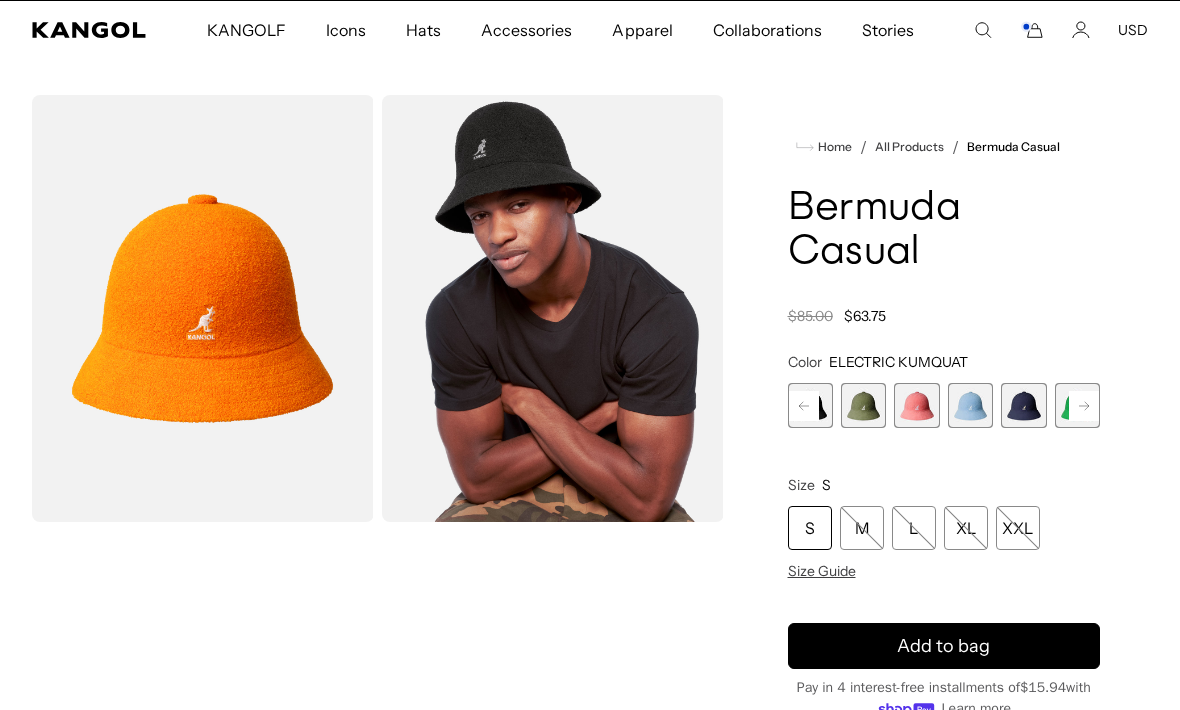 click 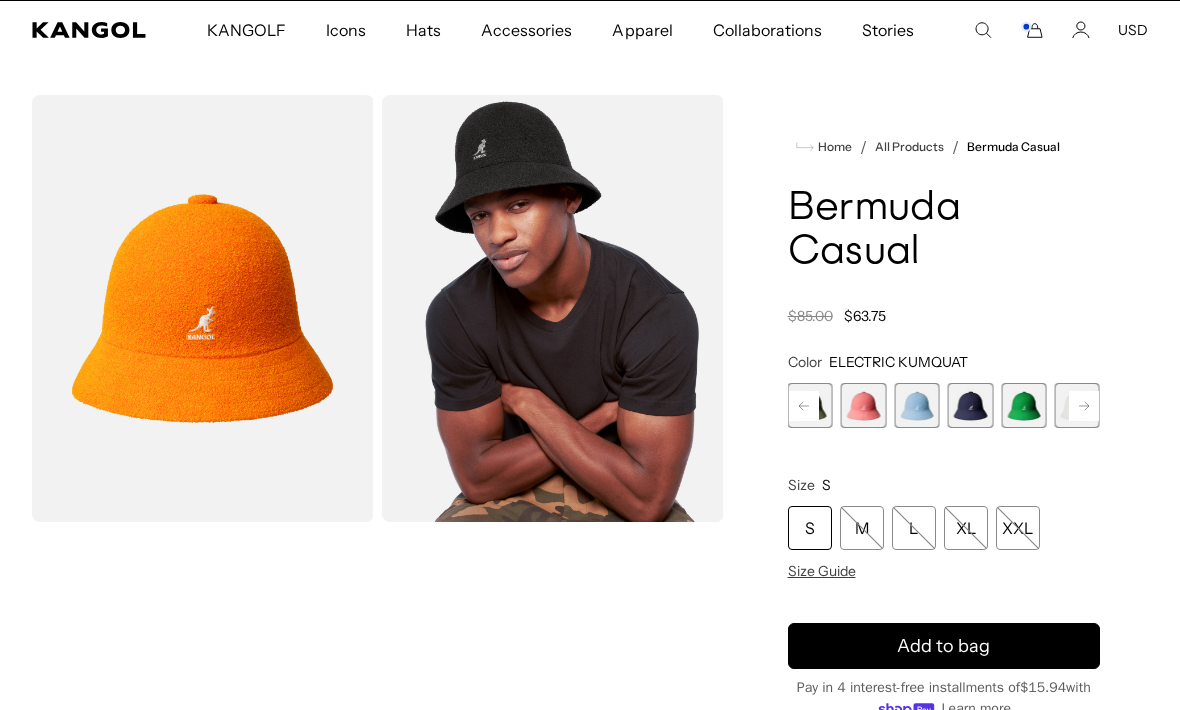 click 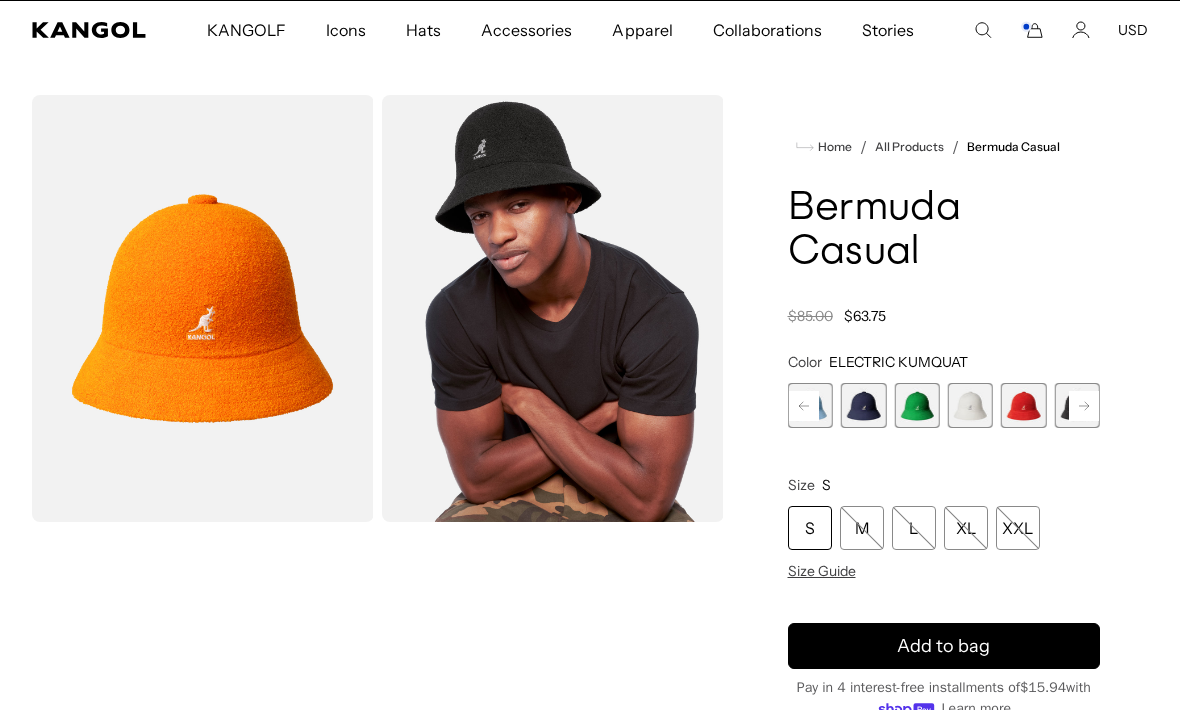 scroll, scrollTop: 0, scrollLeft: 0, axis: both 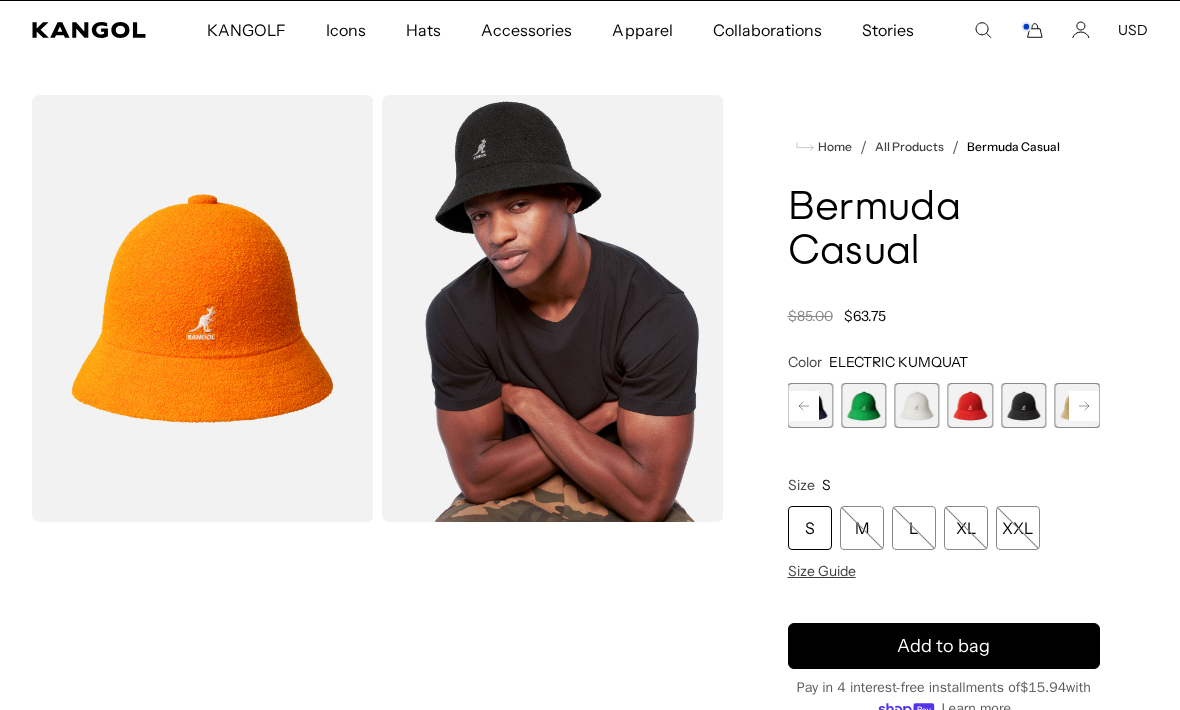 click 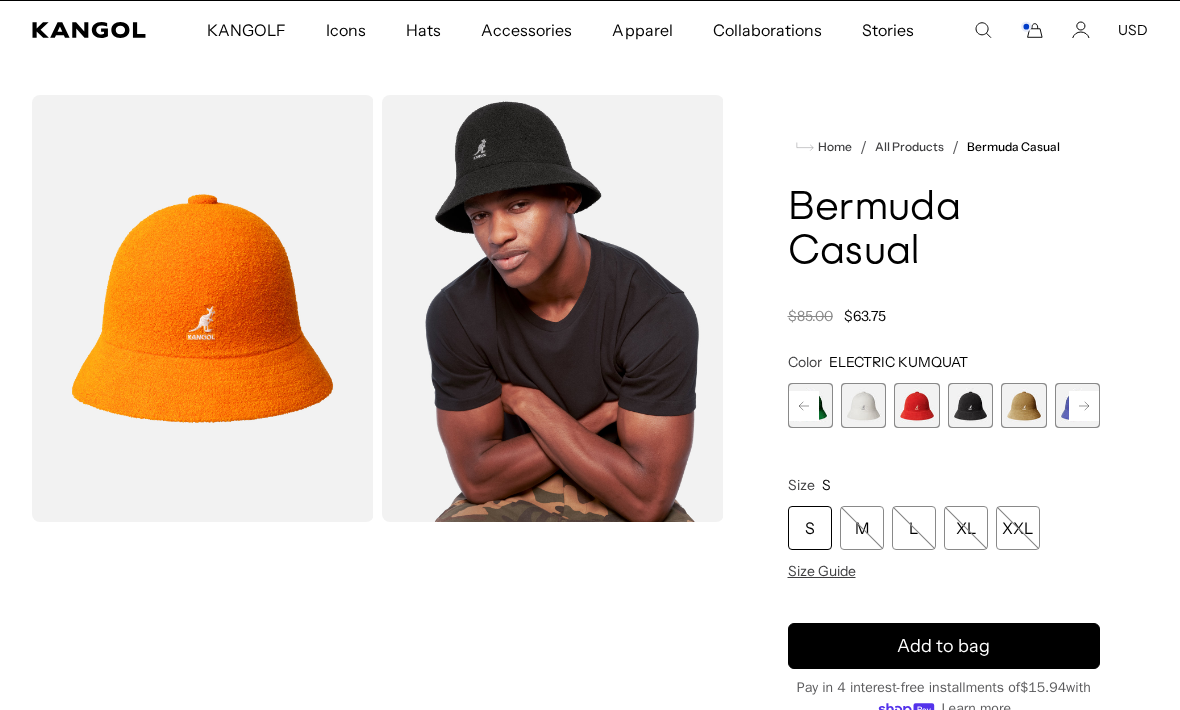 click 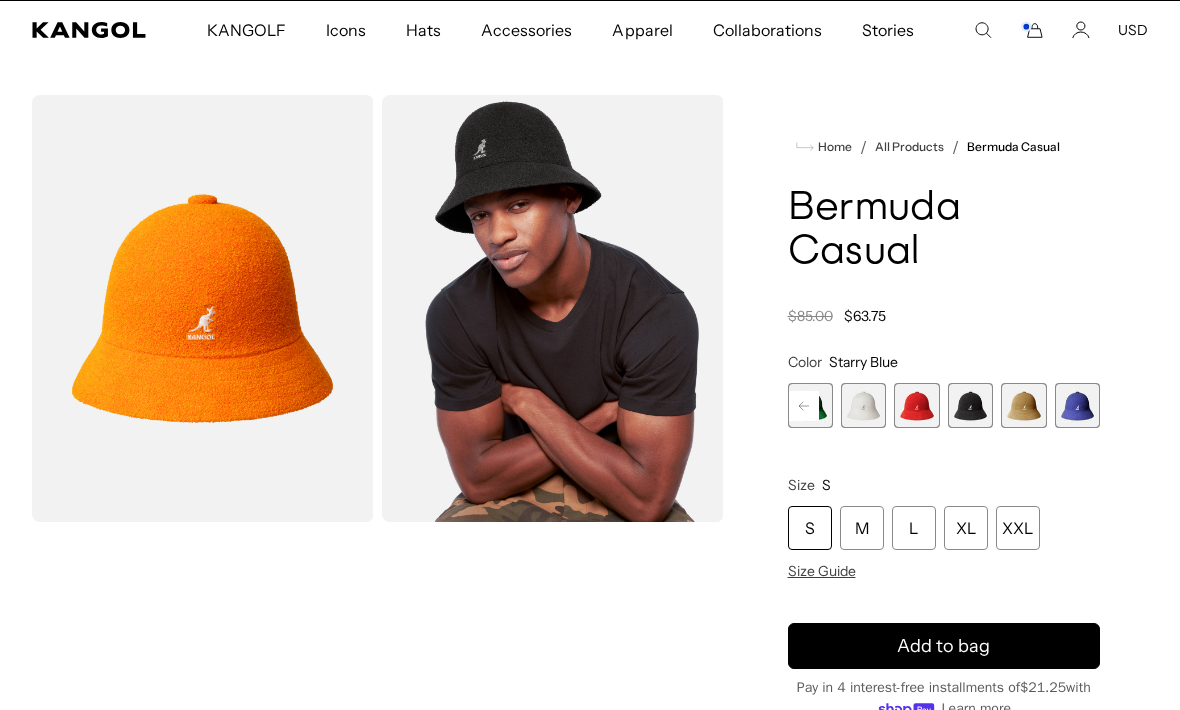 click at bounding box center [1077, 405] 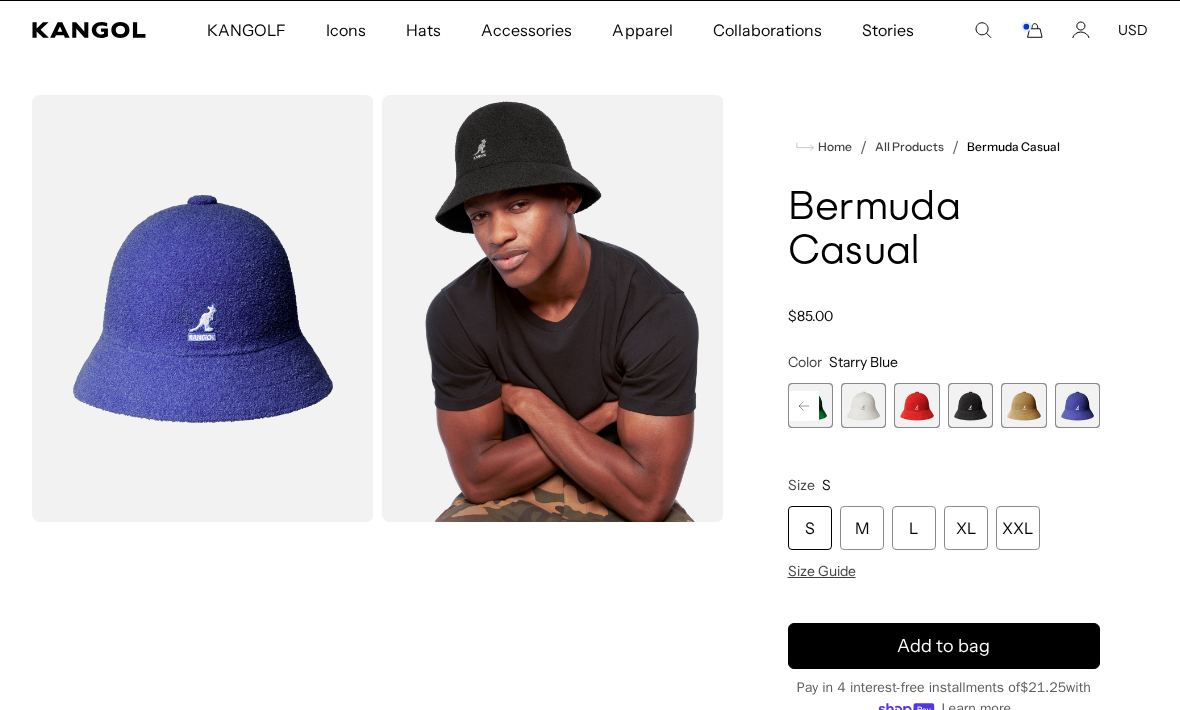 click at bounding box center (1023, 405) 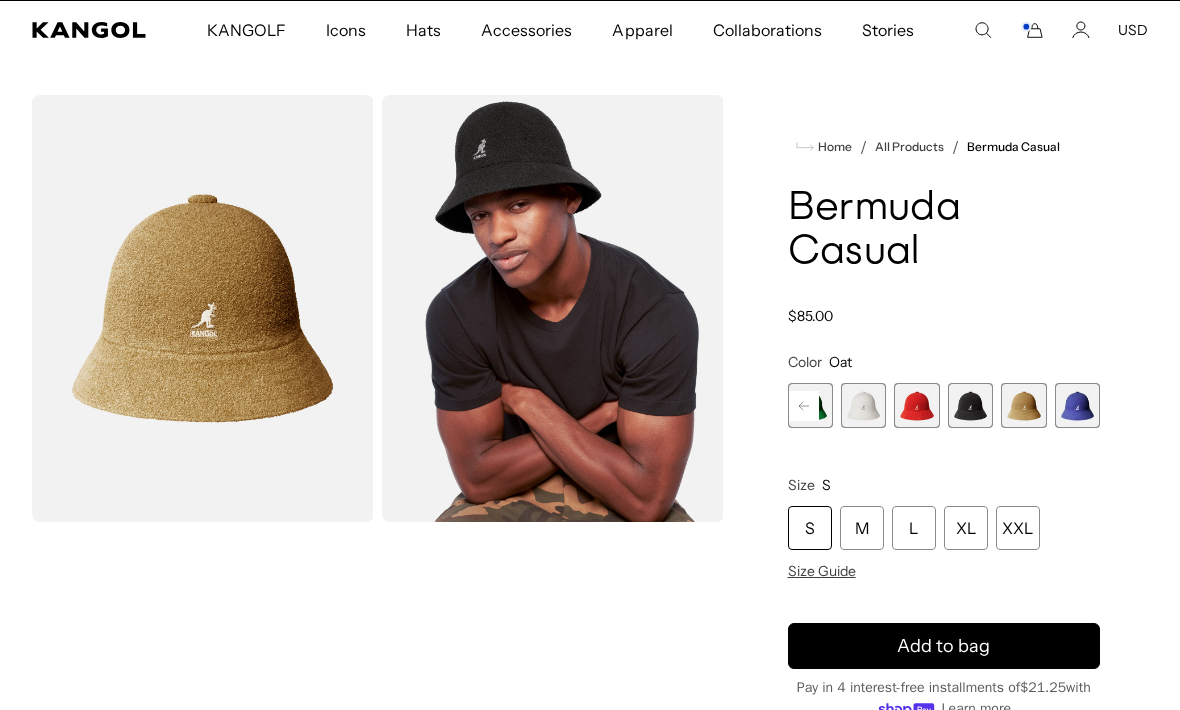 scroll, scrollTop: 0, scrollLeft: 412, axis: horizontal 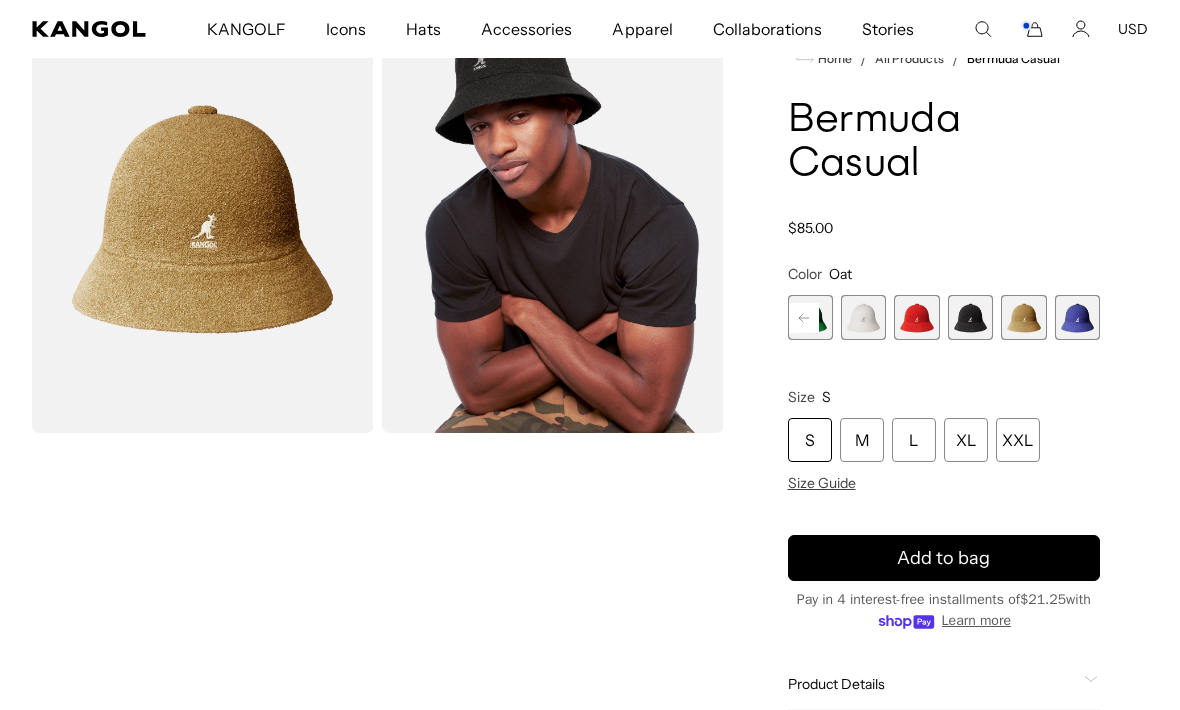 click 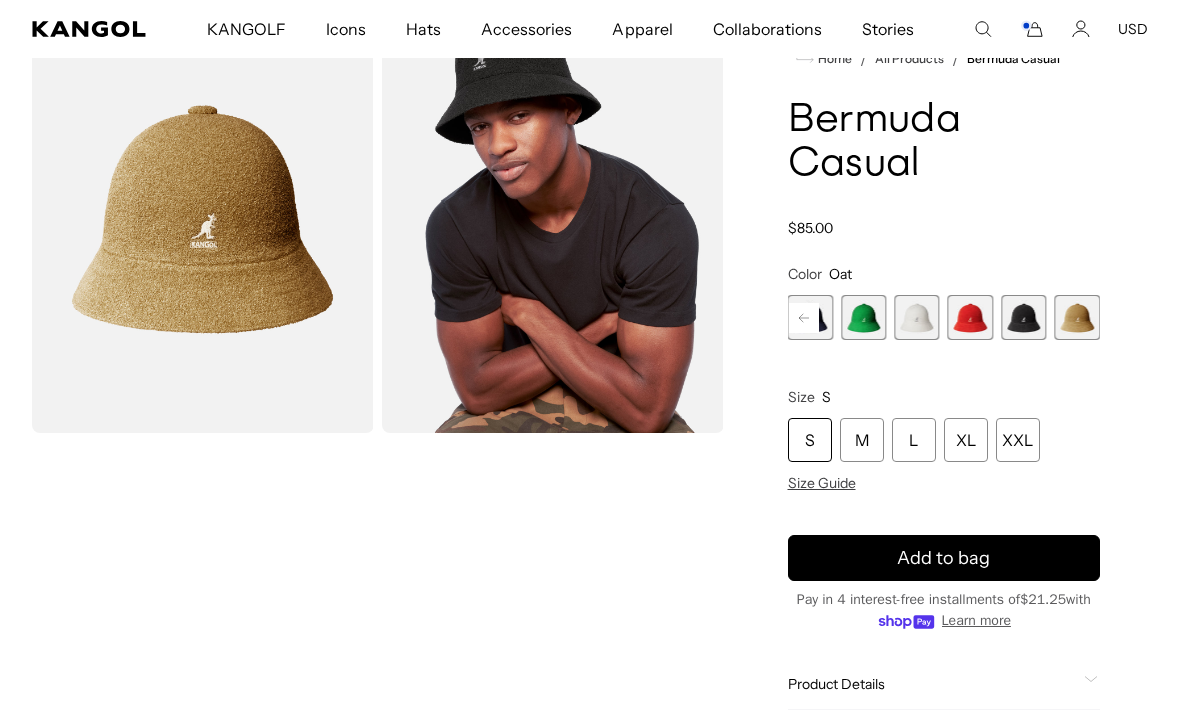 click 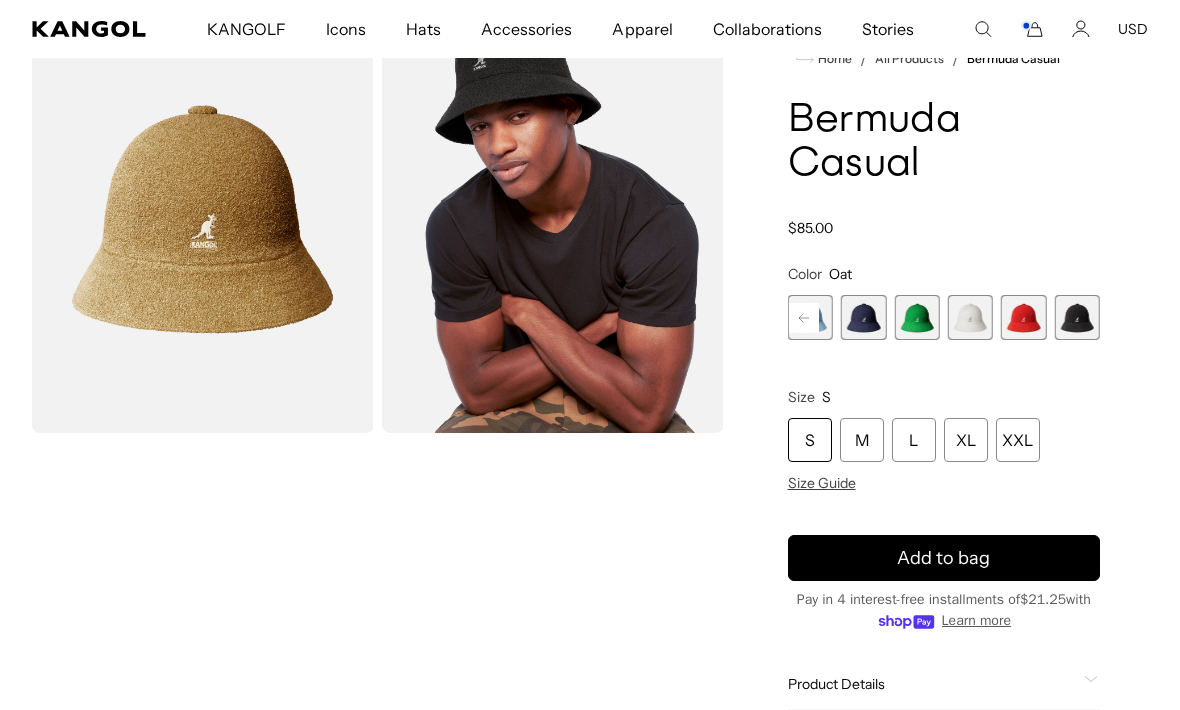 click 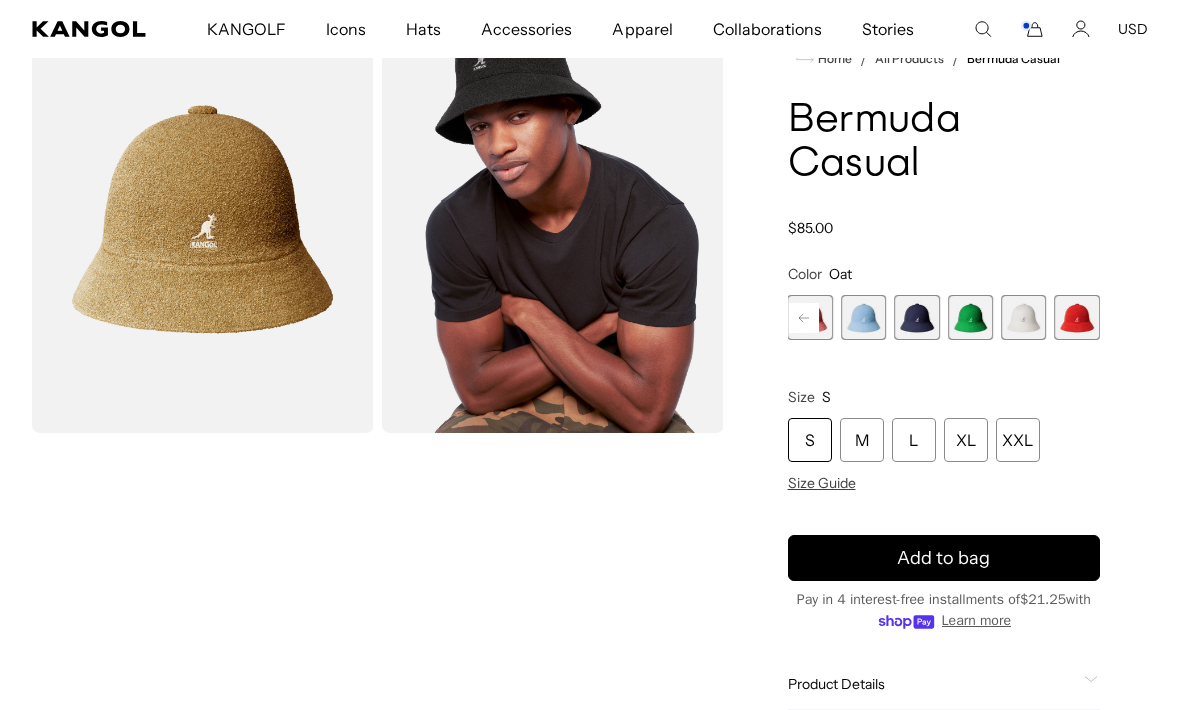 click 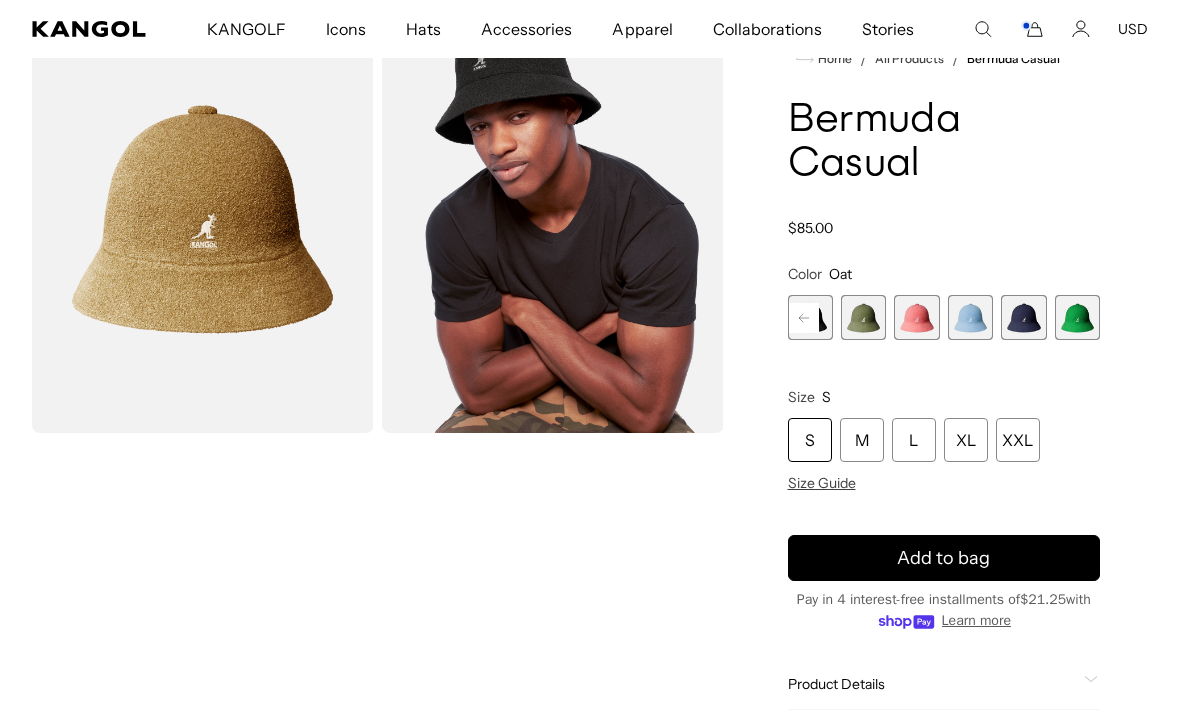 click 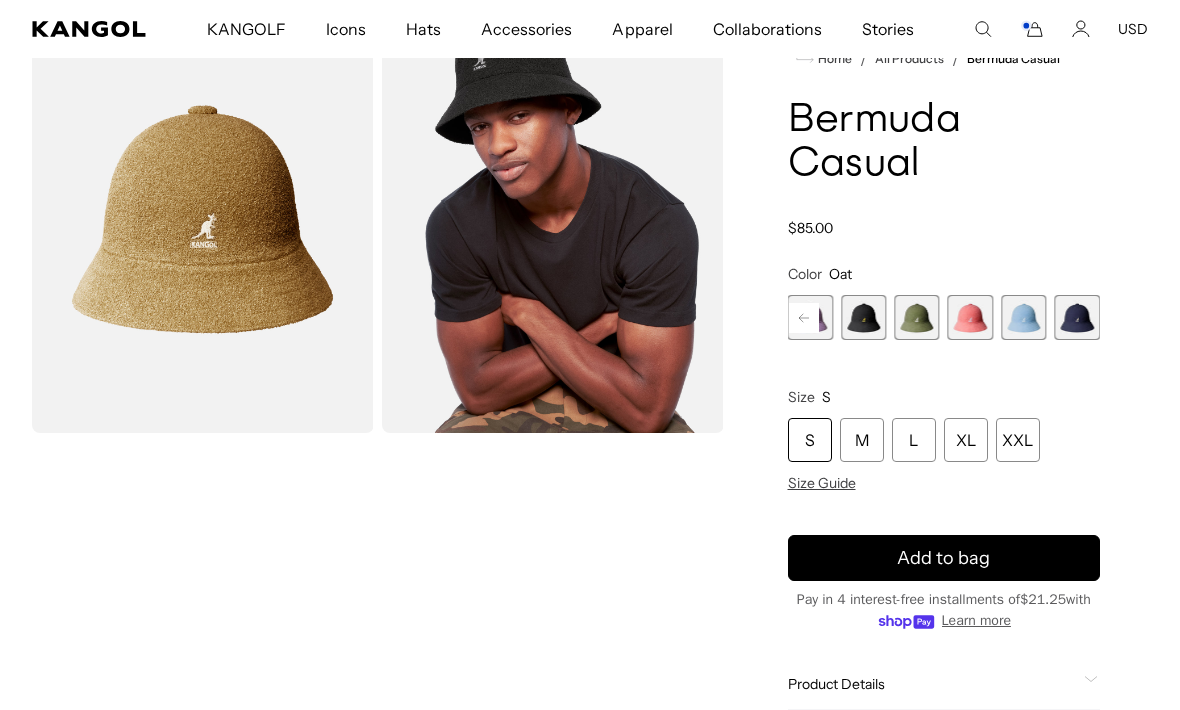 click 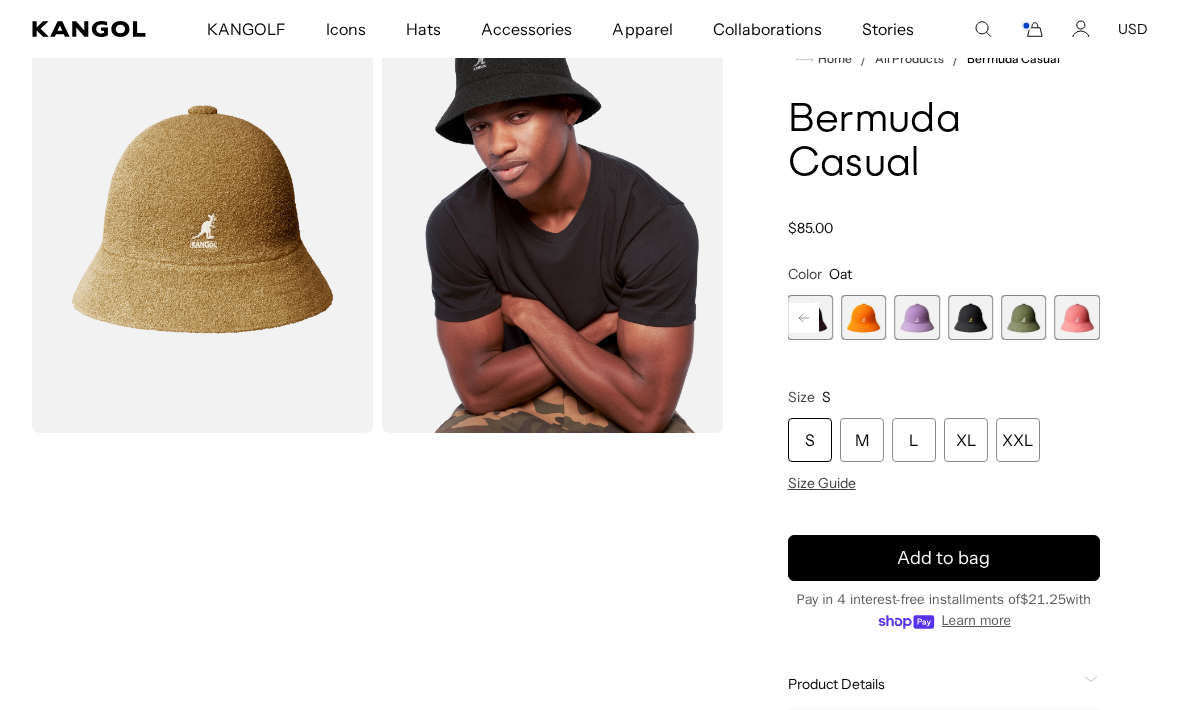 click 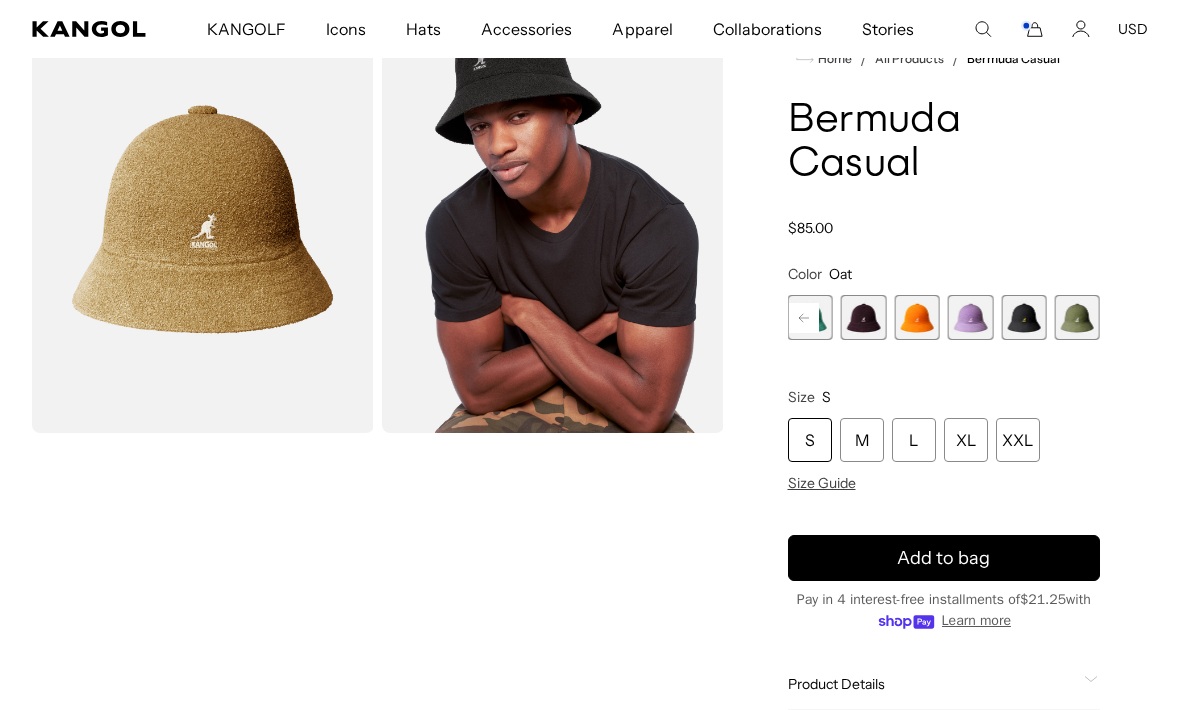 click 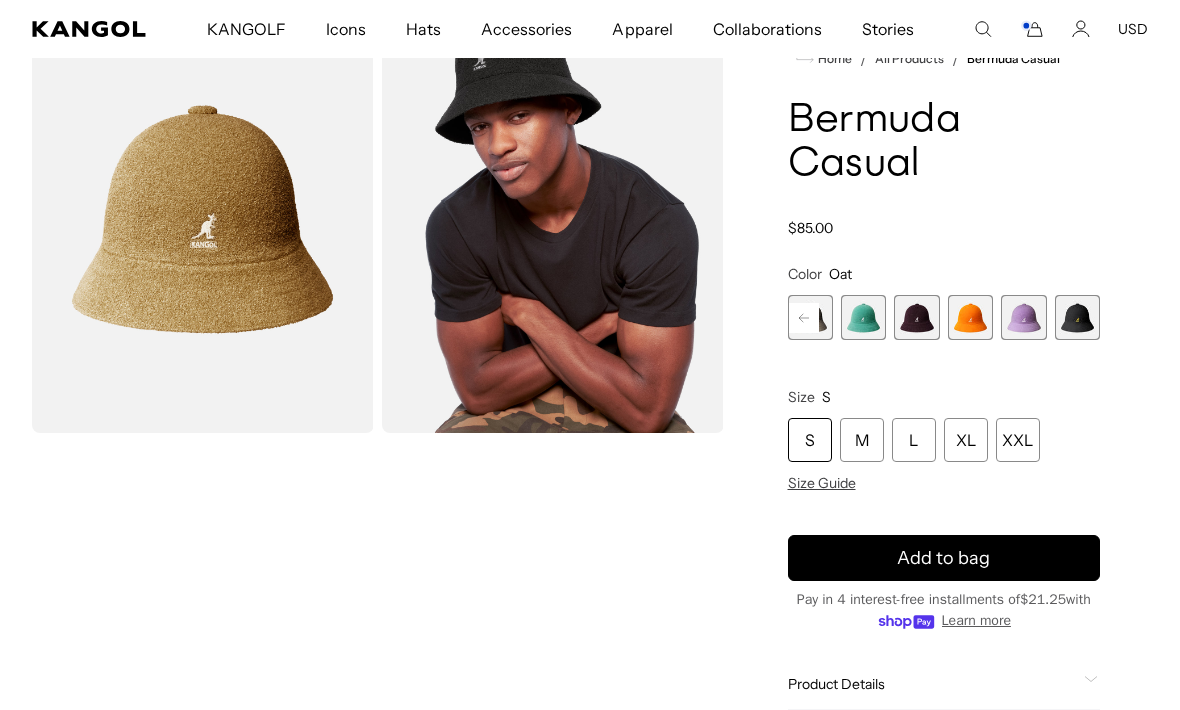 click 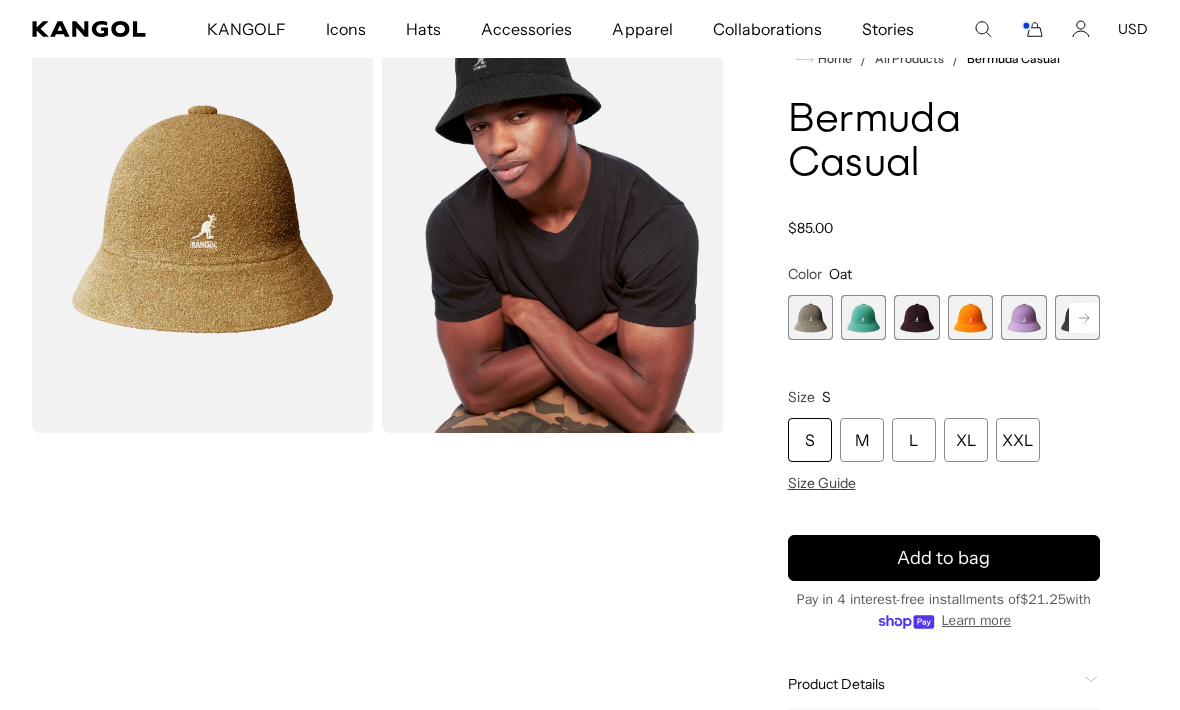 click at bounding box center (810, 317) 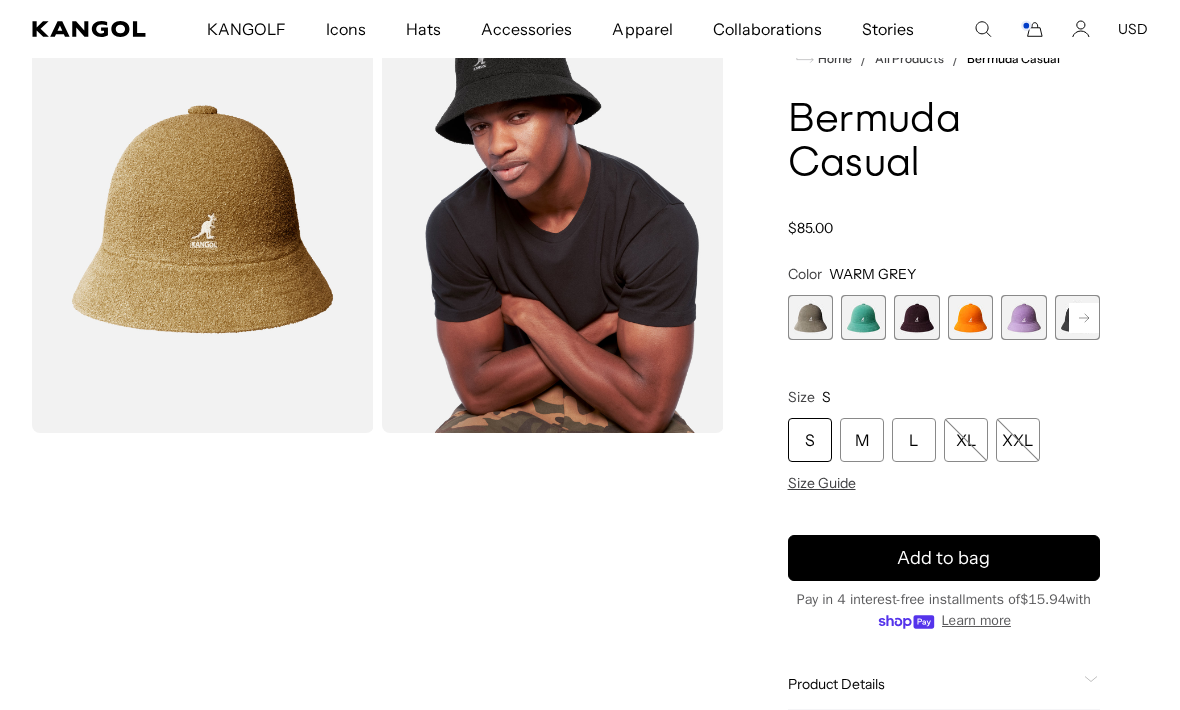 scroll, scrollTop: 0, scrollLeft: 412, axis: horizontal 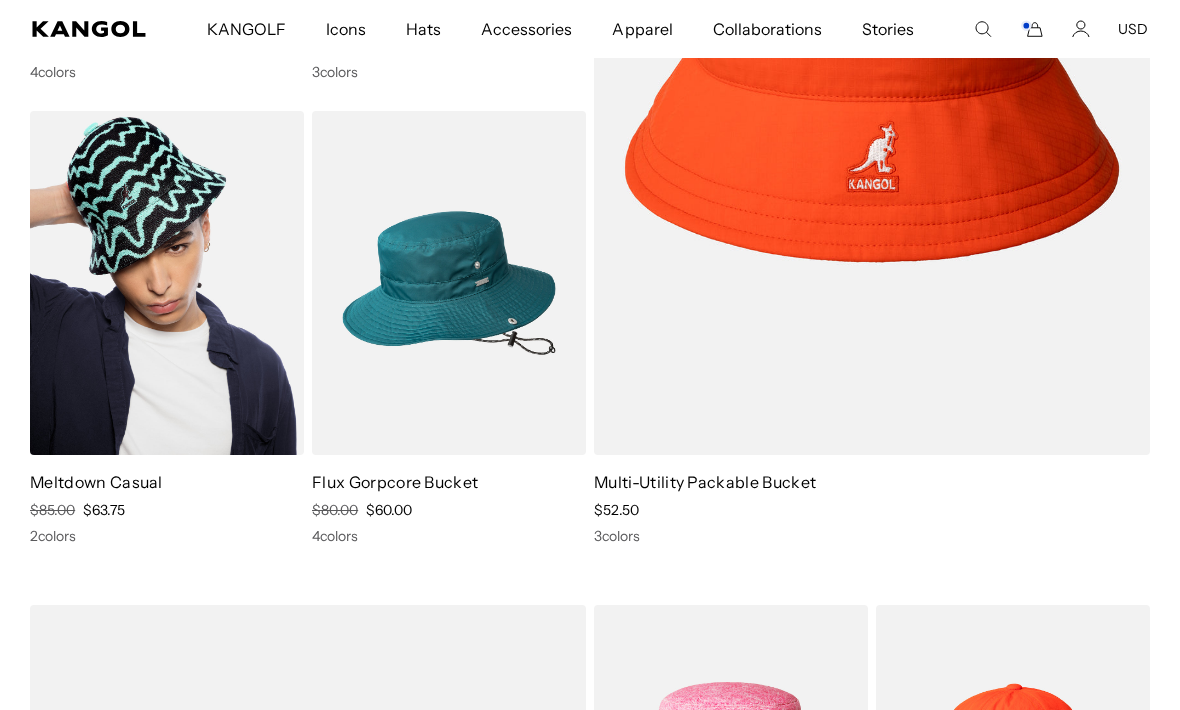 click at bounding box center [167, 283] 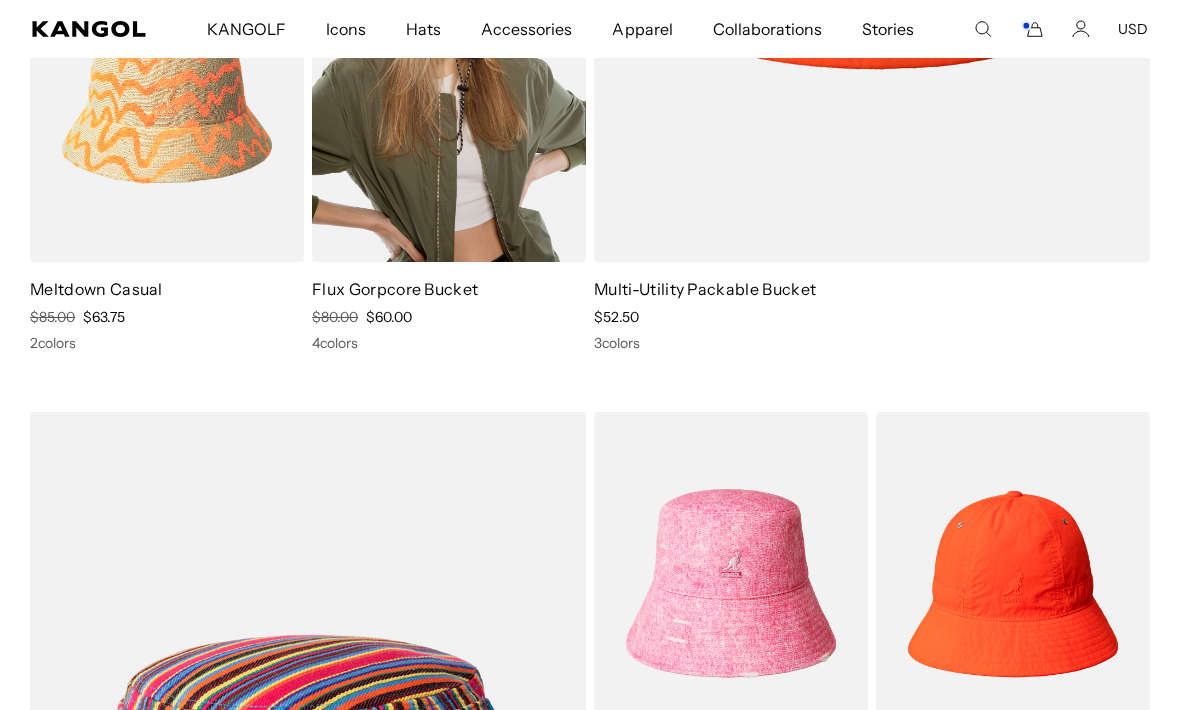 scroll, scrollTop: 6550, scrollLeft: 0, axis: vertical 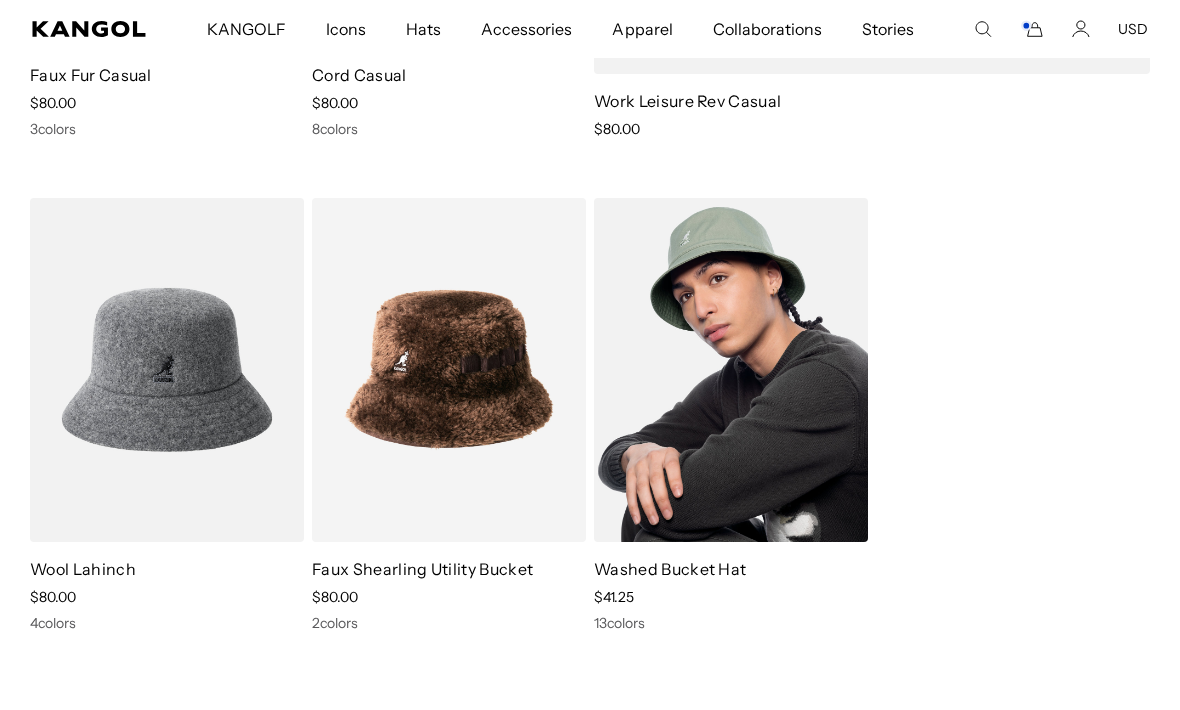 click at bounding box center [731, 370] 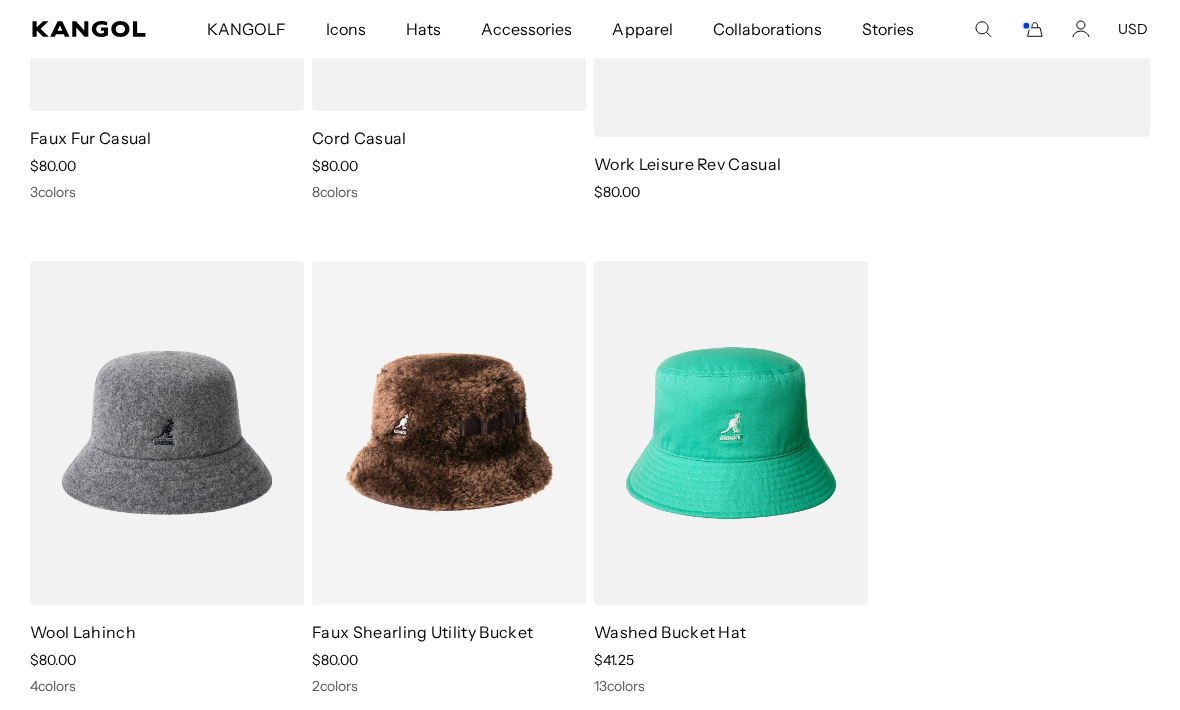 scroll, scrollTop: 8535, scrollLeft: 0, axis: vertical 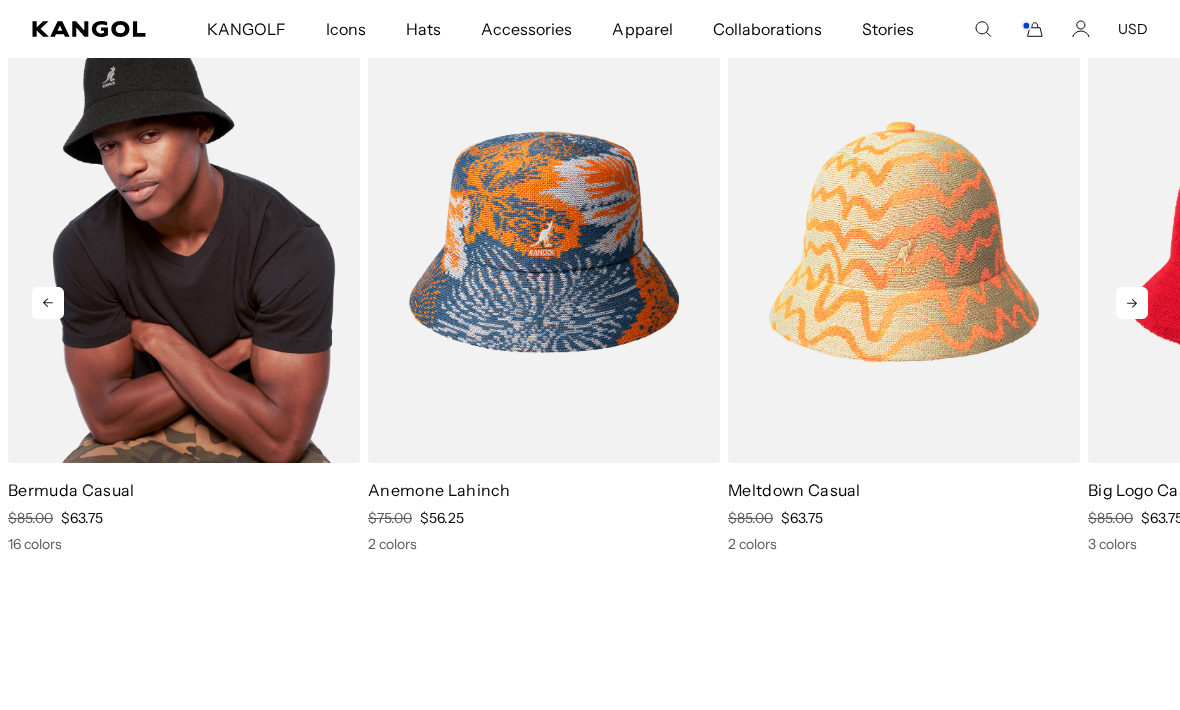 click at bounding box center (184, 242) 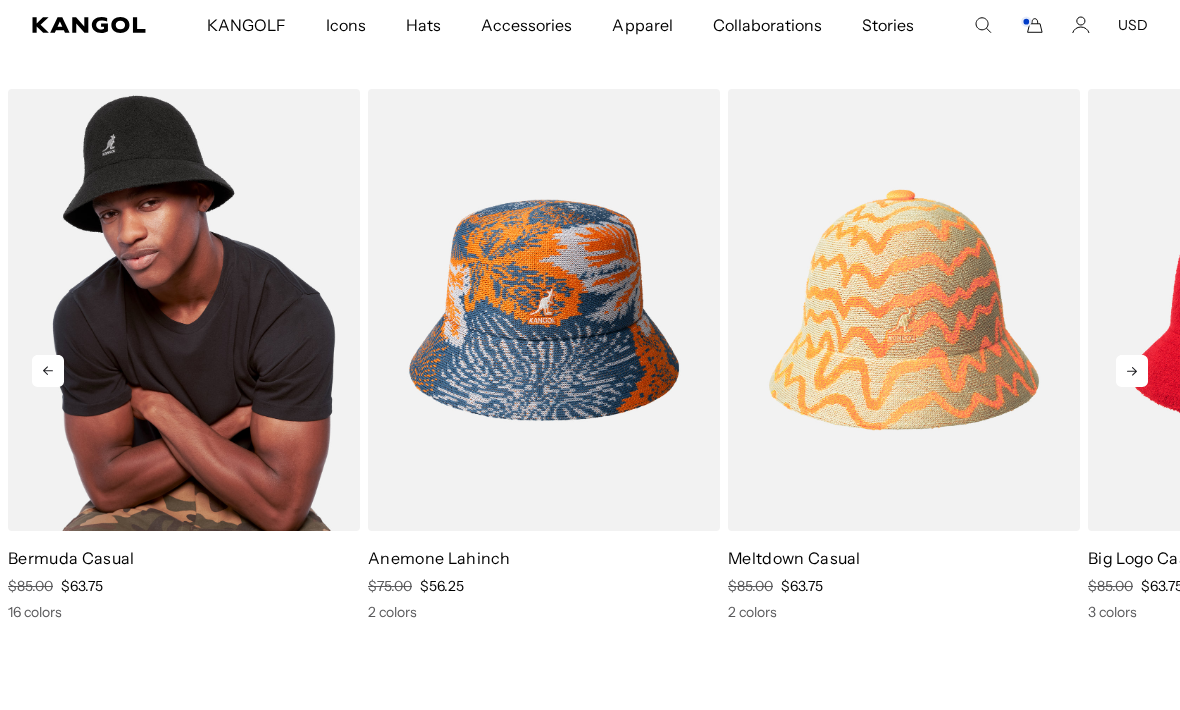 scroll, scrollTop: 9548, scrollLeft: 0, axis: vertical 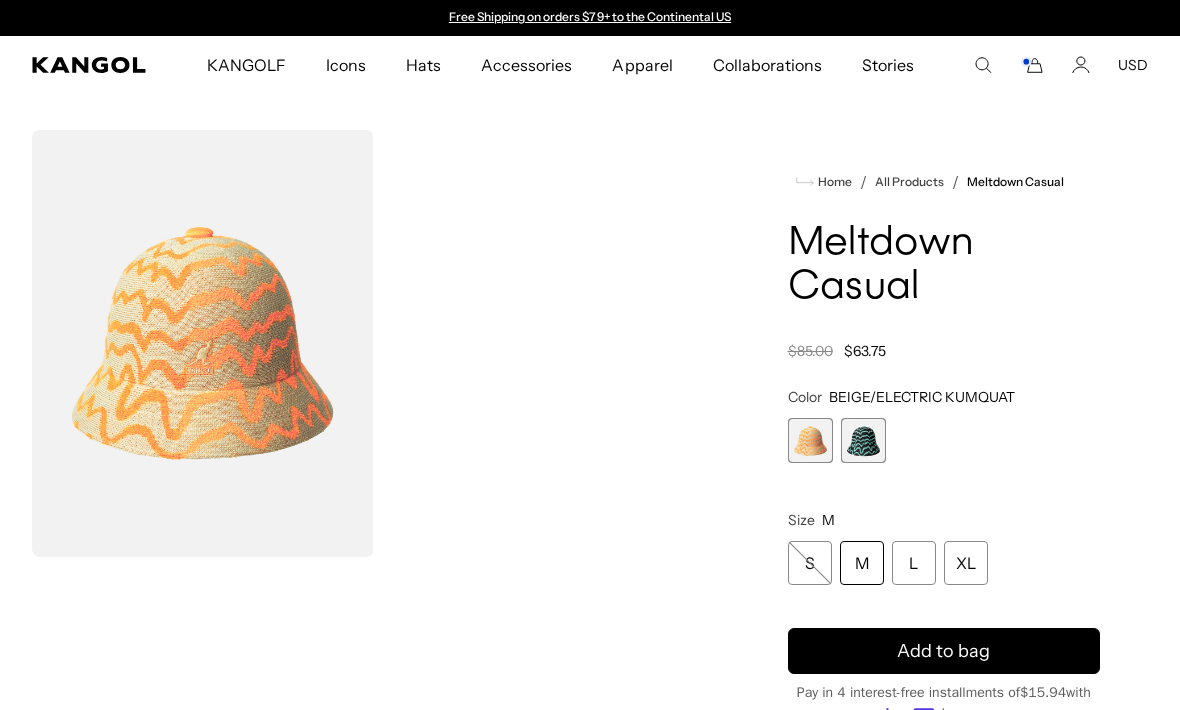 click at bounding box center (863, 440) 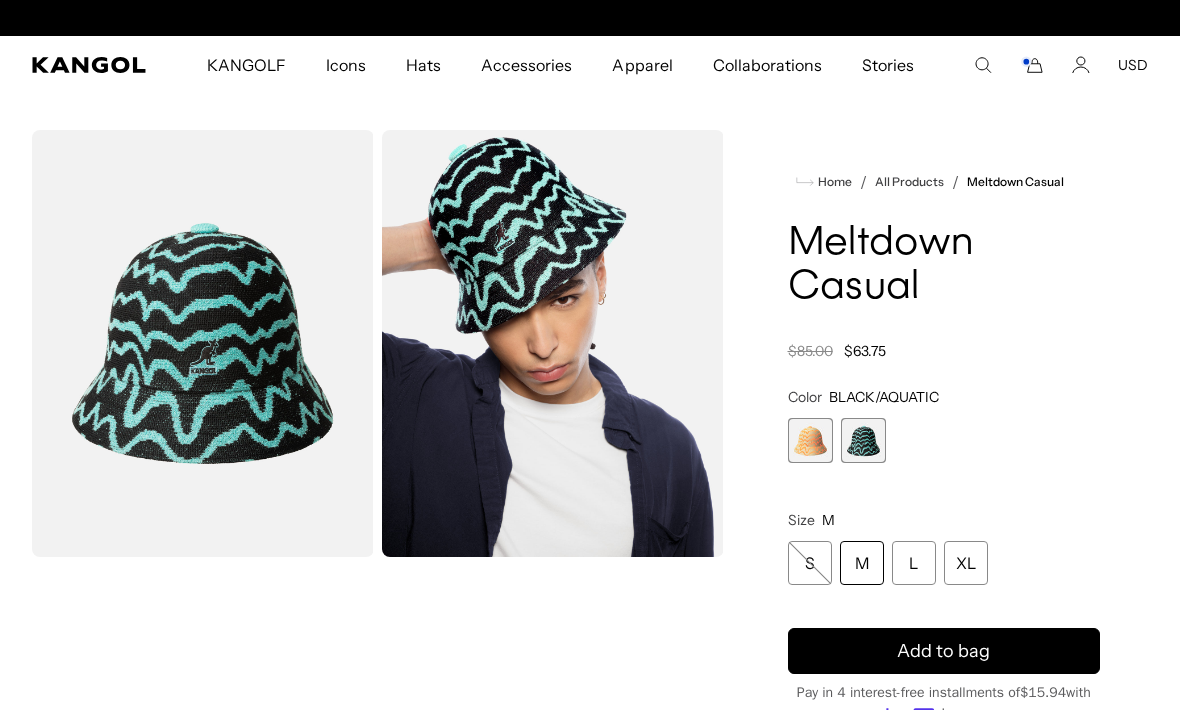 scroll, scrollTop: 0, scrollLeft: 412, axis: horizontal 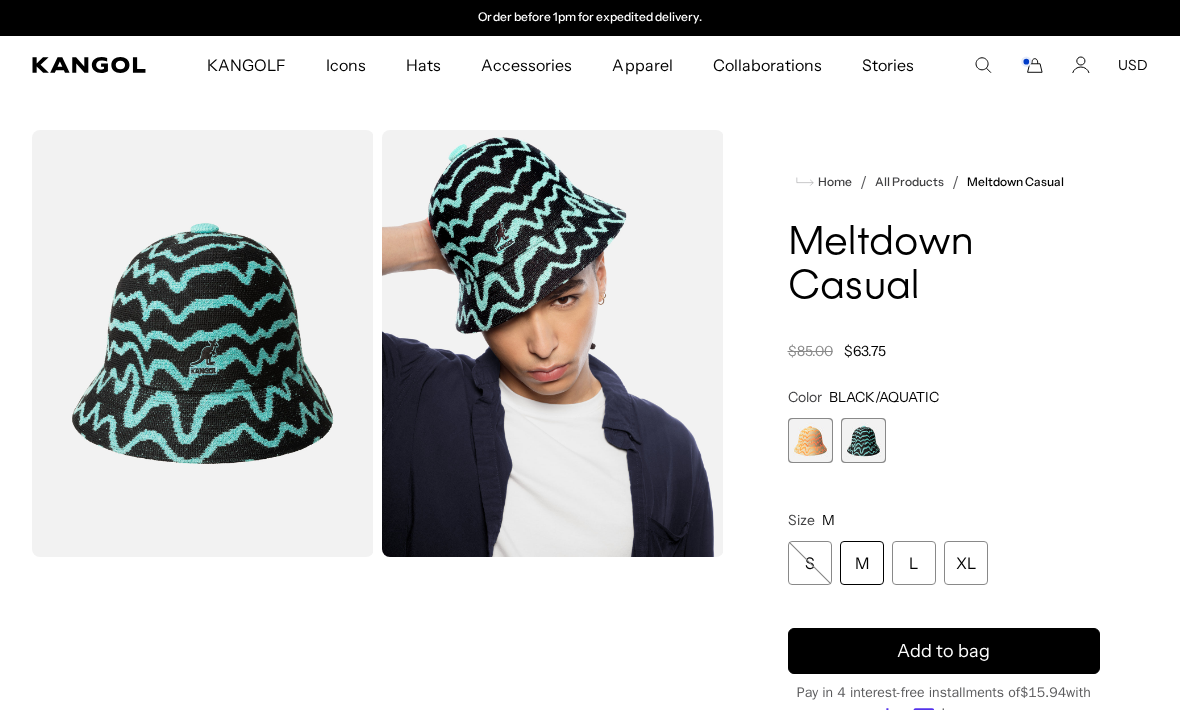 click at bounding box center (810, 440) 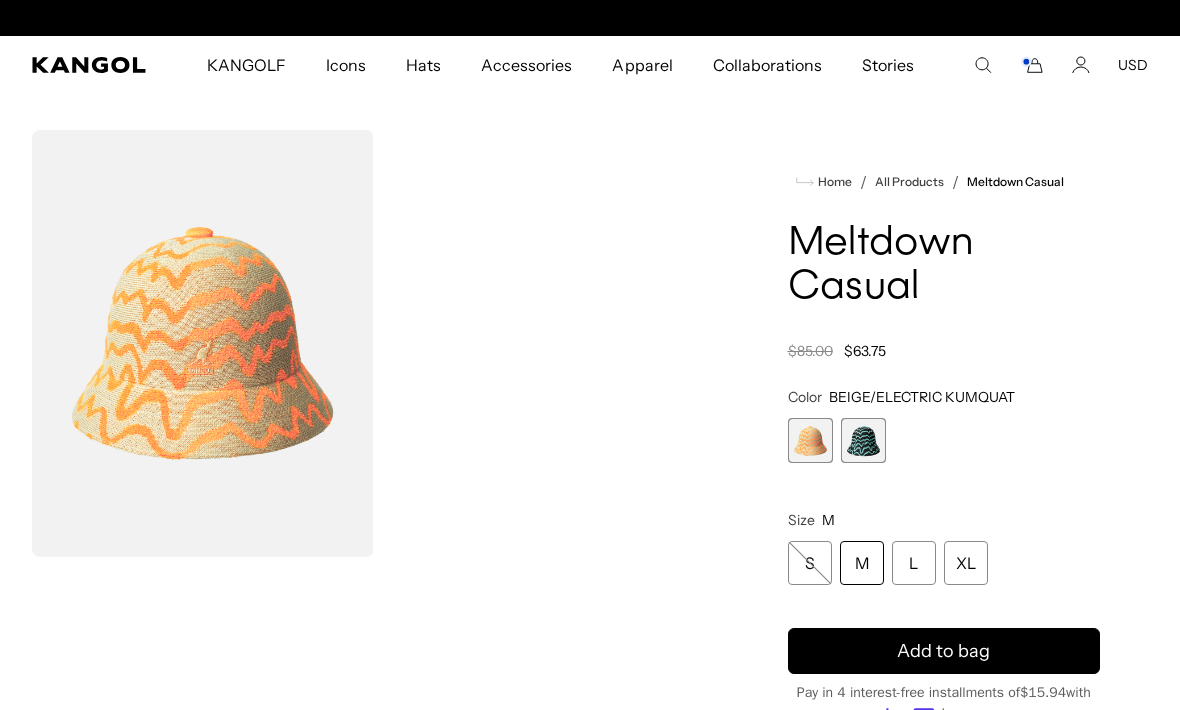 scroll, scrollTop: 0, scrollLeft: 0, axis: both 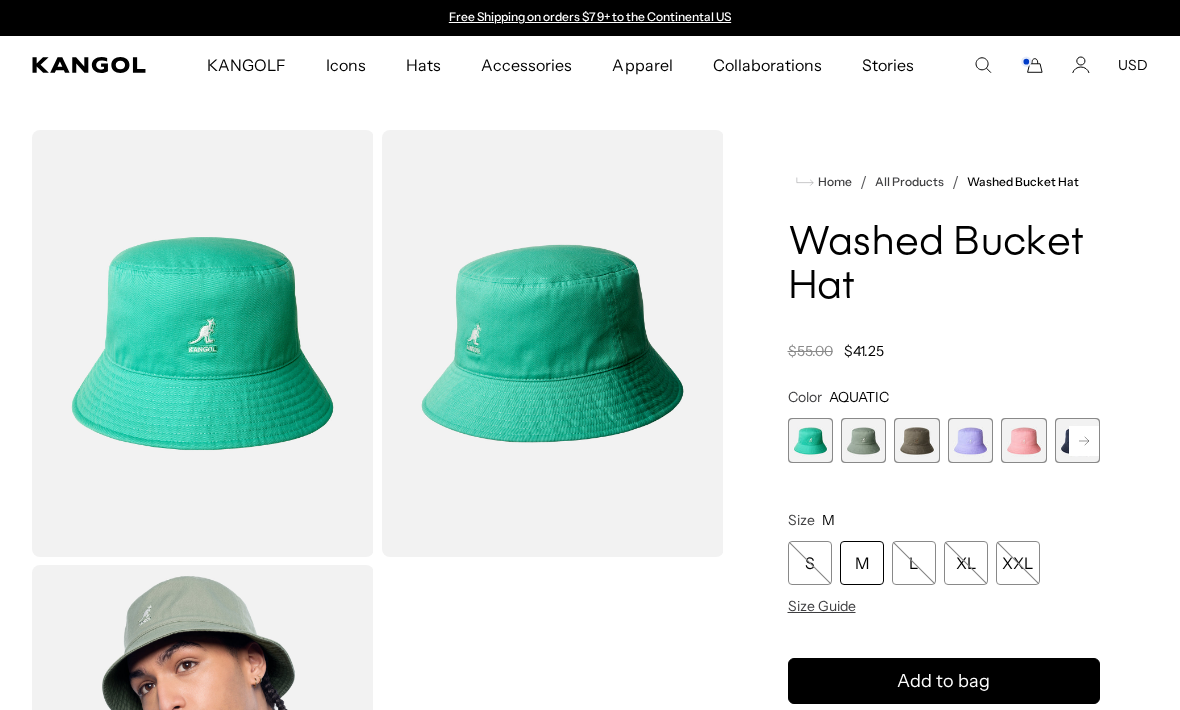 click at bounding box center (863, 440) 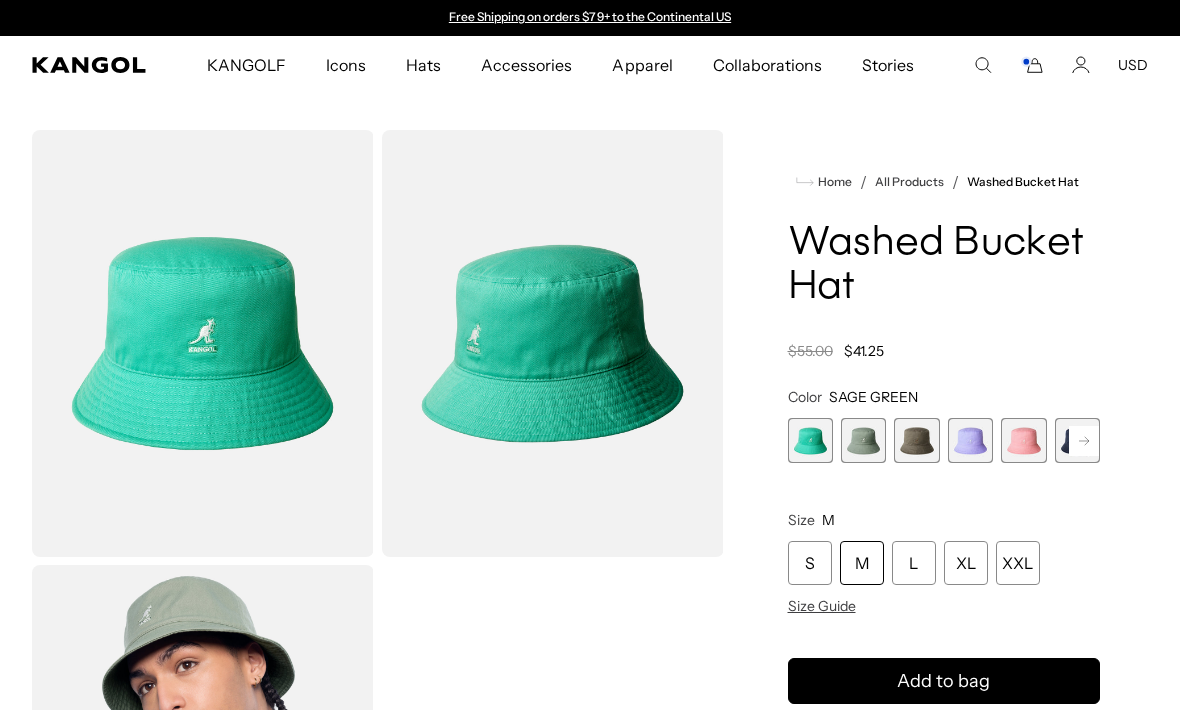 scroll, scrollTop: 0, scrollLeft: 0, axis: both 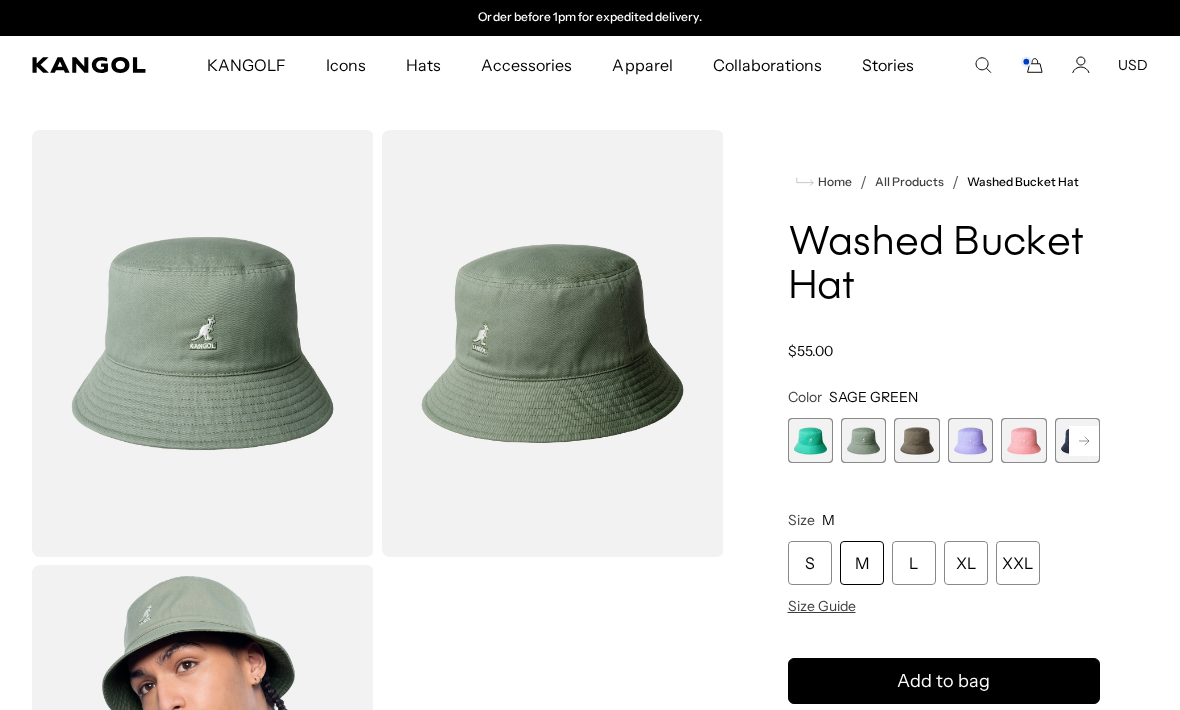 click 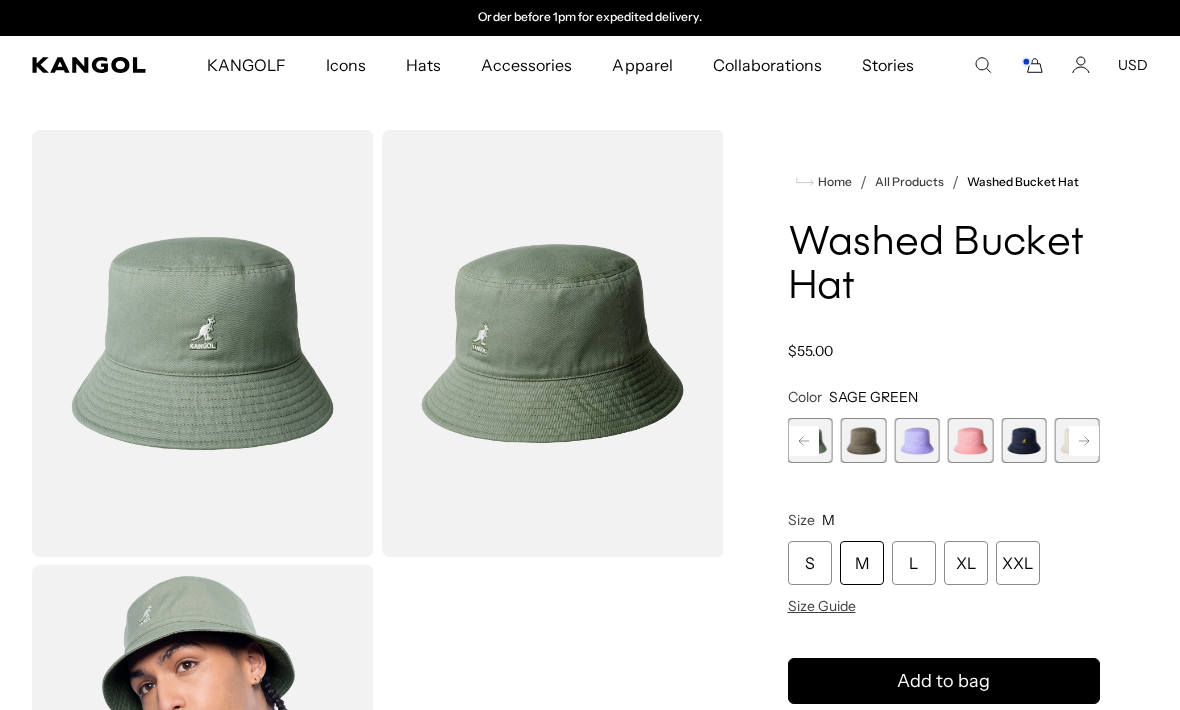 click 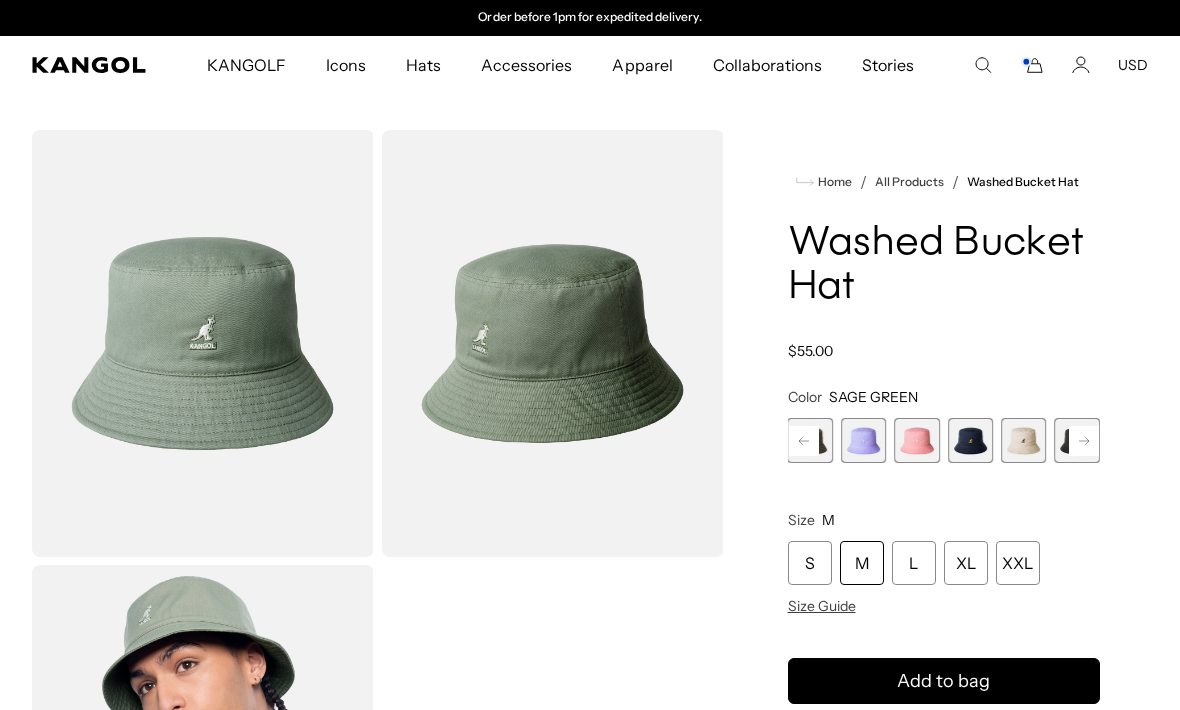 click 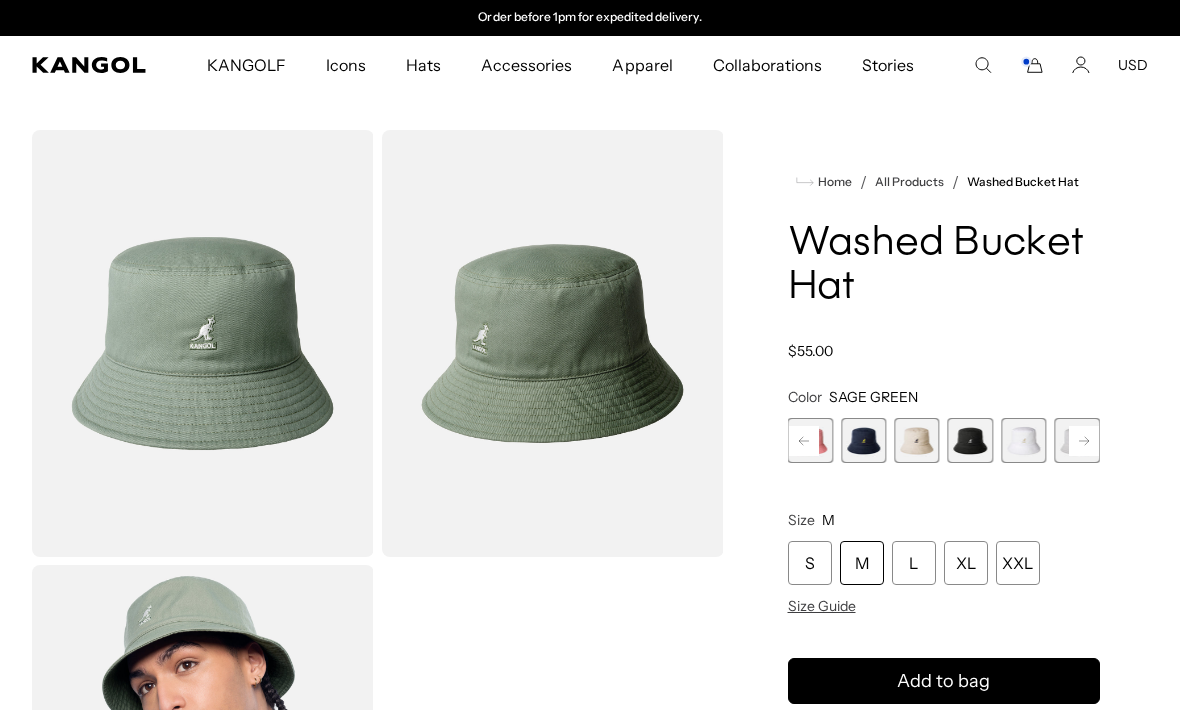 click 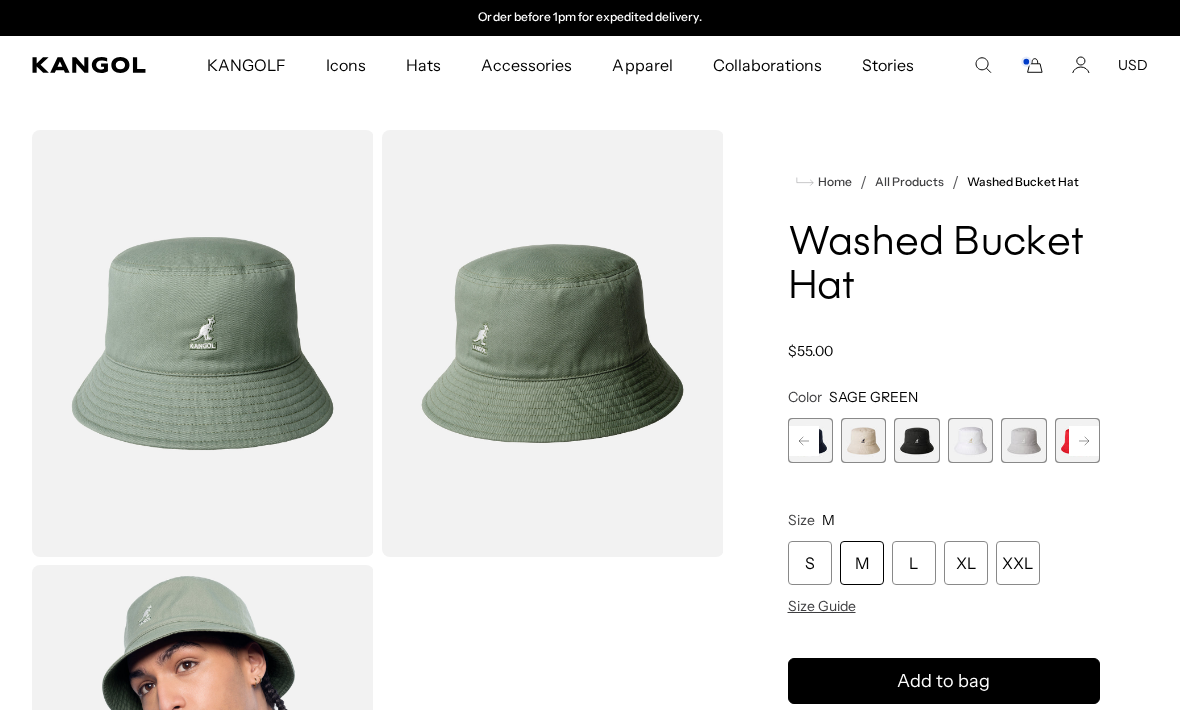 click 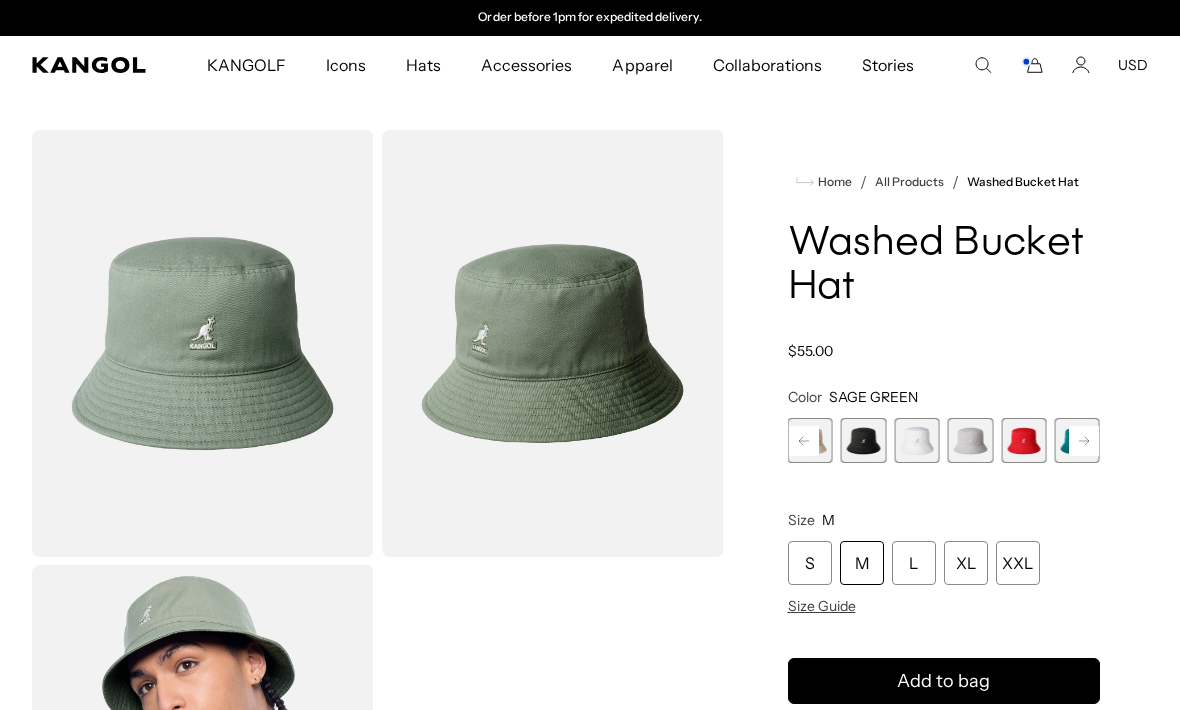 click 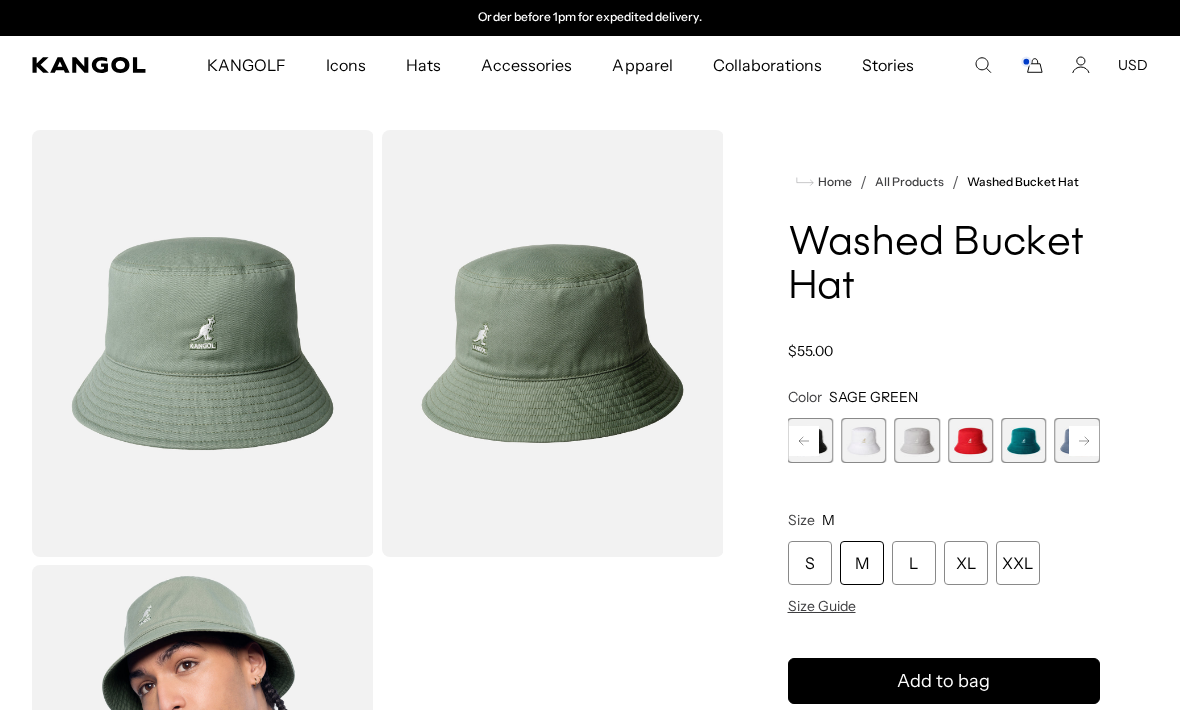 click 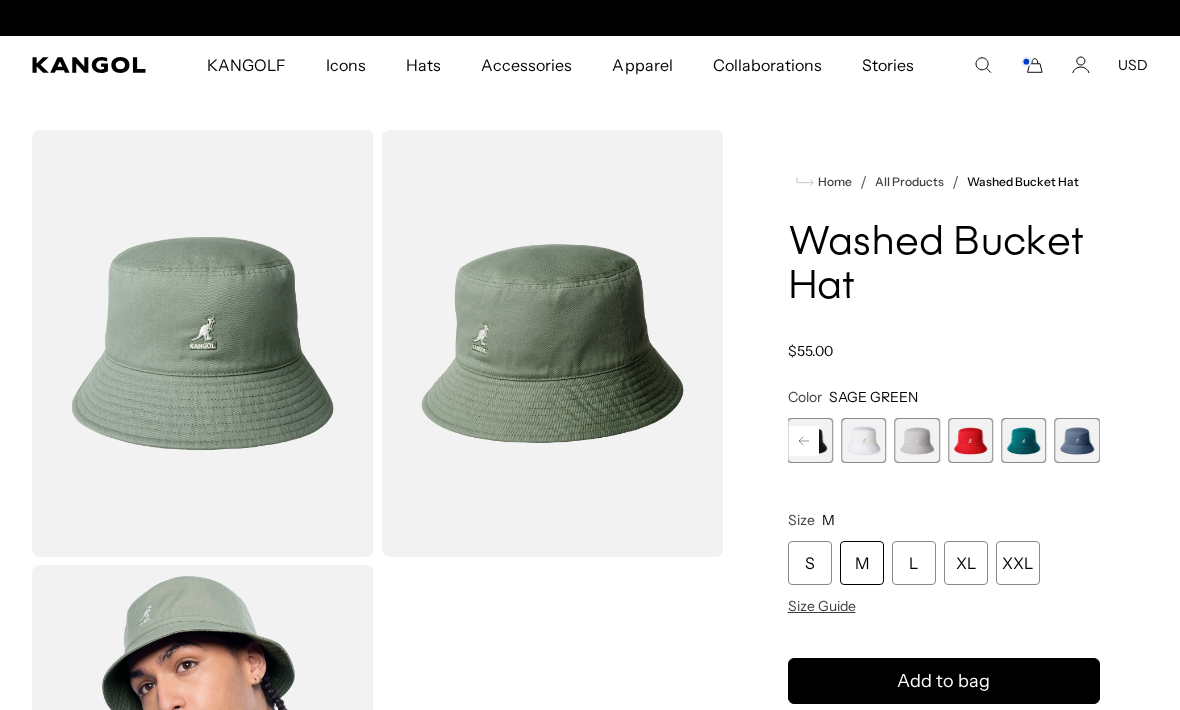 scroll, scrollTop: 0, scrollLeft: 0, axis: both 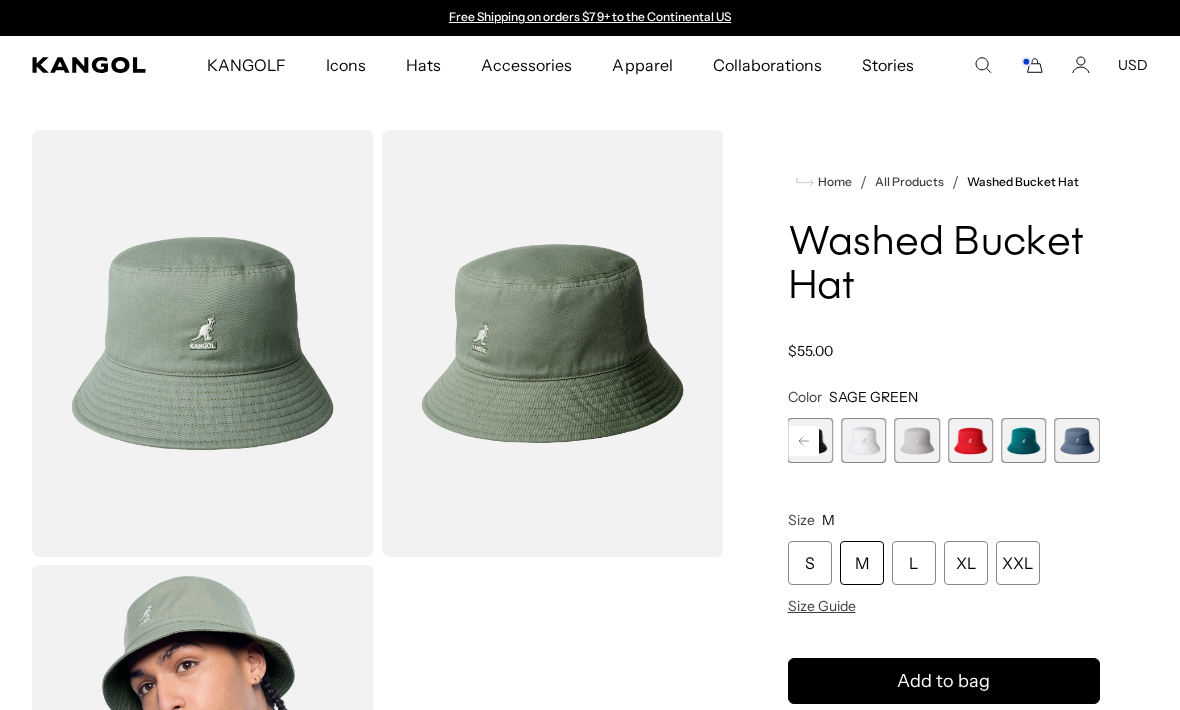 click at bounding box center [1077, 440] 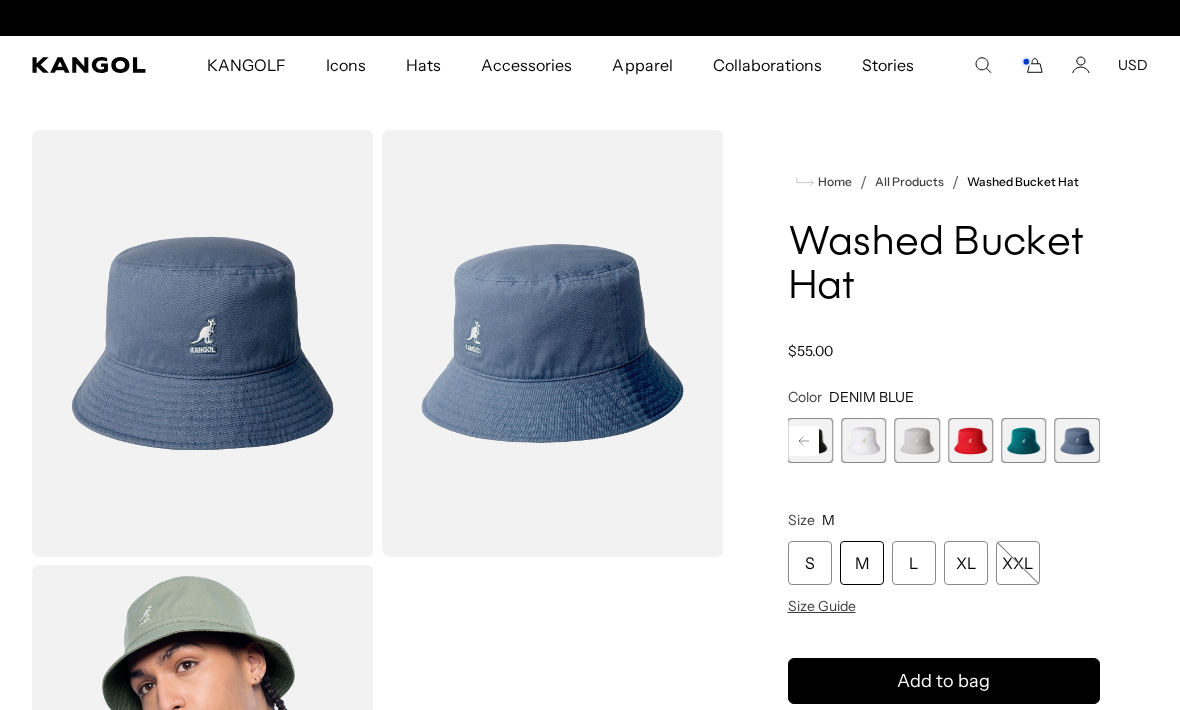 scroll, scrollTop: 0, scrollLeft: 412, axis: horizontal 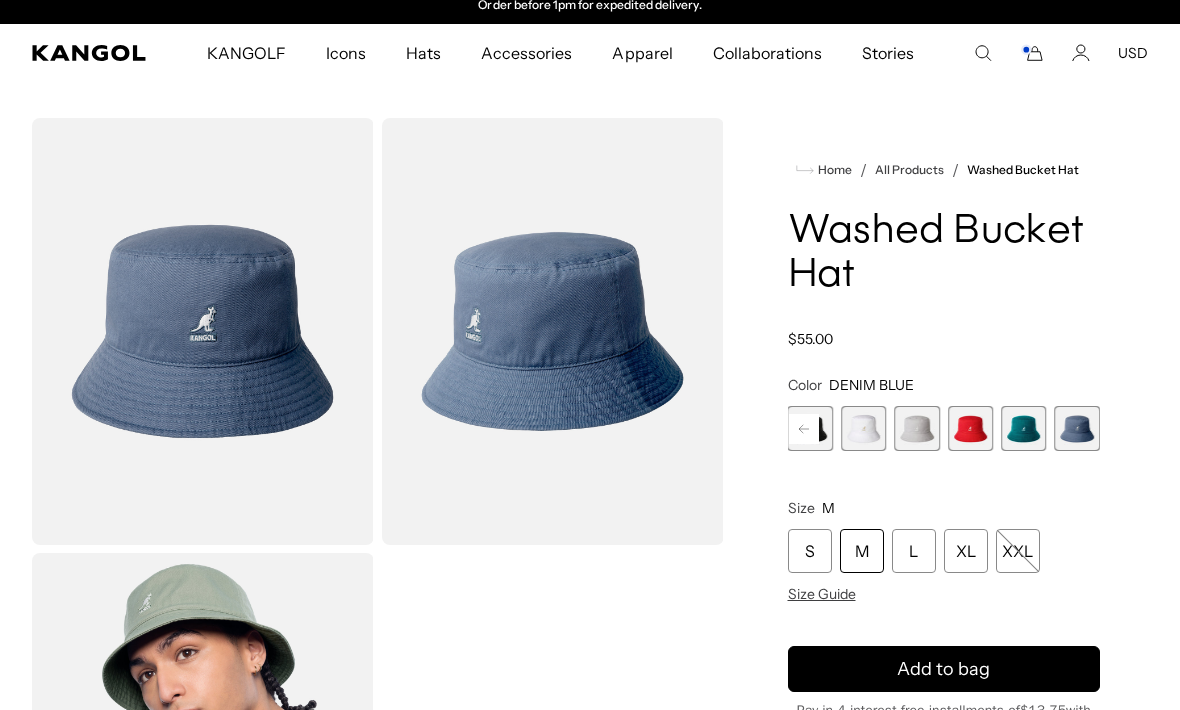 click 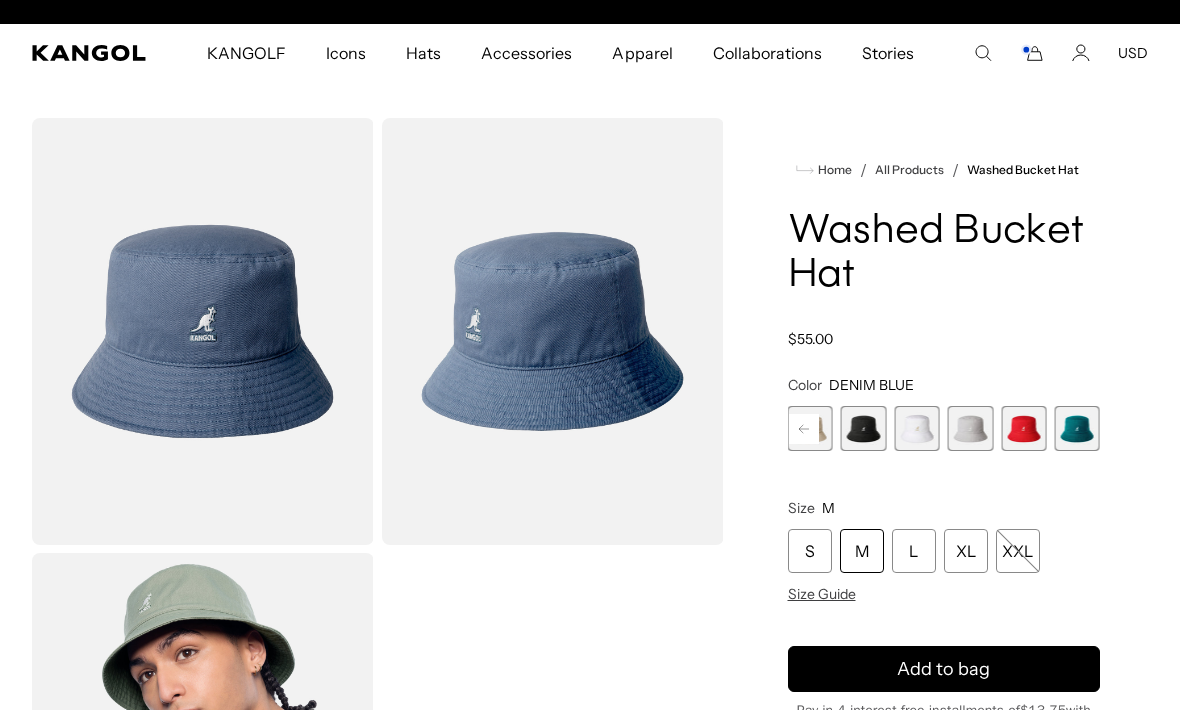 scroll, scrollTop: 0, scrollLeft: 0, axis: both 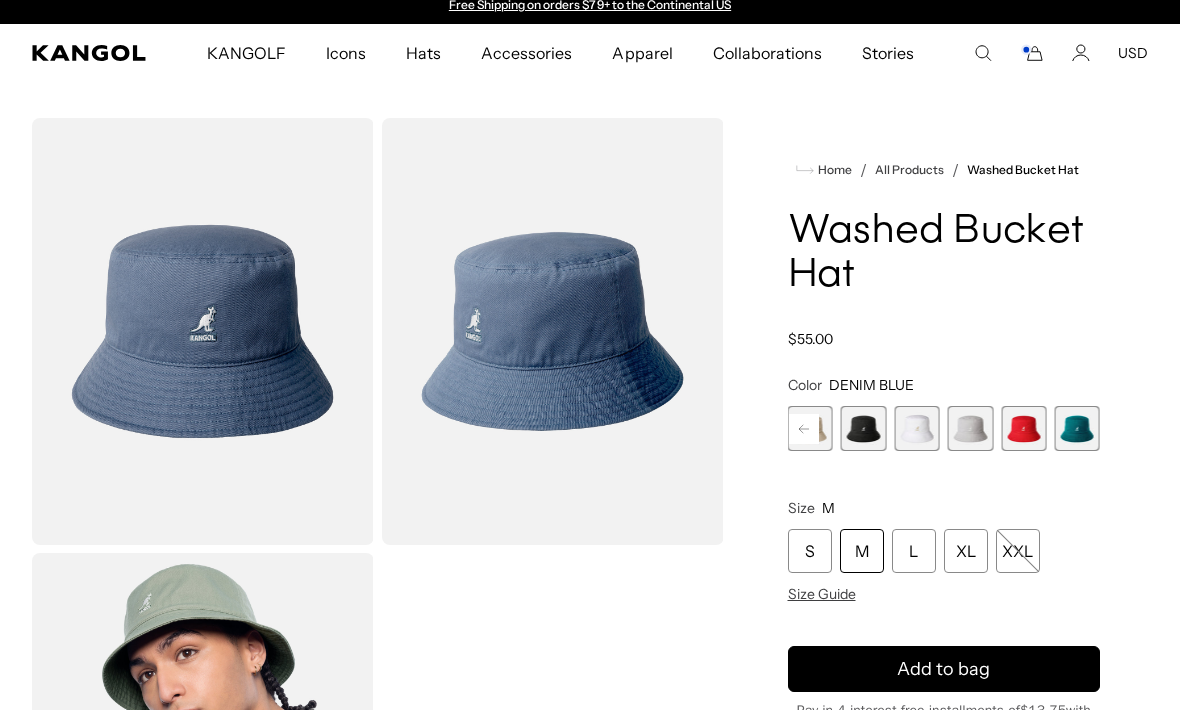 click 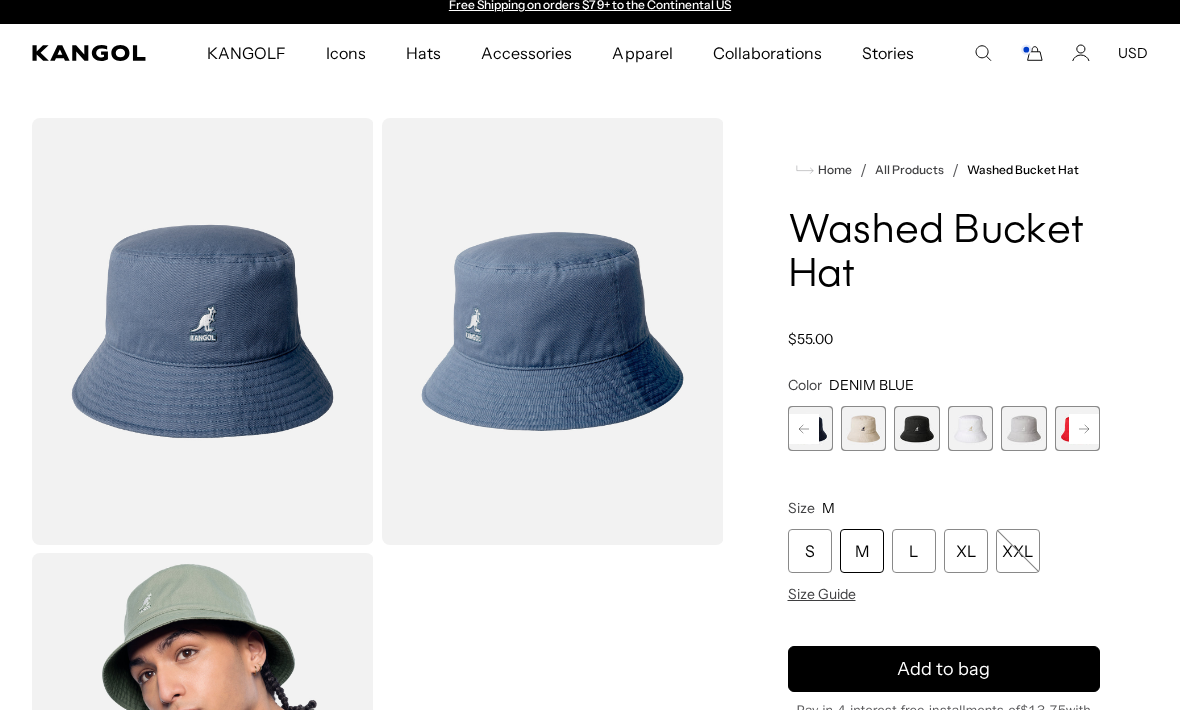 click 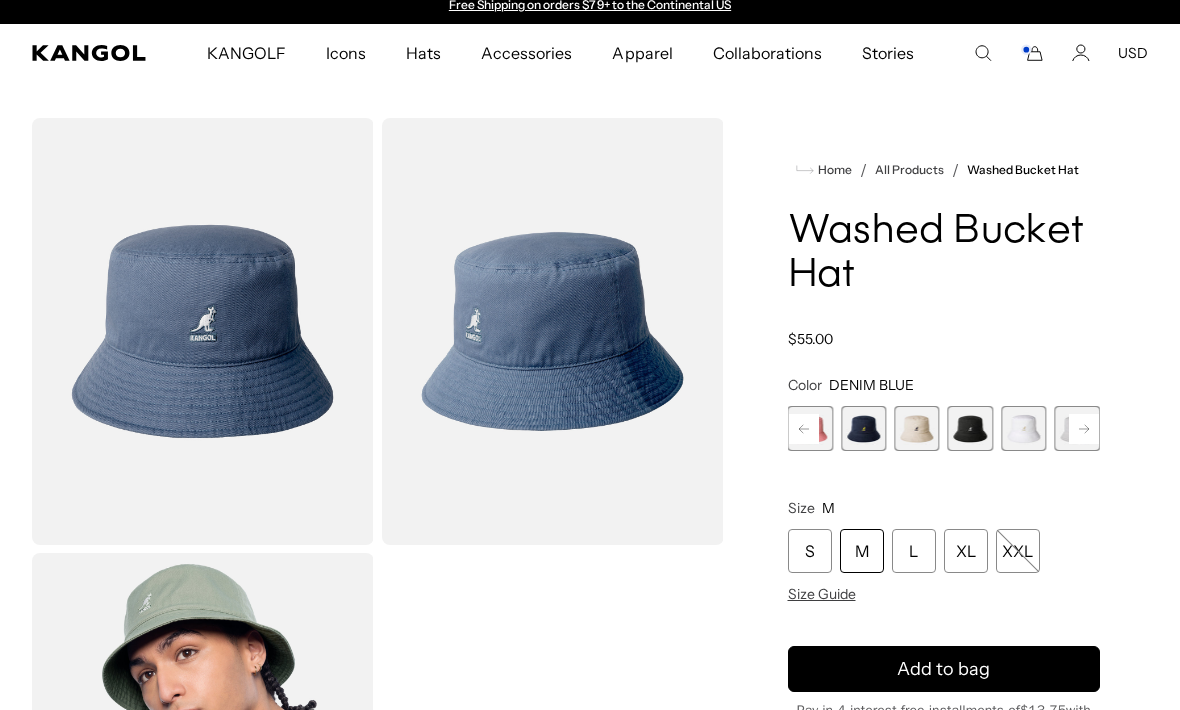 click 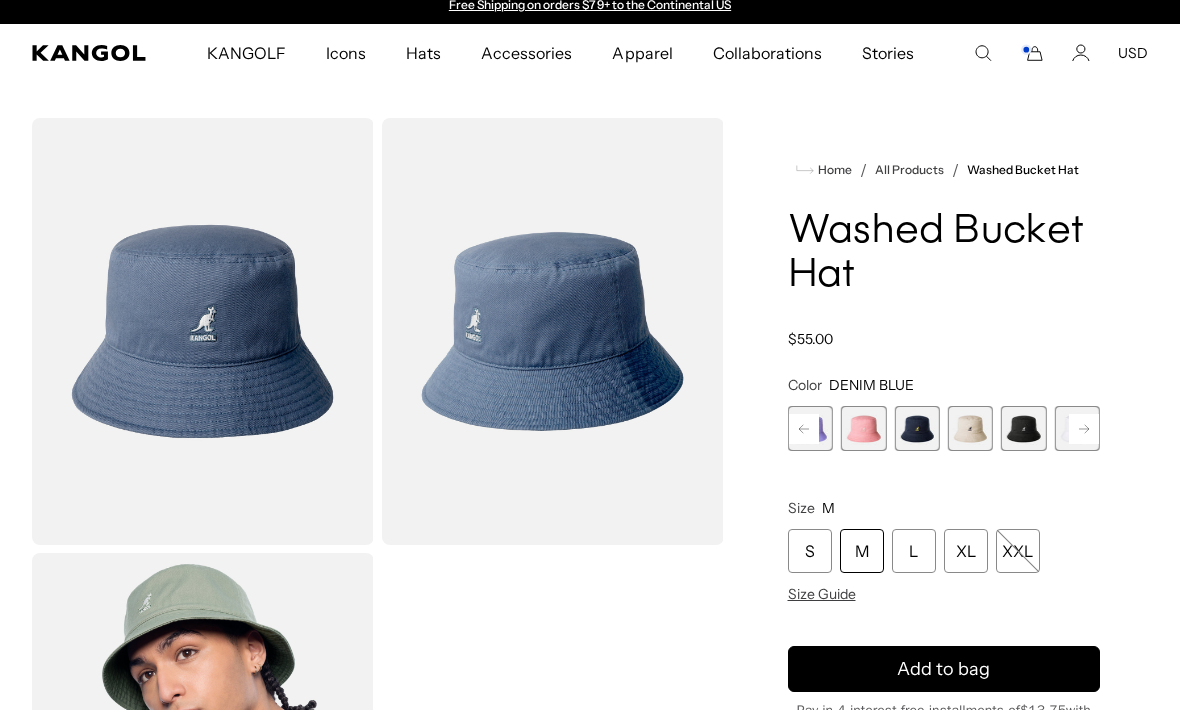 click 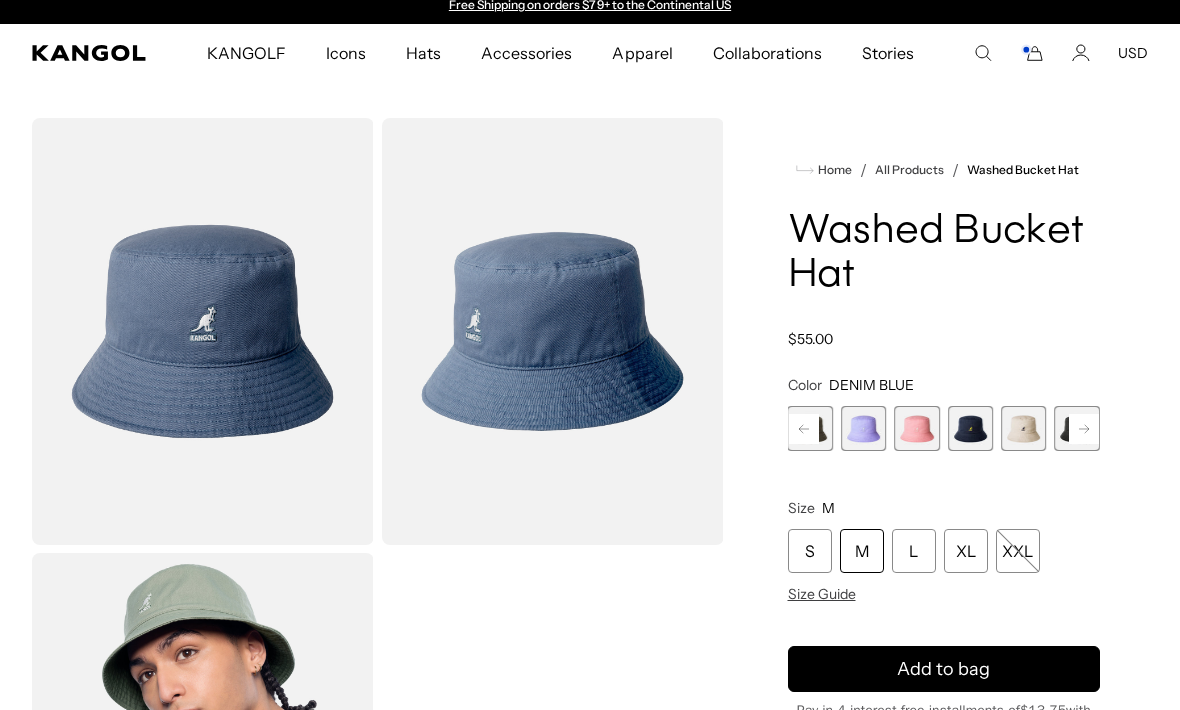 click at bounding box center (916, 428) 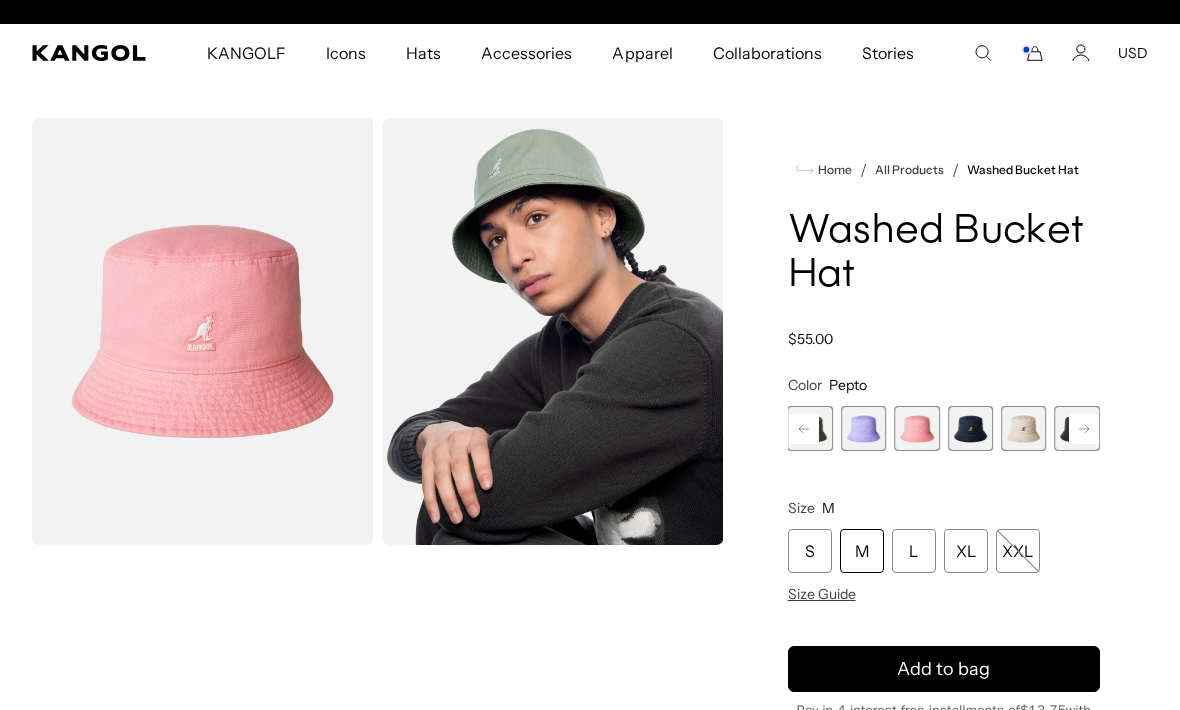 scroll, scrollTop: 0, scrollLeft: 412, axis: horizontal 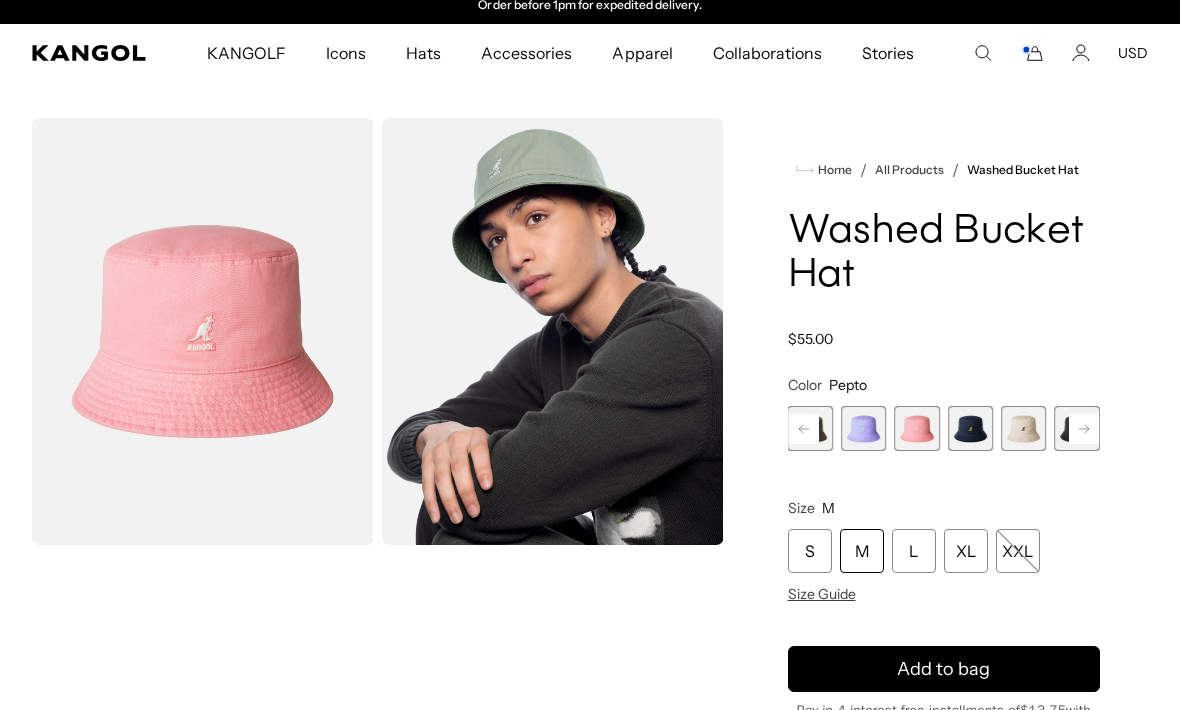 click 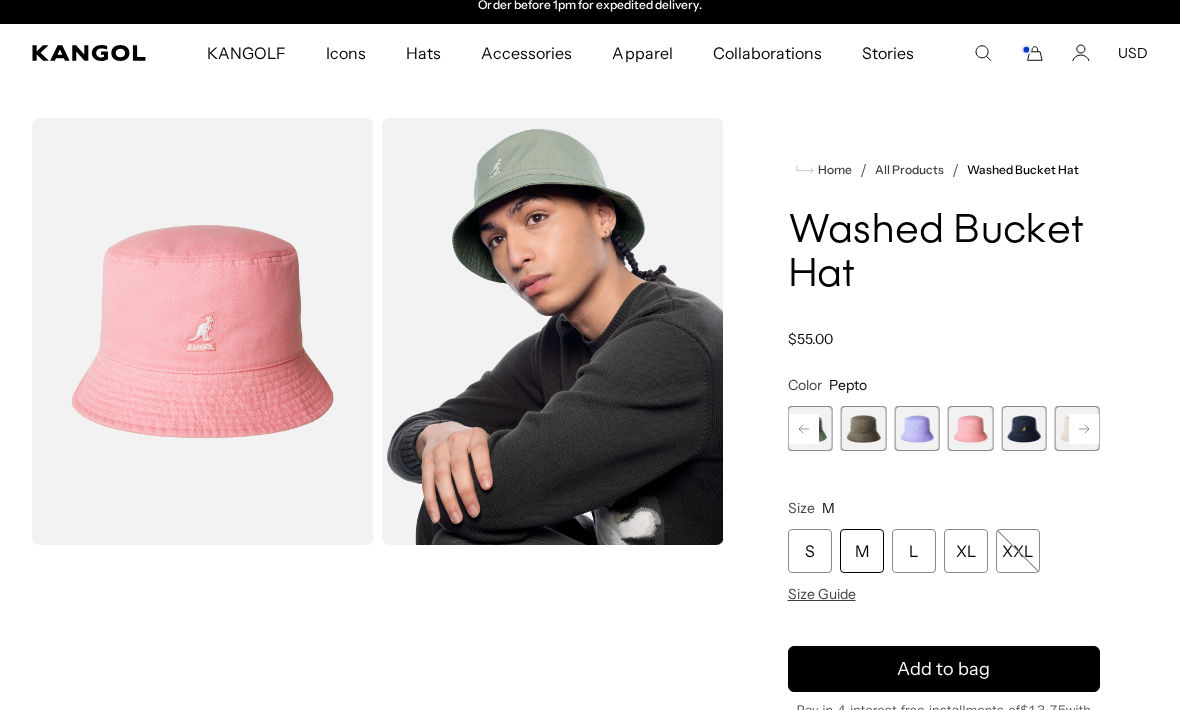 click 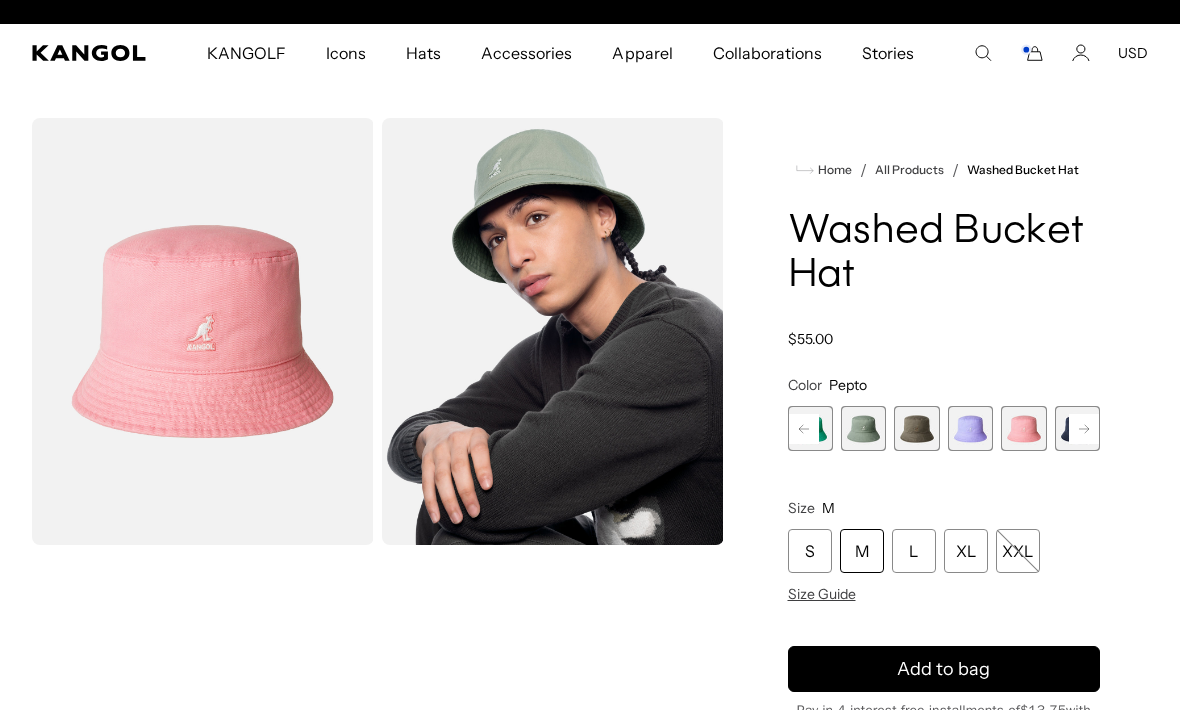 scroll, scrollTop: 0, scrollLeft: 0, axis: both 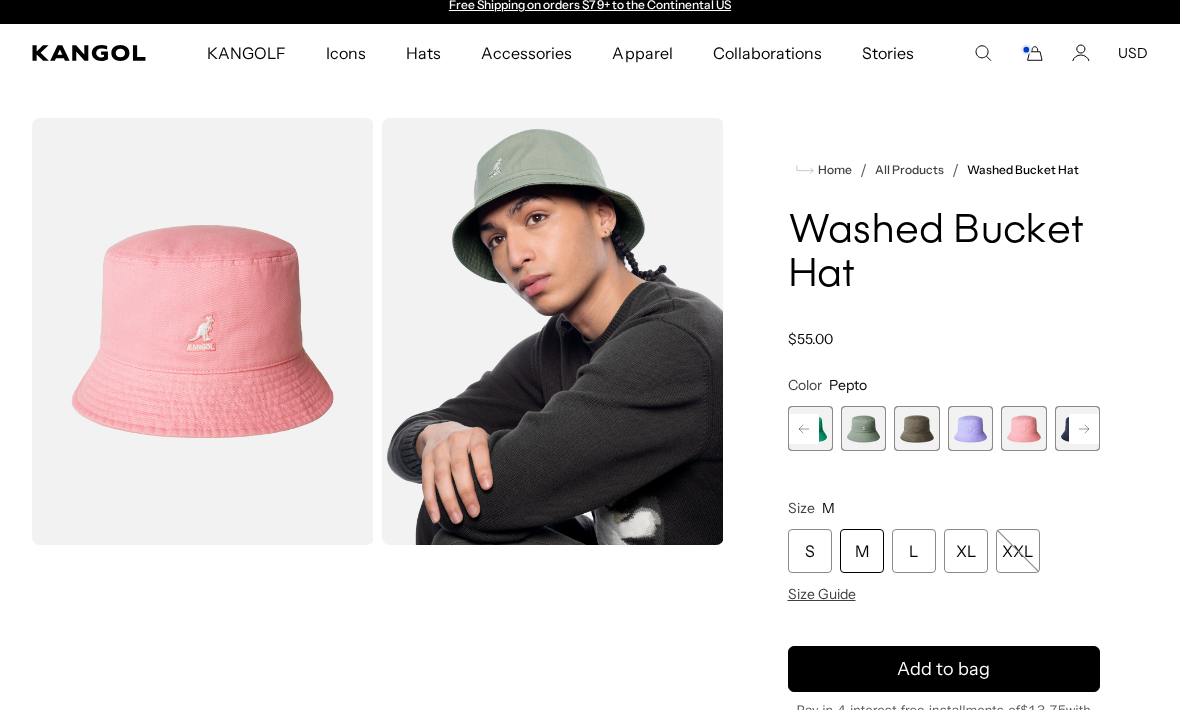 click at bounding box center [810, 428] 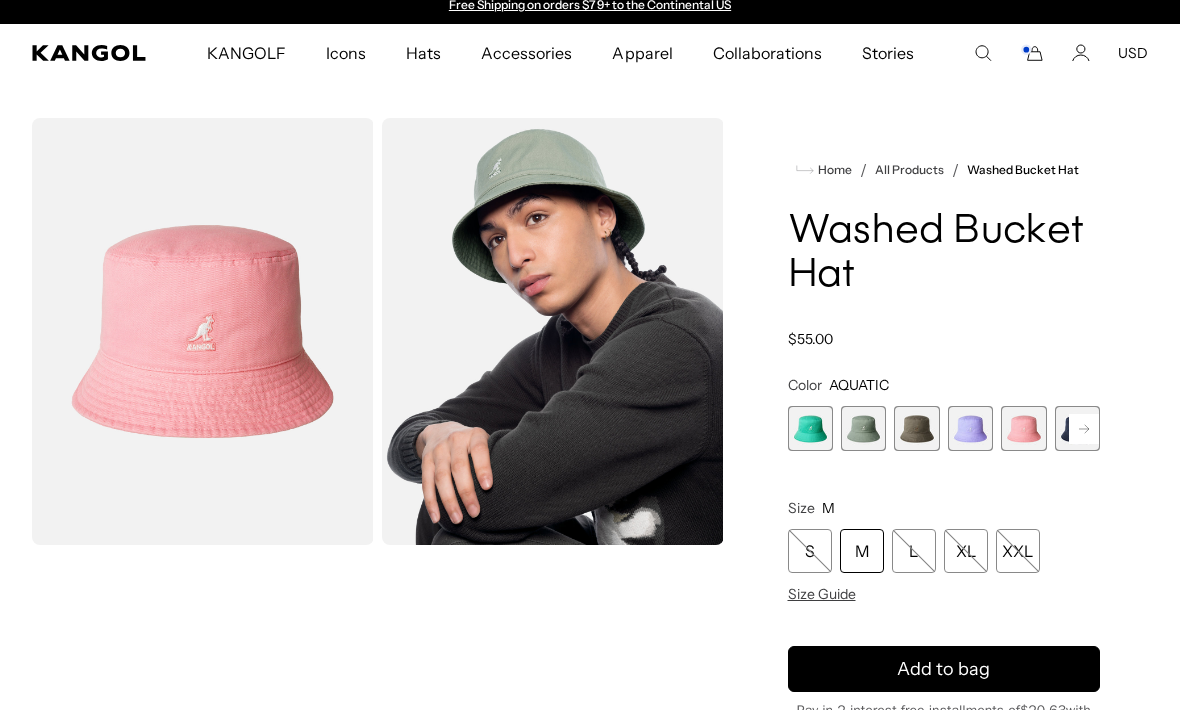 click at bounding box center (810, 428) 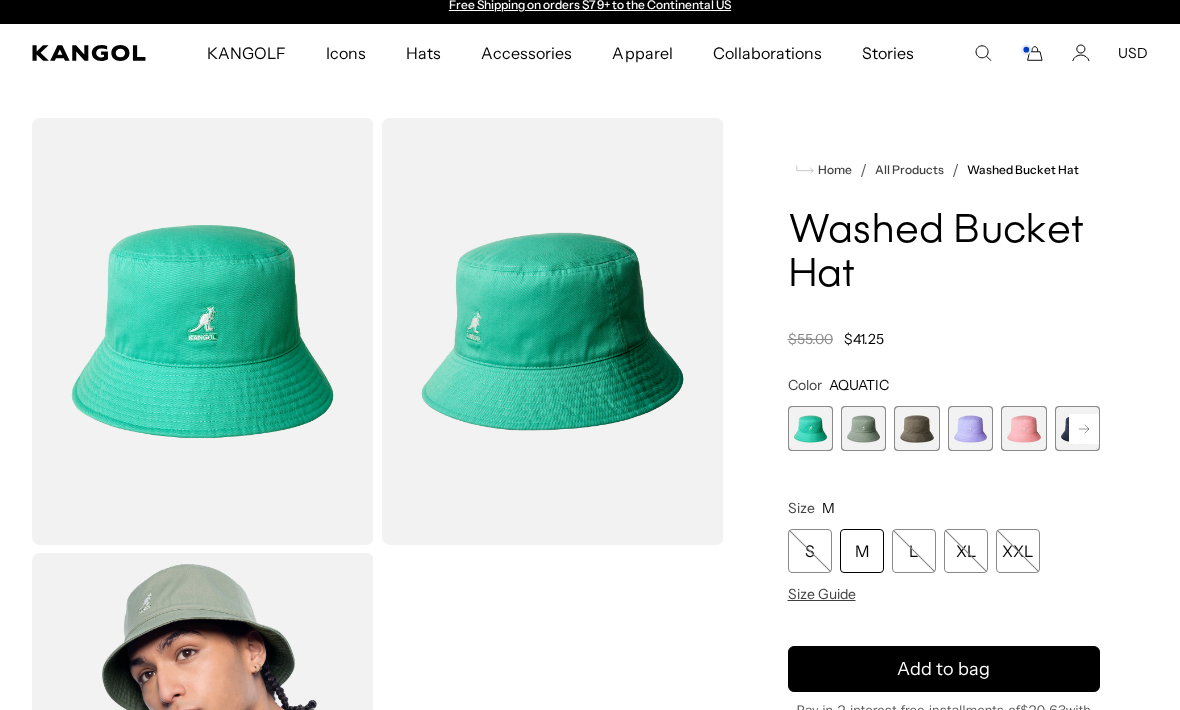 click at bounding box center (863, 428) 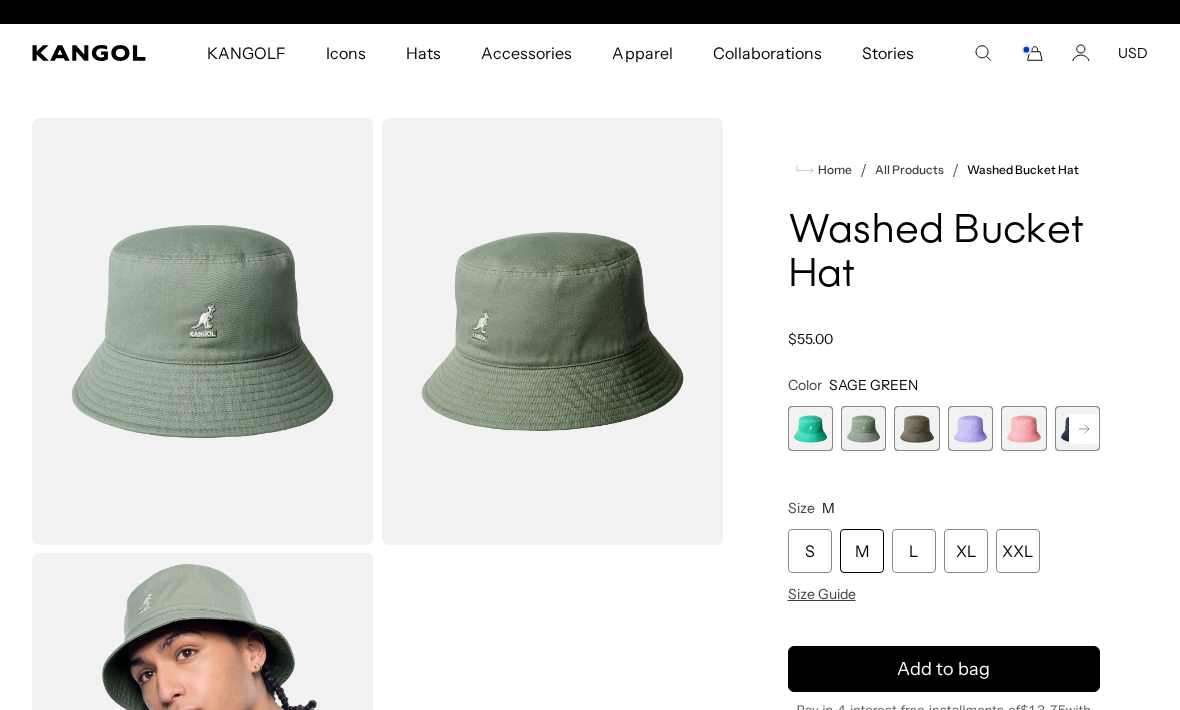 scroll, scrollTop: 0, scrollLeft: 412, axis: horizontal 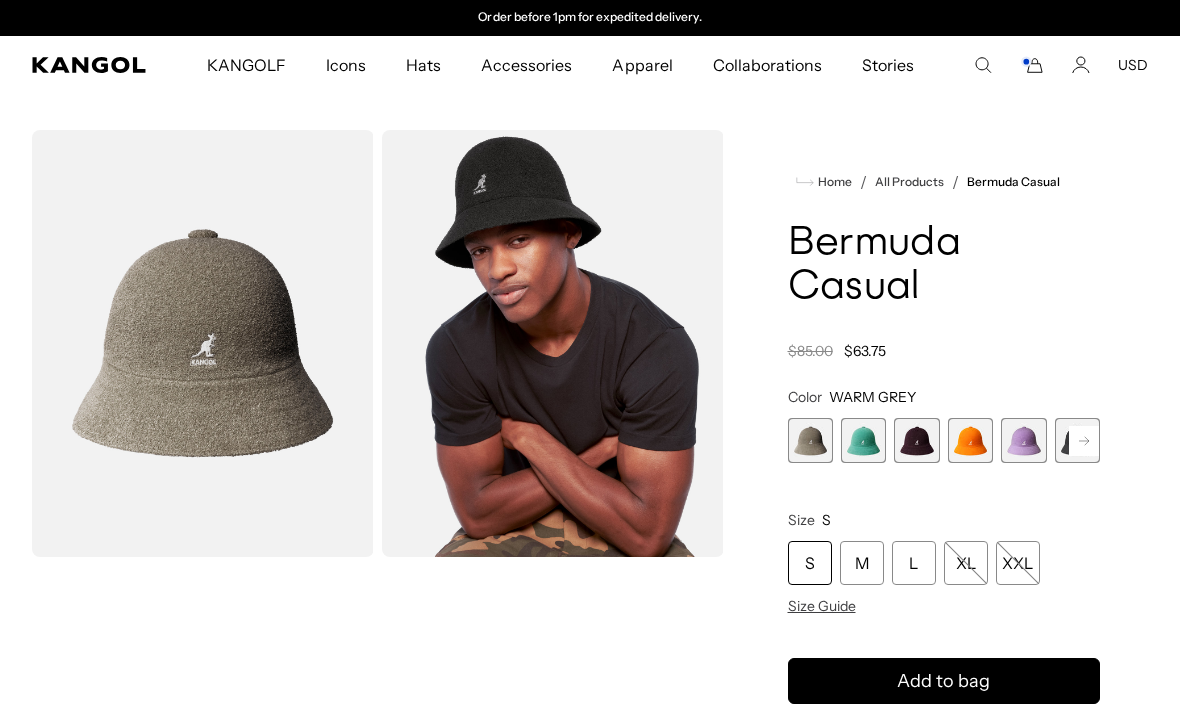 click at bounding box center (970, 440) 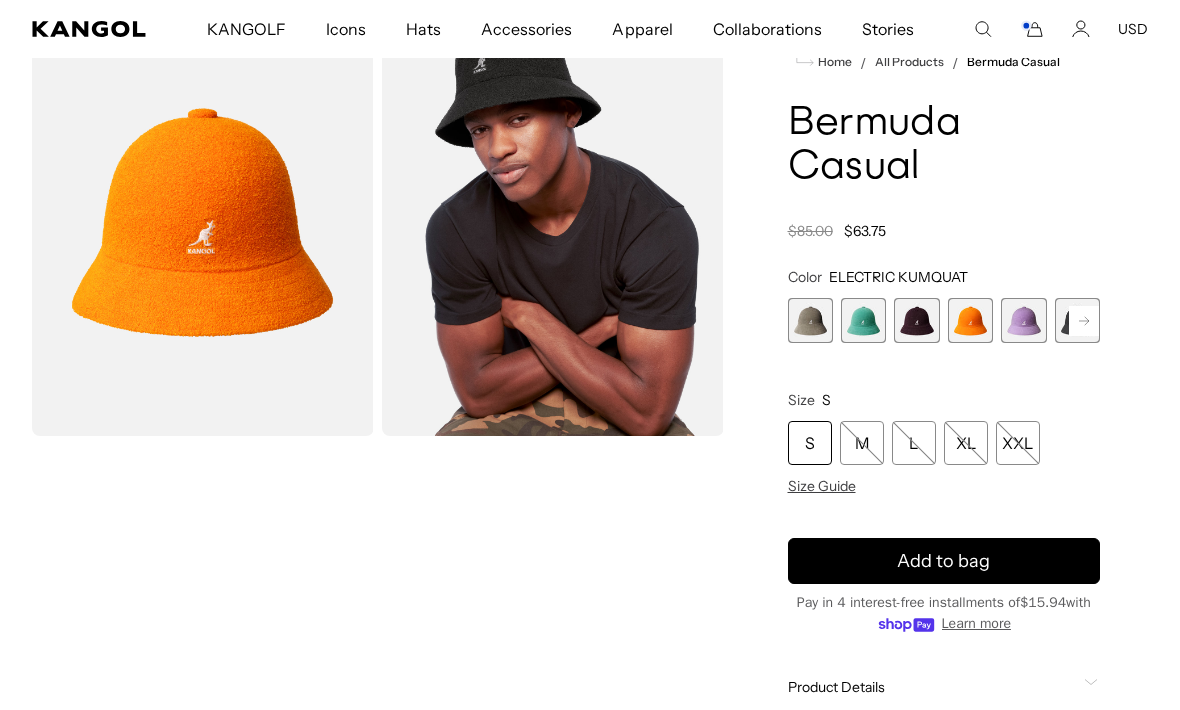 scroll, scrollTop: 241, scrollLeft: 0, axis: vertical 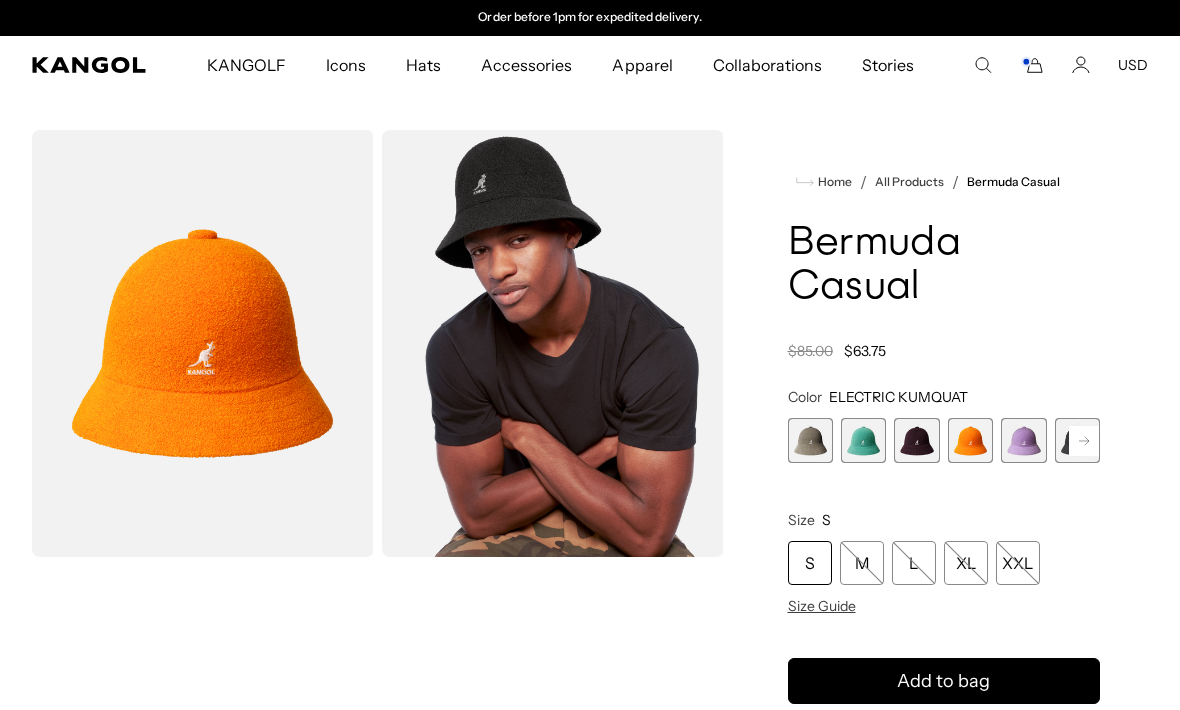 click 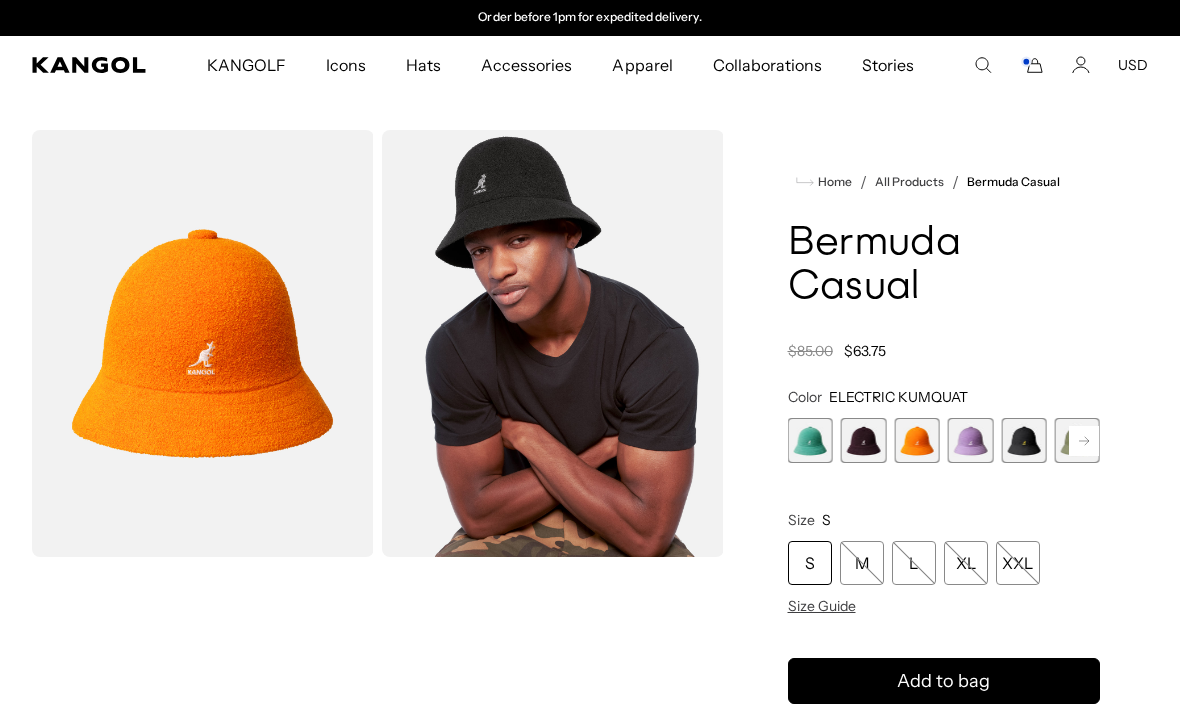 click 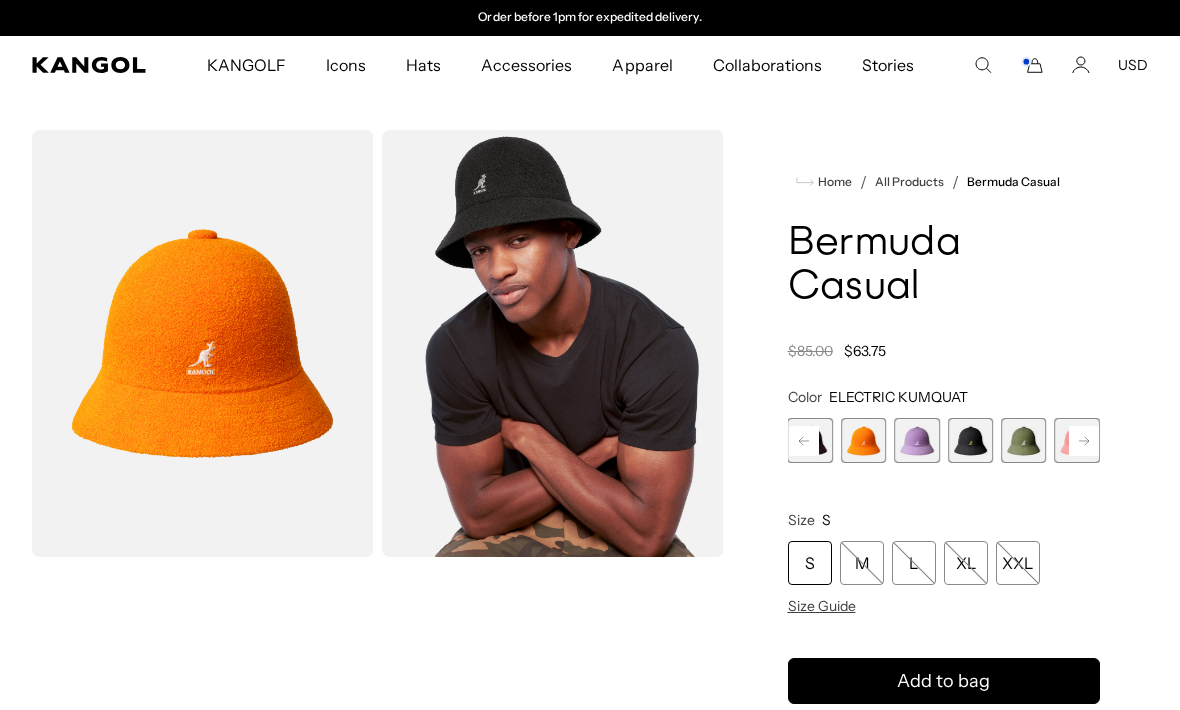 click 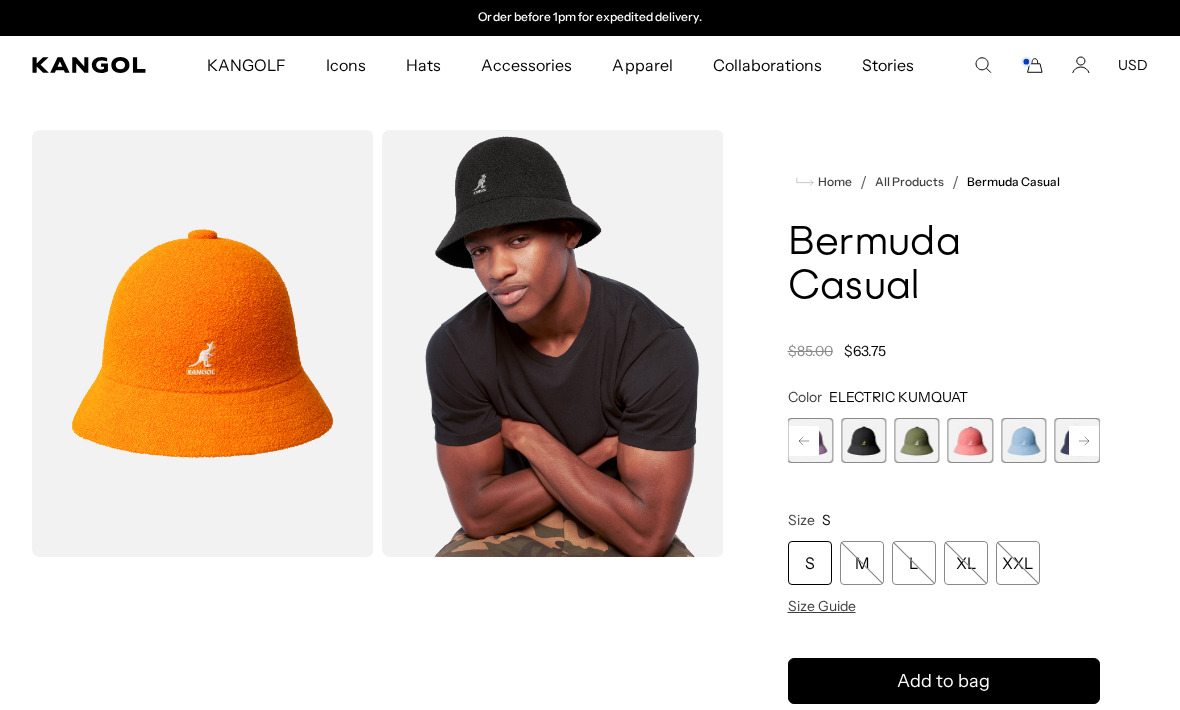 click 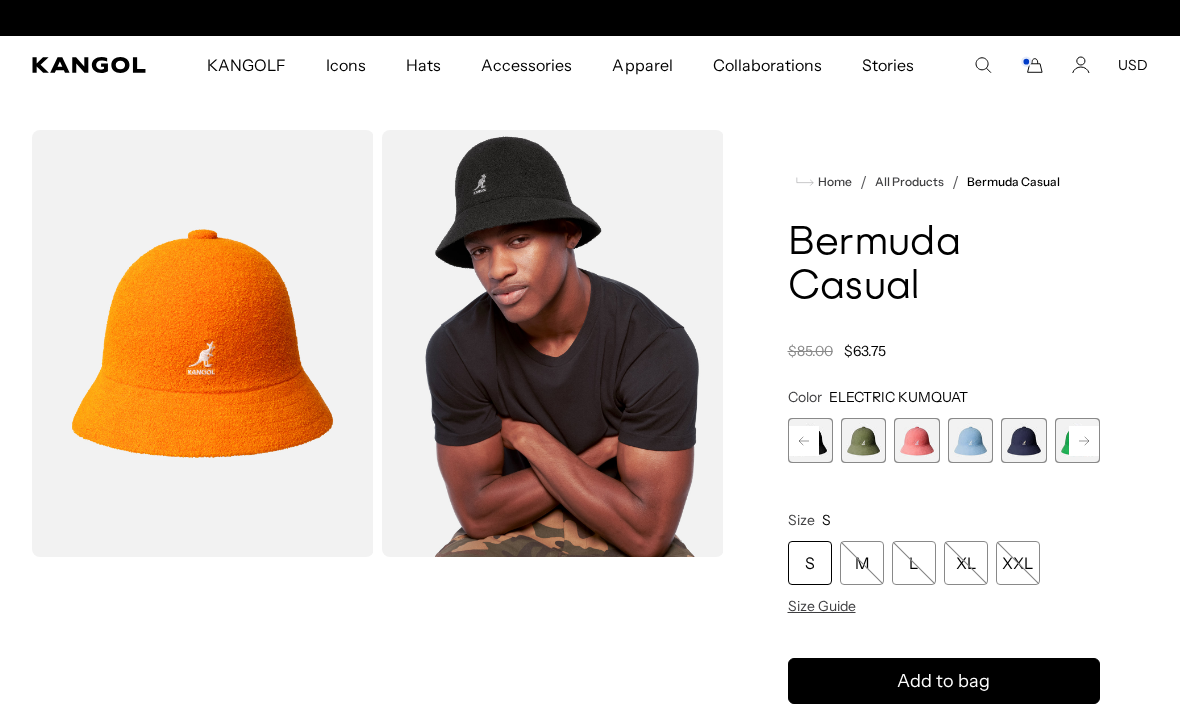 click 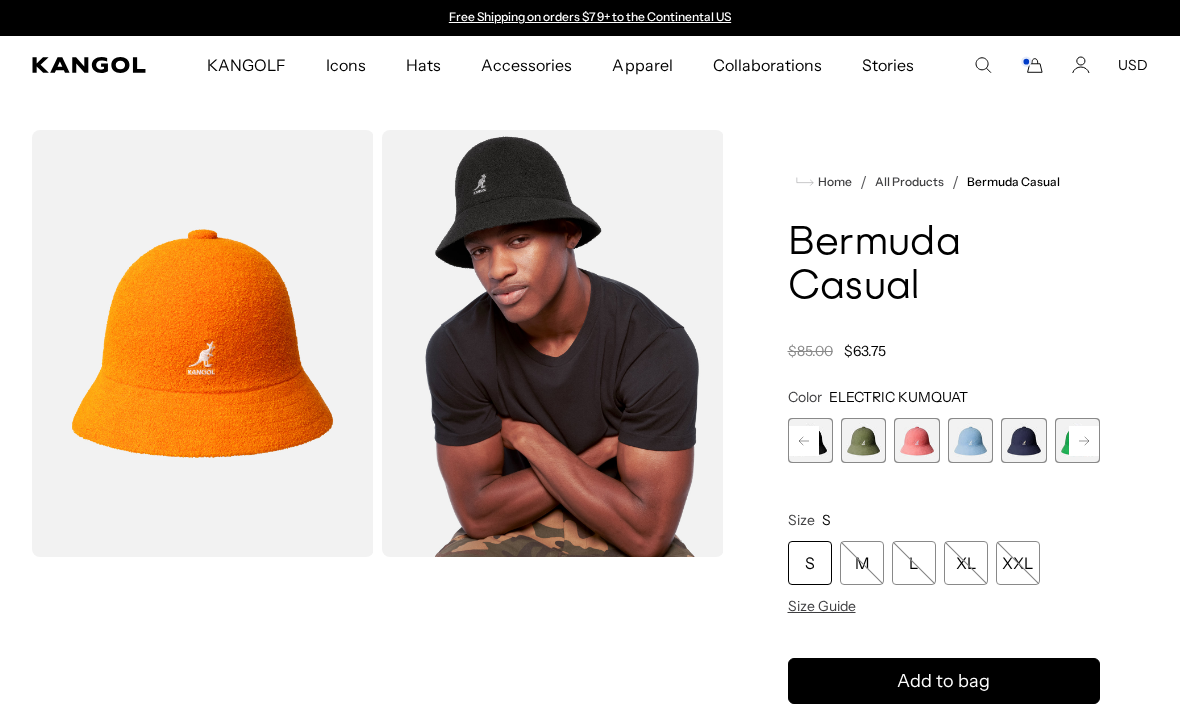 click 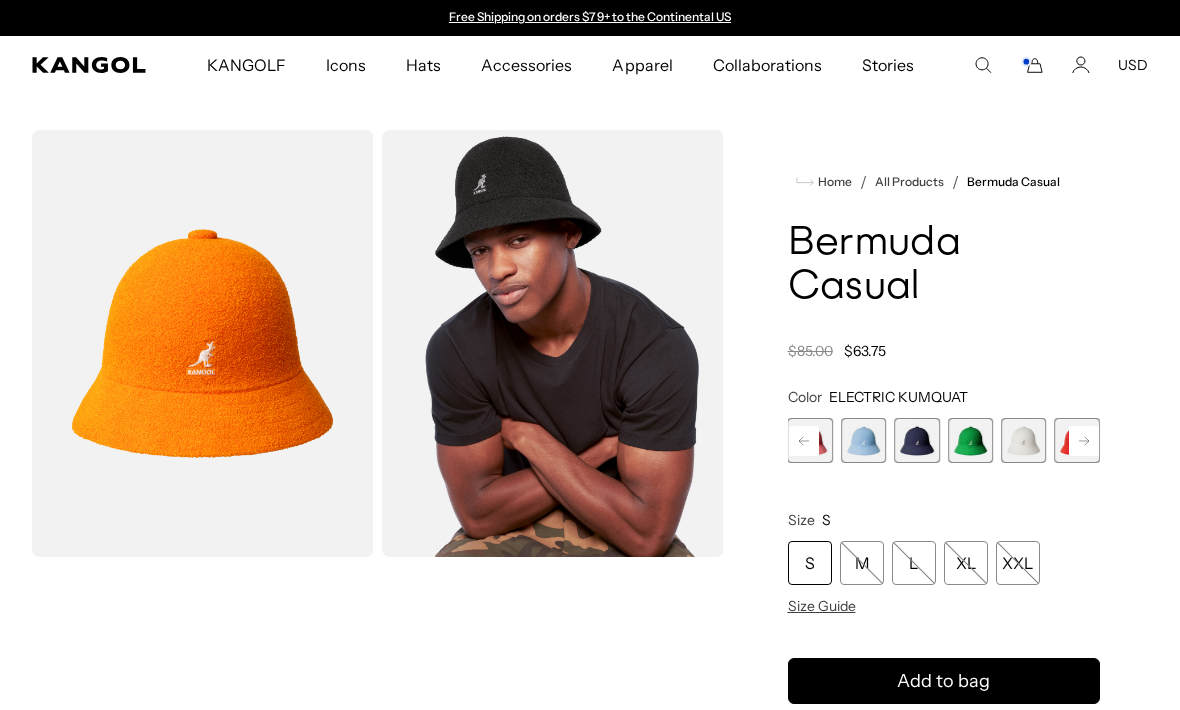 click 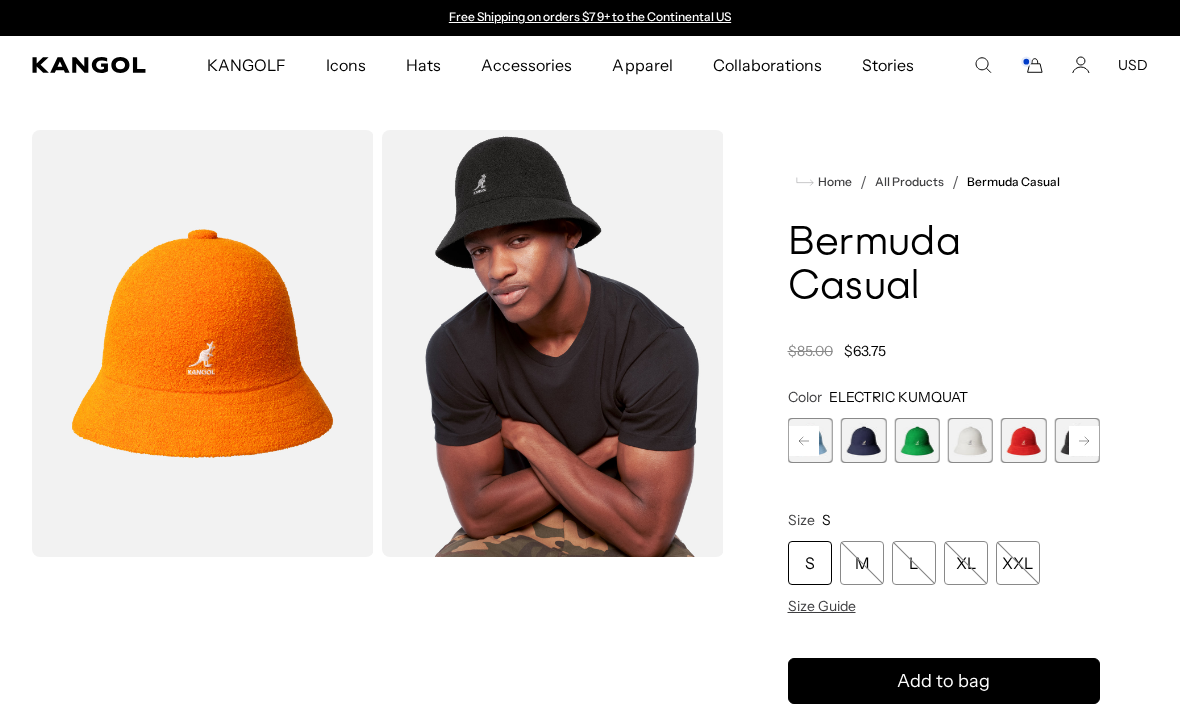 click 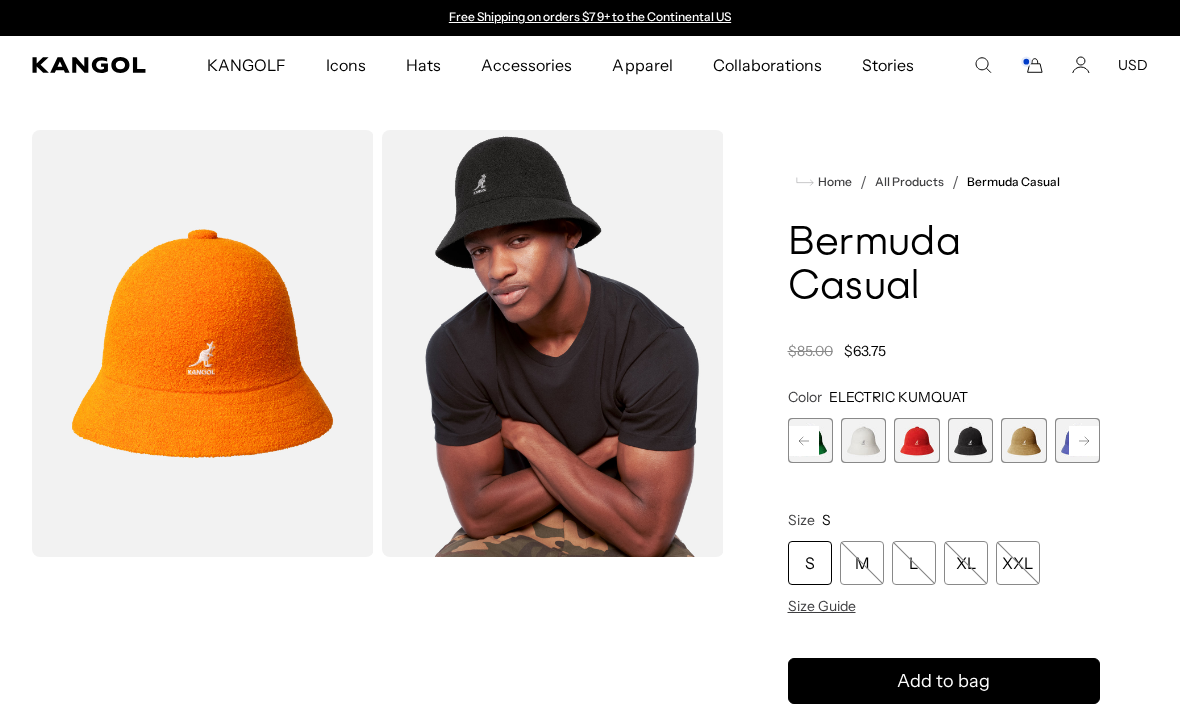 click 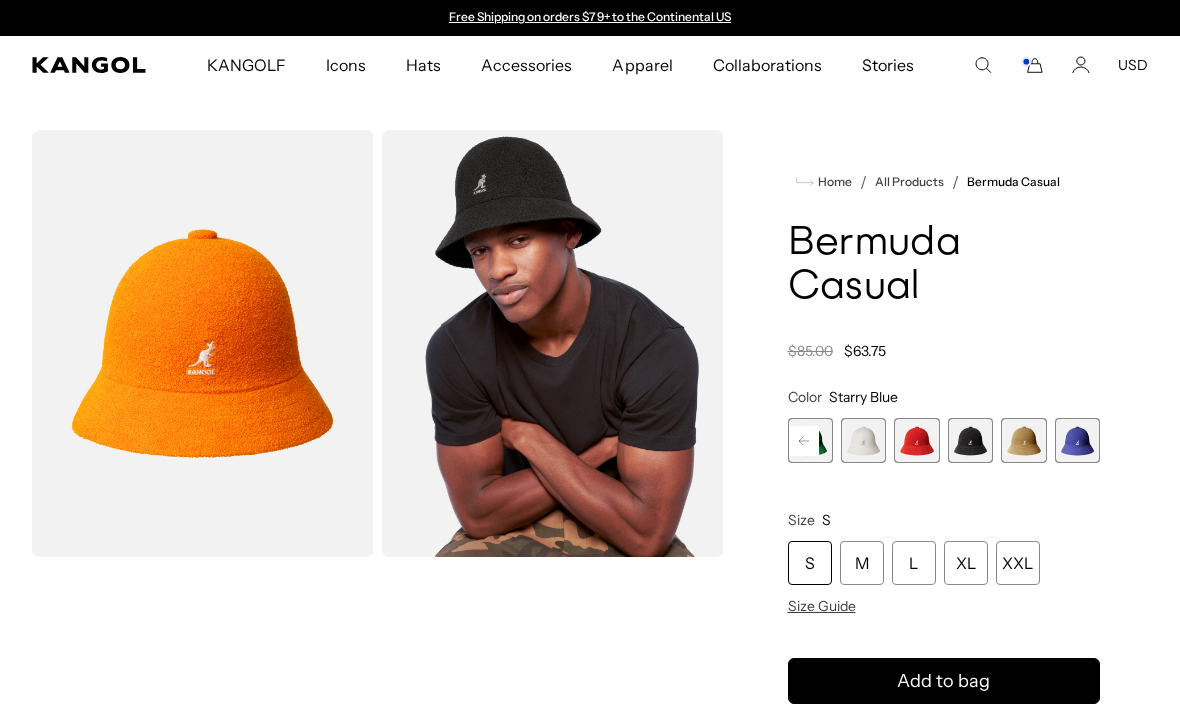 click at bounding box center [1077, 440] 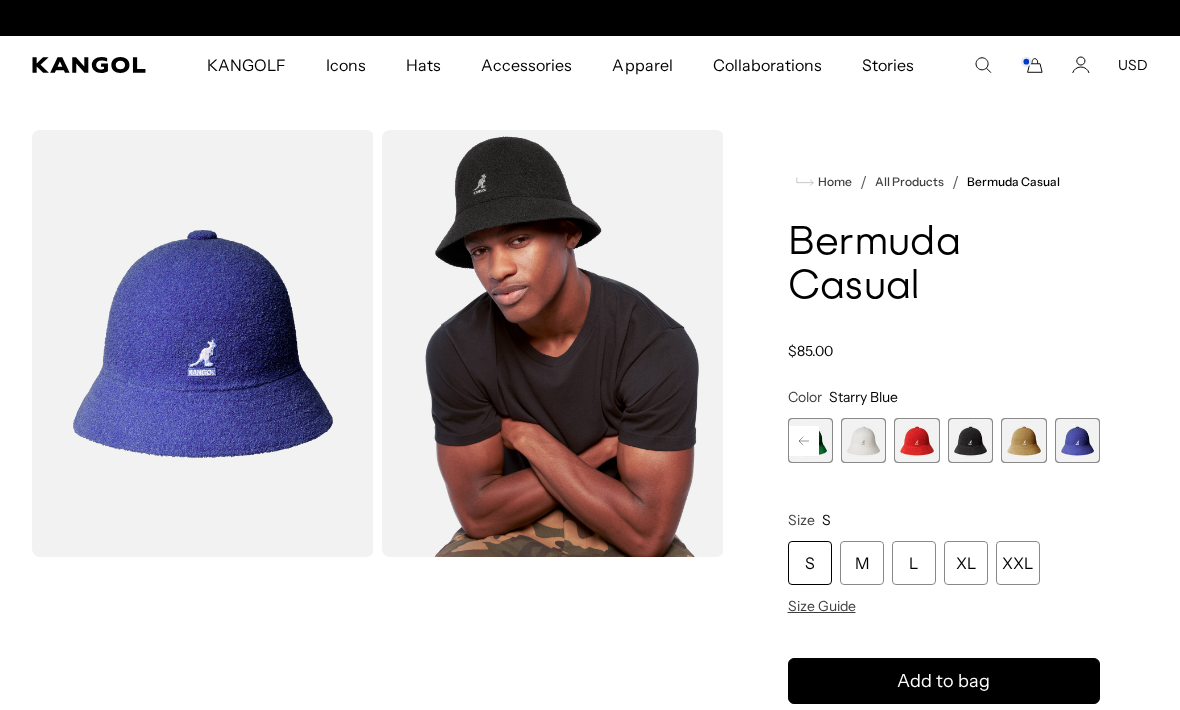 scroll, scrollTop: 0, scrollLeft: 412, axis: horizontal 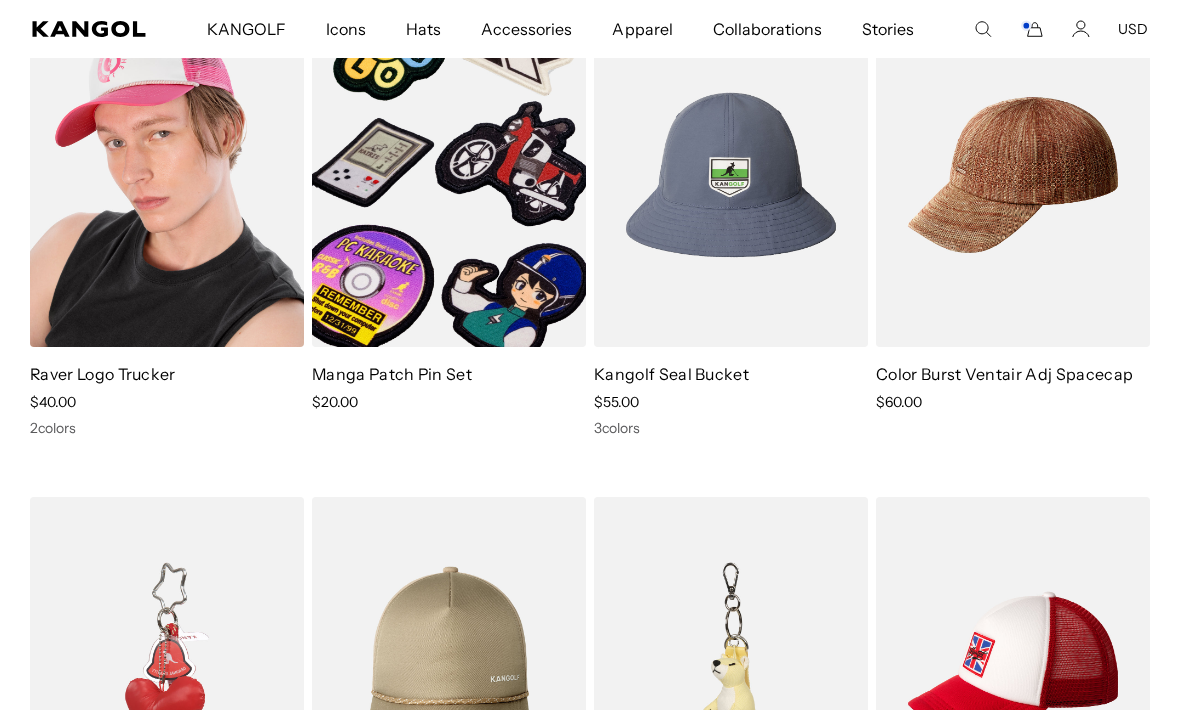 click at bounding box center (167, 175) 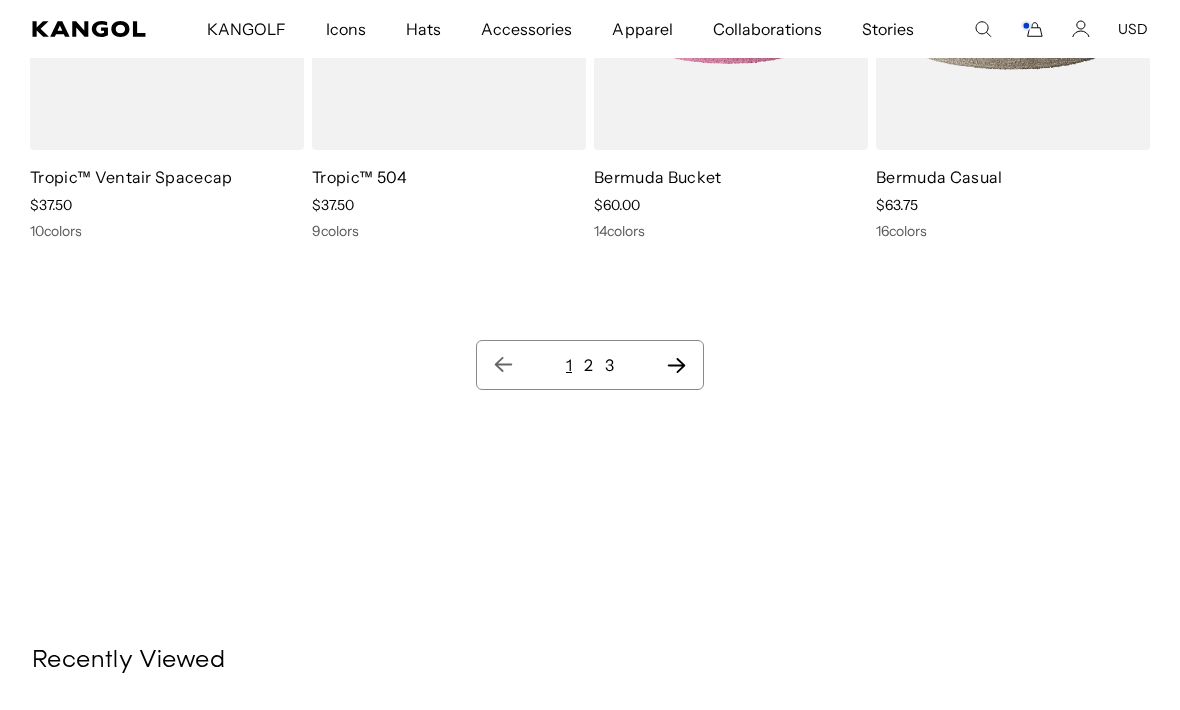 click on "1 2 3" at bounding box center [590, 365] 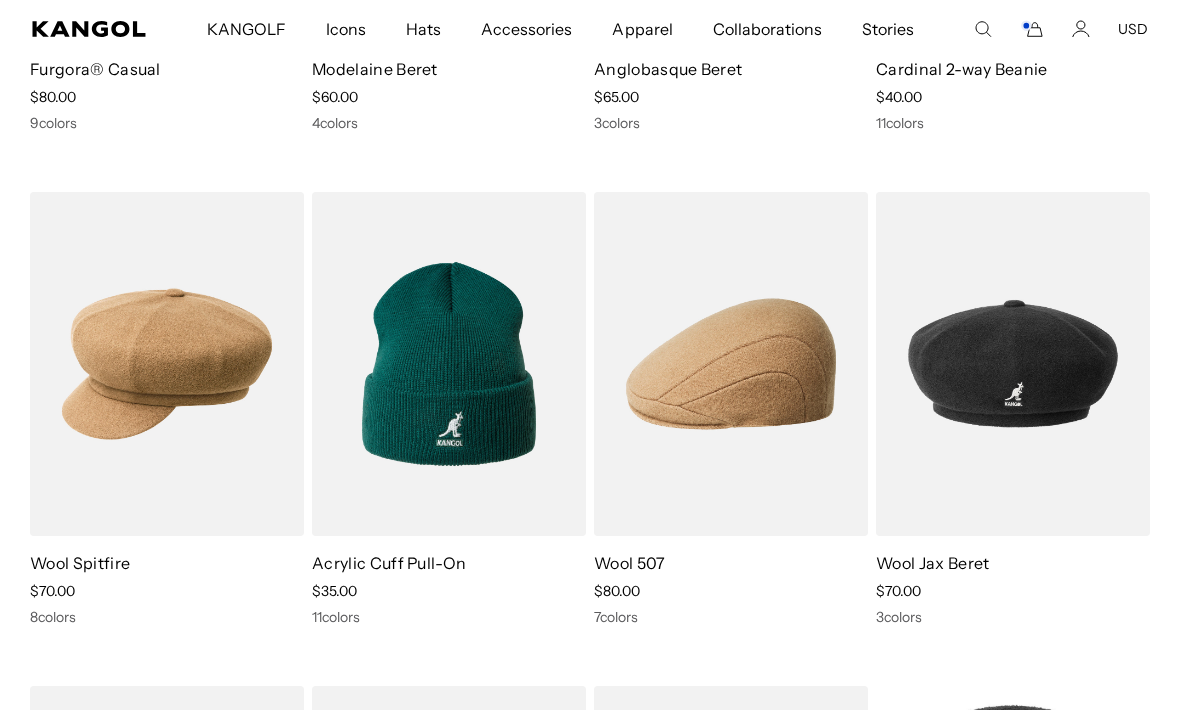 click on "Cord Bucket Sale Price $65.00 9  colors Washed Baseball Sale Price $45.00 11  colors Wool 504 Sale Price $65.00 21  colors Cotton Bucket Sale Price $60.00 7  colors Seamless Wool 507 Sale Price $68.00 6  colors Furgora® Bucket Sale Price $80.00 10  colors Furgora® 504 Sale Price $65.00 6  colors Stretch Fit Baseball Sale Price $45.00 3  colors Furgora® Casual Sale Price $80.00 9  colors Modelaine Beret Sale Price $60.00 4  colors Anglobasque Beret Sale Price $65.00 3  colors Cardinal 2-way Beanie Sale Price $40.00 11  colors Wool Spitfire Sale Price $70.00 8  colors Acrylic Cuff Pull-On Sale Price $35.00 11  colors Wool 507 Sale Price $80.00 7  colors Wool Jax Beret Sale Price $70.00 3  colors Monty® Wool Beret Sale Price $65.00 4  colors Wool Casual Sale Price $80.00 5  colors Bamboo Adjustable Spacecap Sale Price $70.00 3  colors Kangol x MASTERMIND WORLD Flip It Rev Bermuda Casual Sale Price $95.00 Stripe Casual Sale Price $80.00 2  colors Kangol x MASTERMIND WORLD Flip It Rev Tropic™ Casual $95.00 3" at bounding box center (590, 4741) 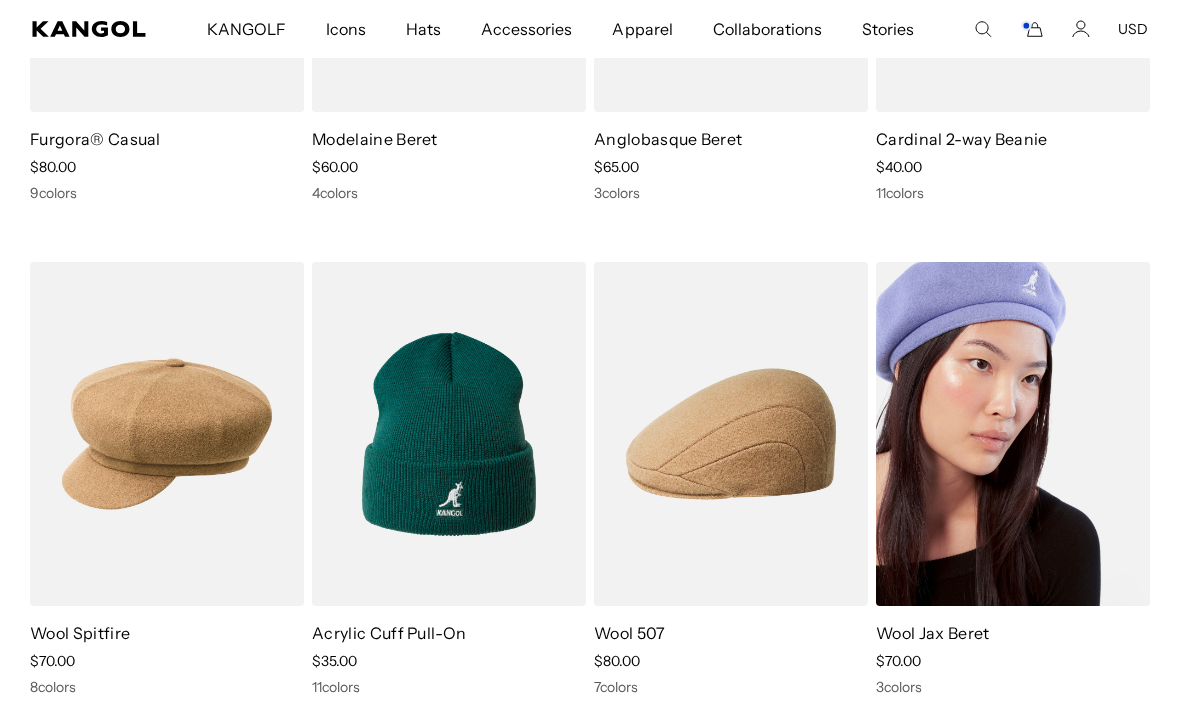 click at bounding box center (1013, 434) 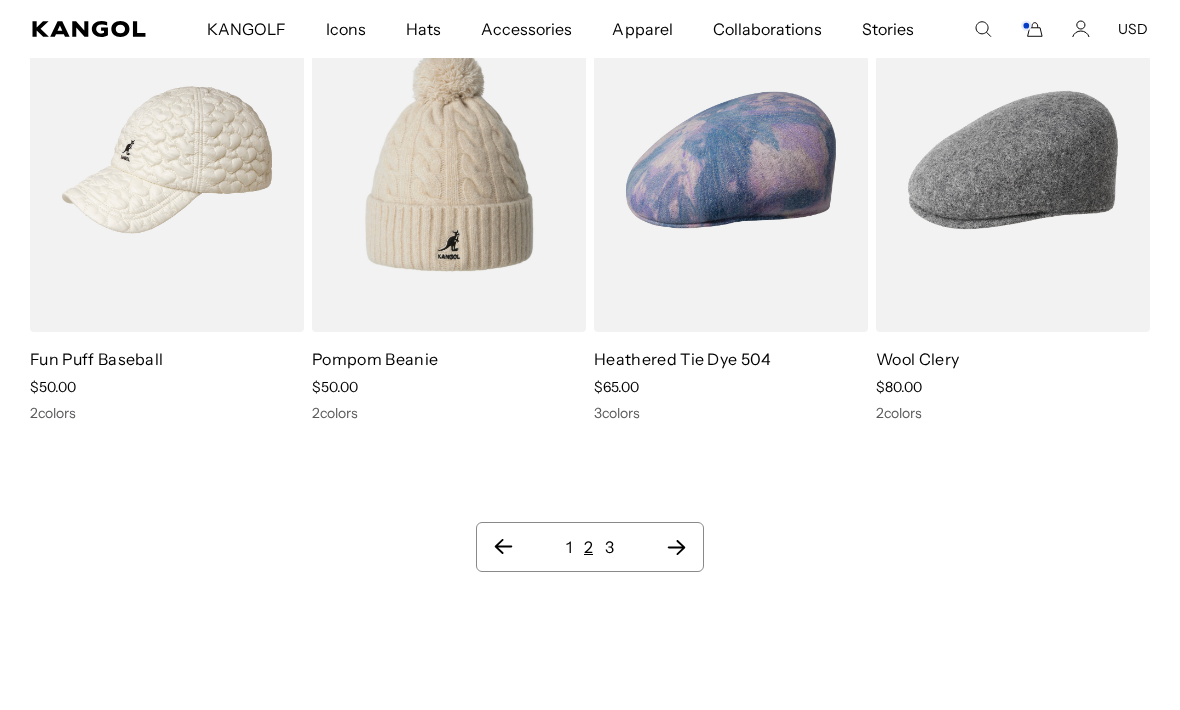 click 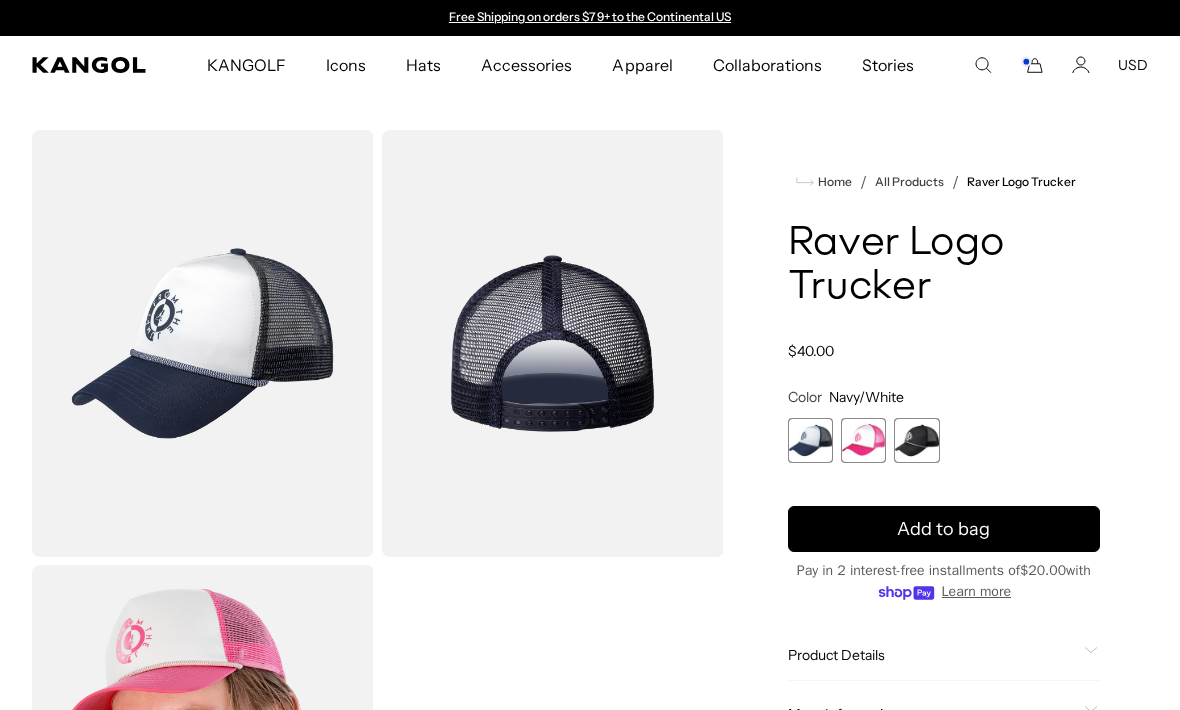scroll, scrollTop: 0, scrollLeft: 0, axis: both 